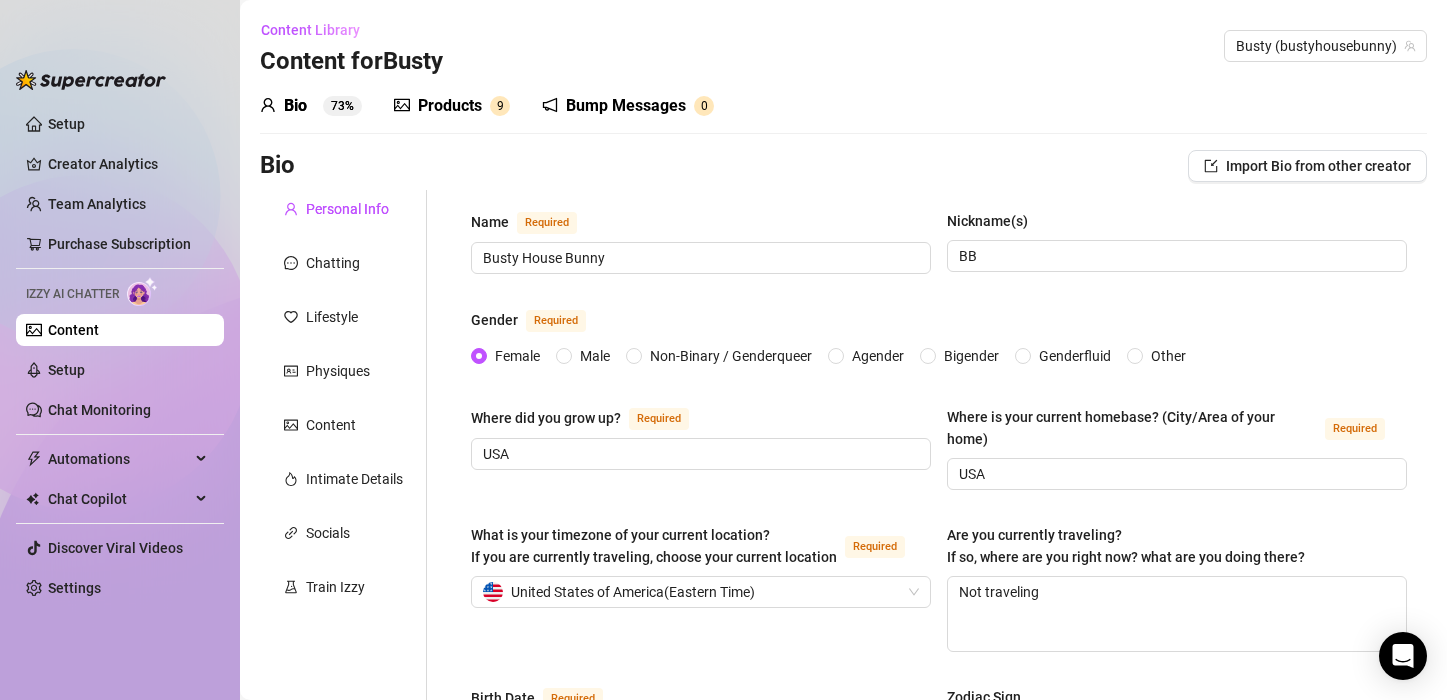scroll, scrollTop: 0, scrollLeft: 0, axis: both 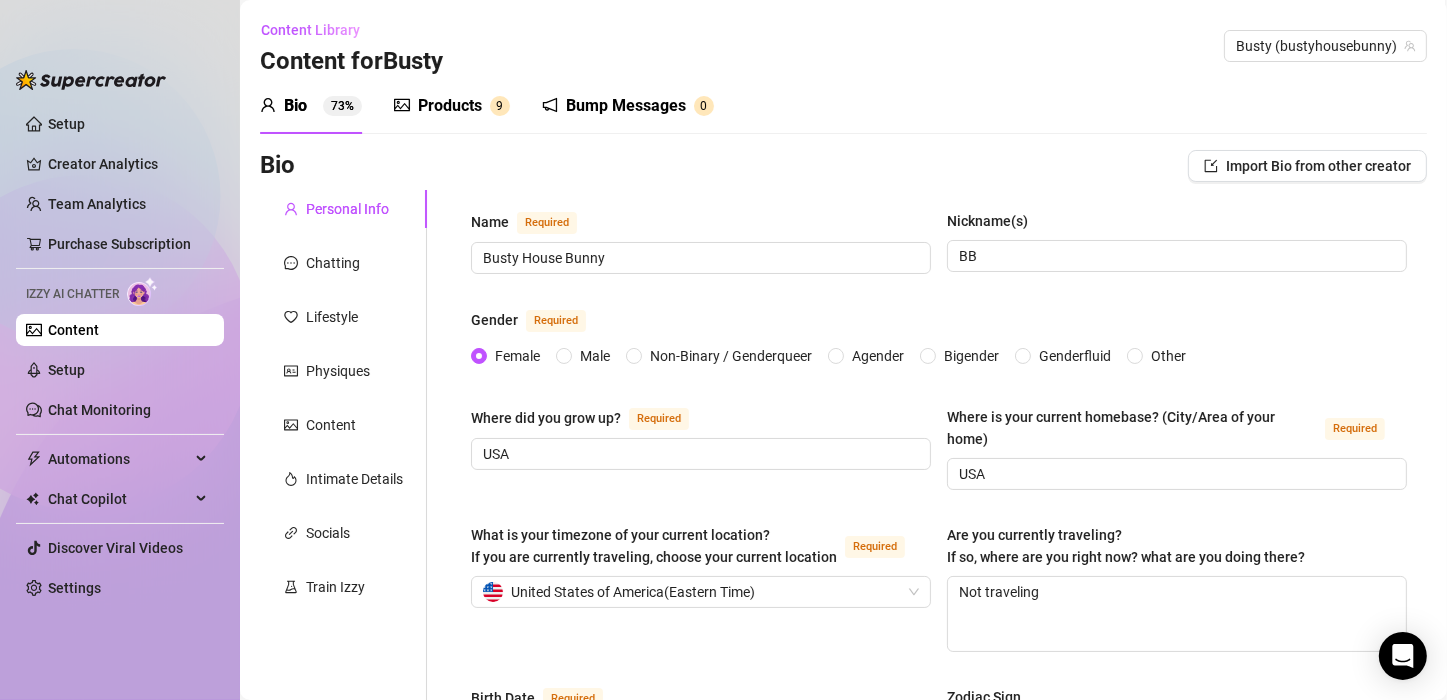 click on "Products" at bounding box center [450, 106] 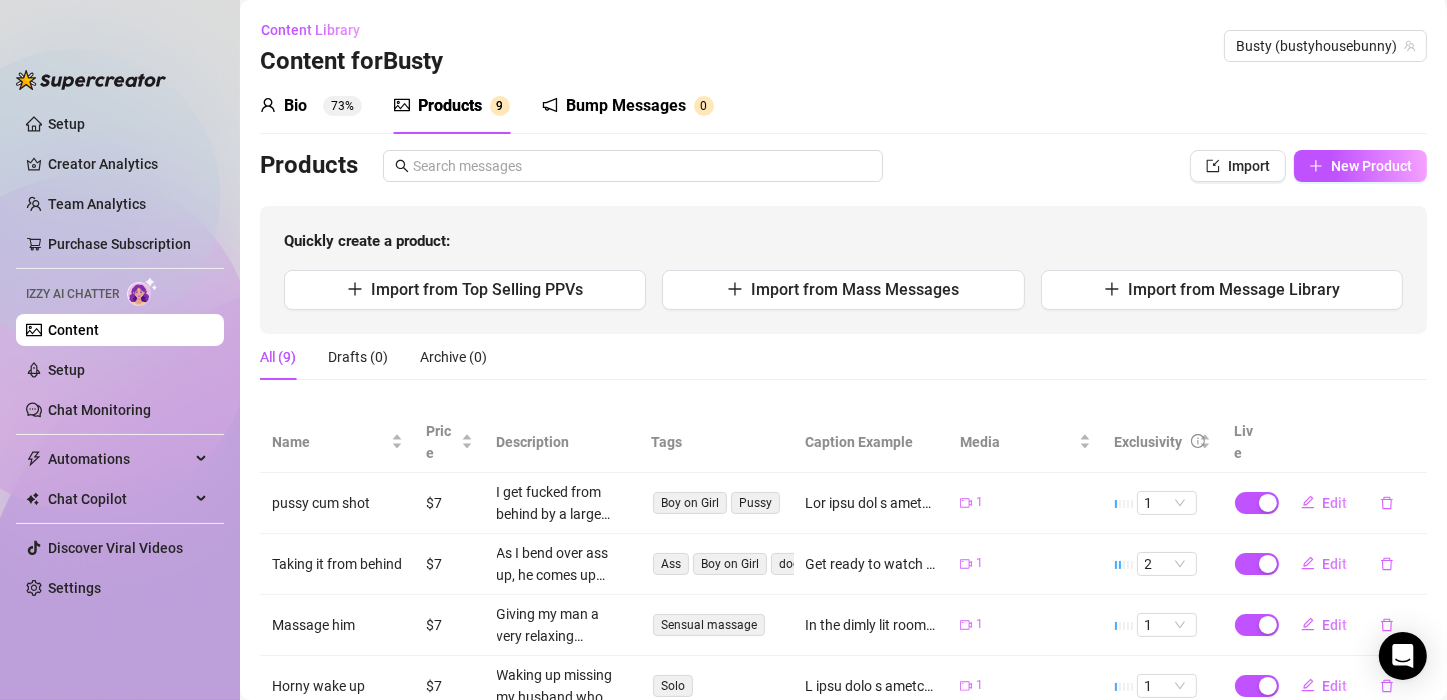 scroll, scrollTop: 0, scrollLeft: 0, axis: both 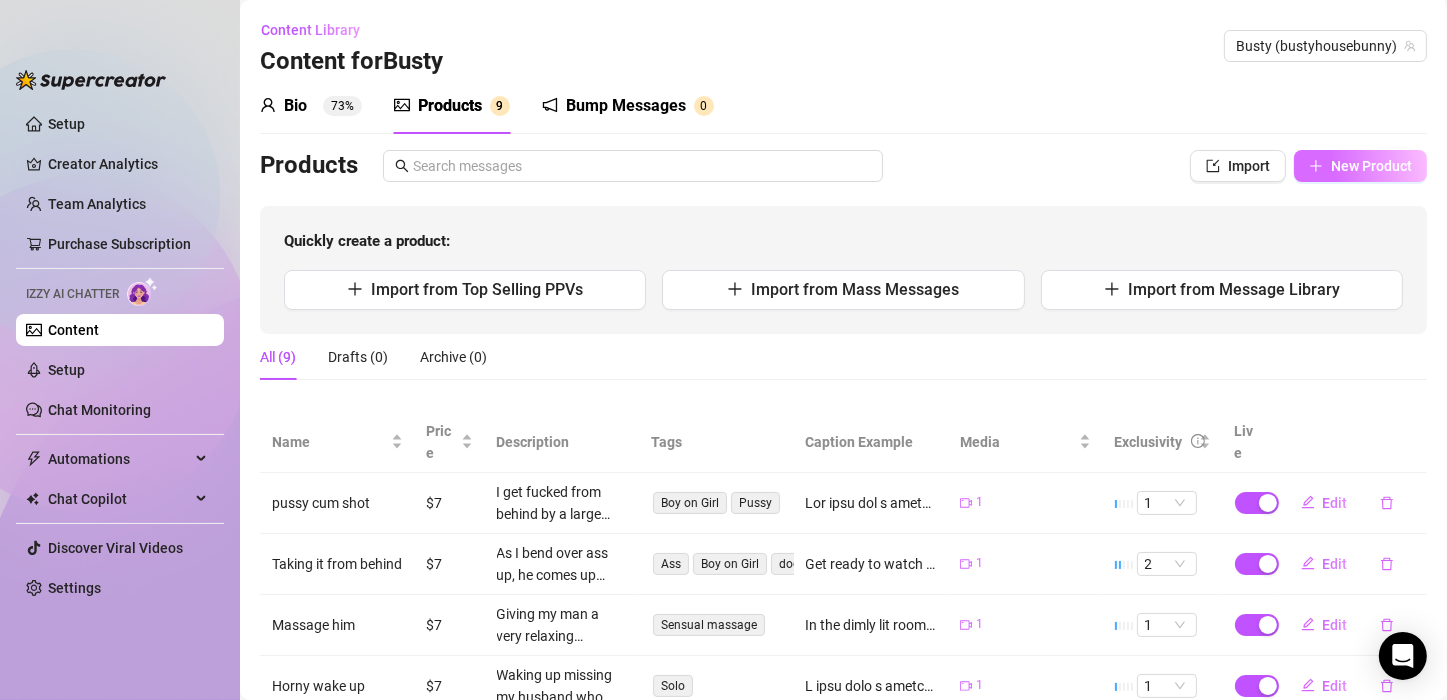 click on "New Product" at bounding box center (1371, 166) 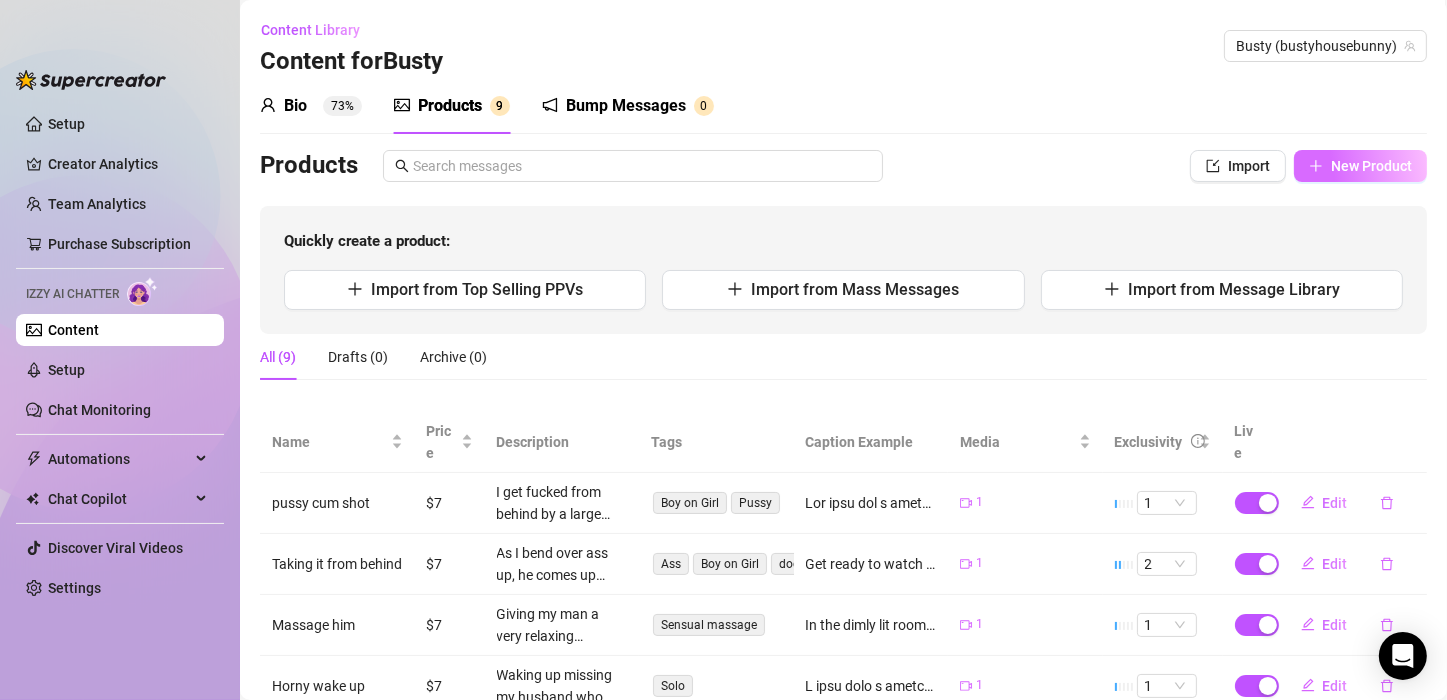 type on "Type your message here..." 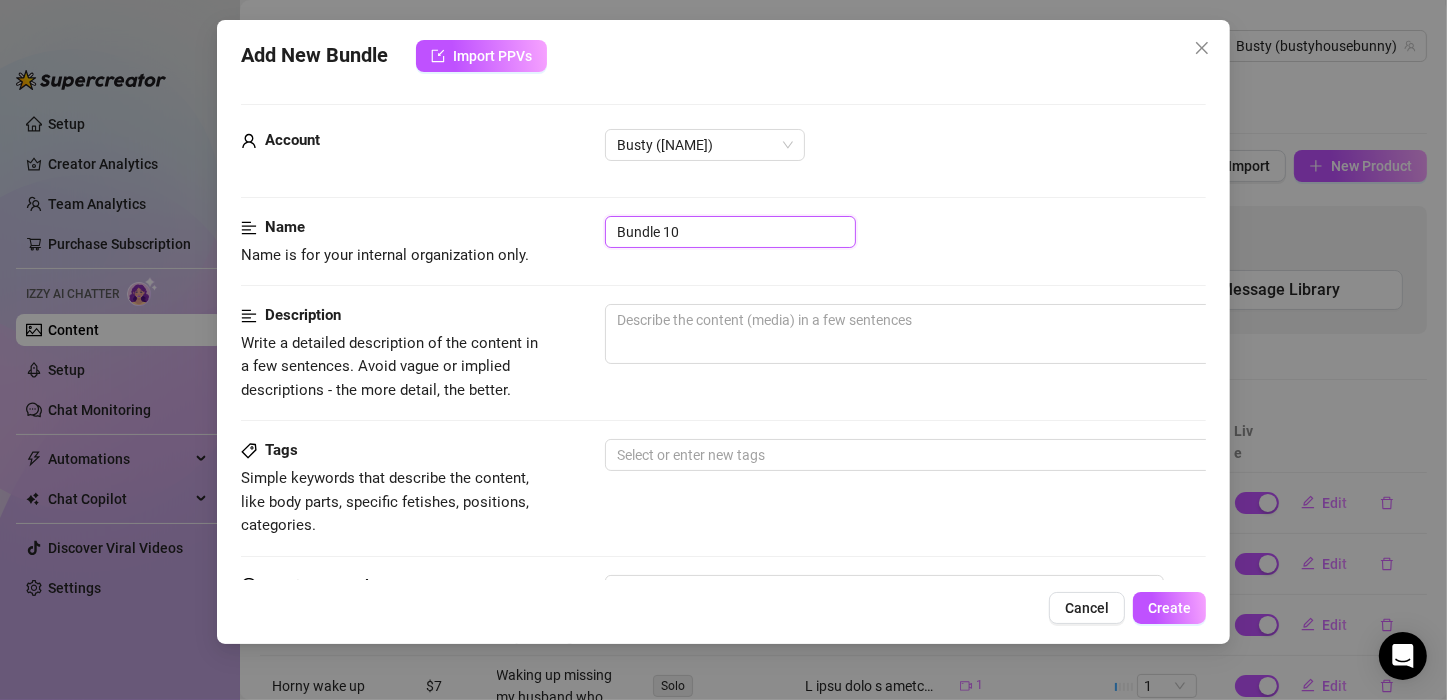 drag, startPoint x: 693, startPoint y: 227, endPoint x: 590, endPoint y: 229, distance: 103.01942 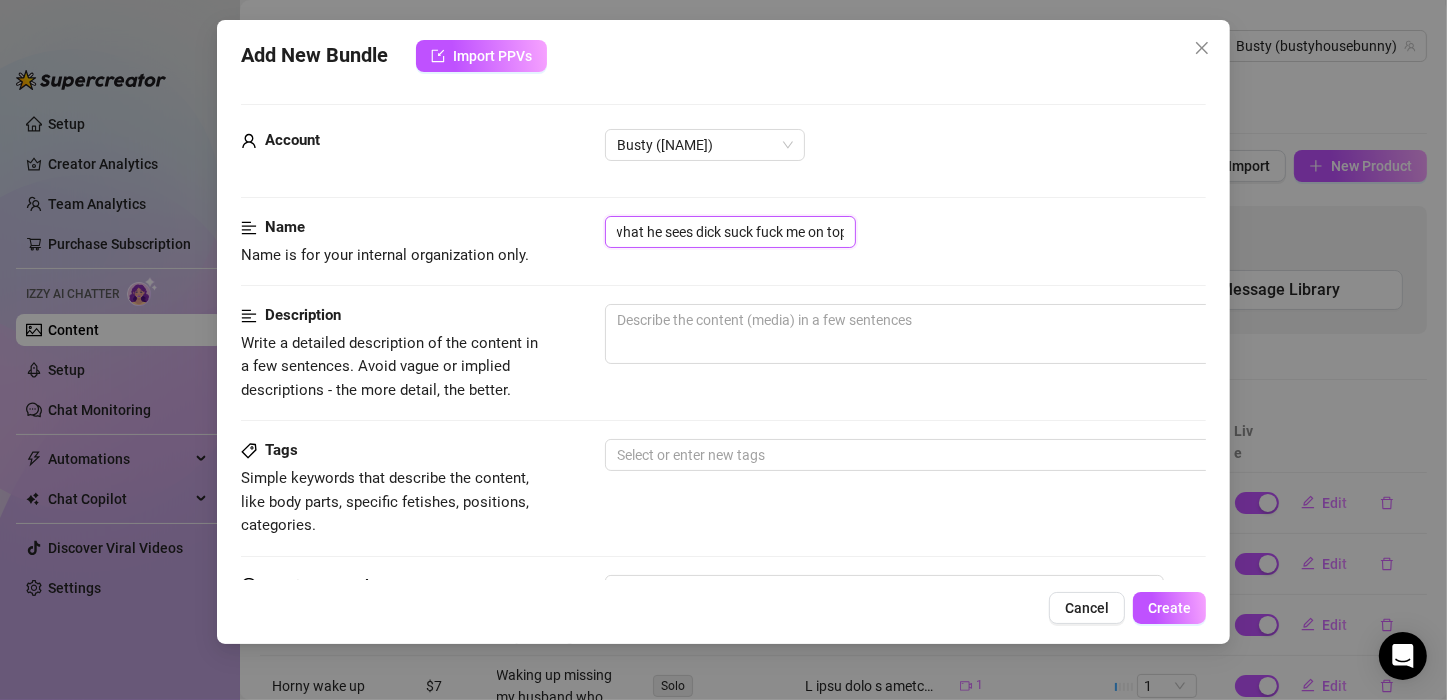 scroll, scrollTop: 0, scrollLeft: 12, axis: horizontal 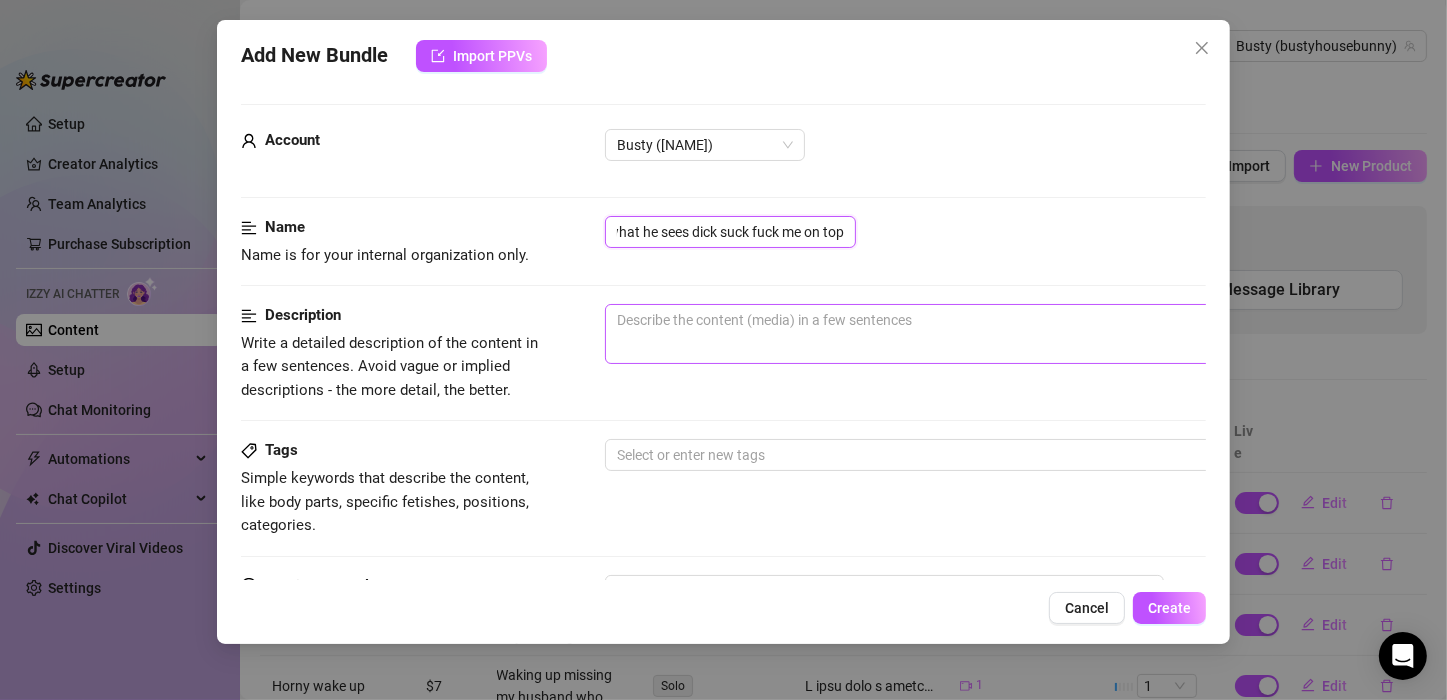 type on "what he sees dick suck fuck me on top" 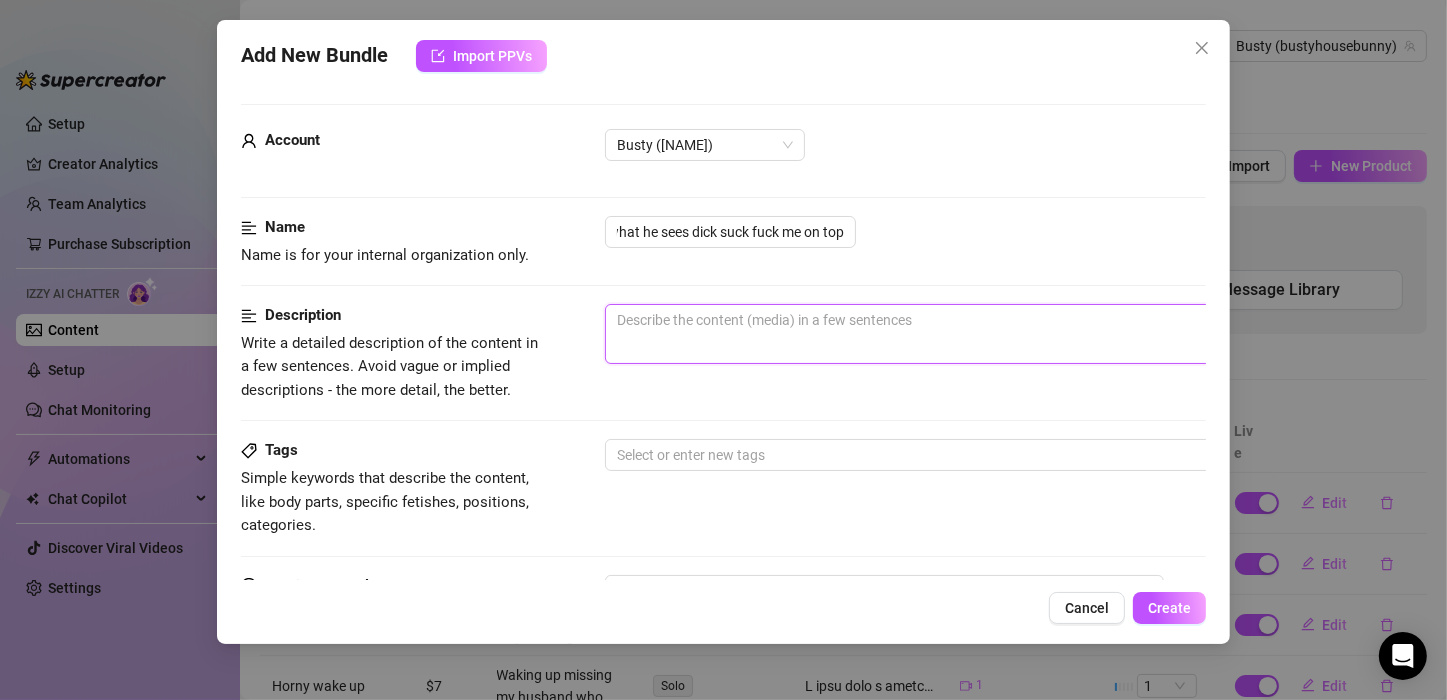 scroll, scrollTop: 0, scrollLeft: 0, axis: both 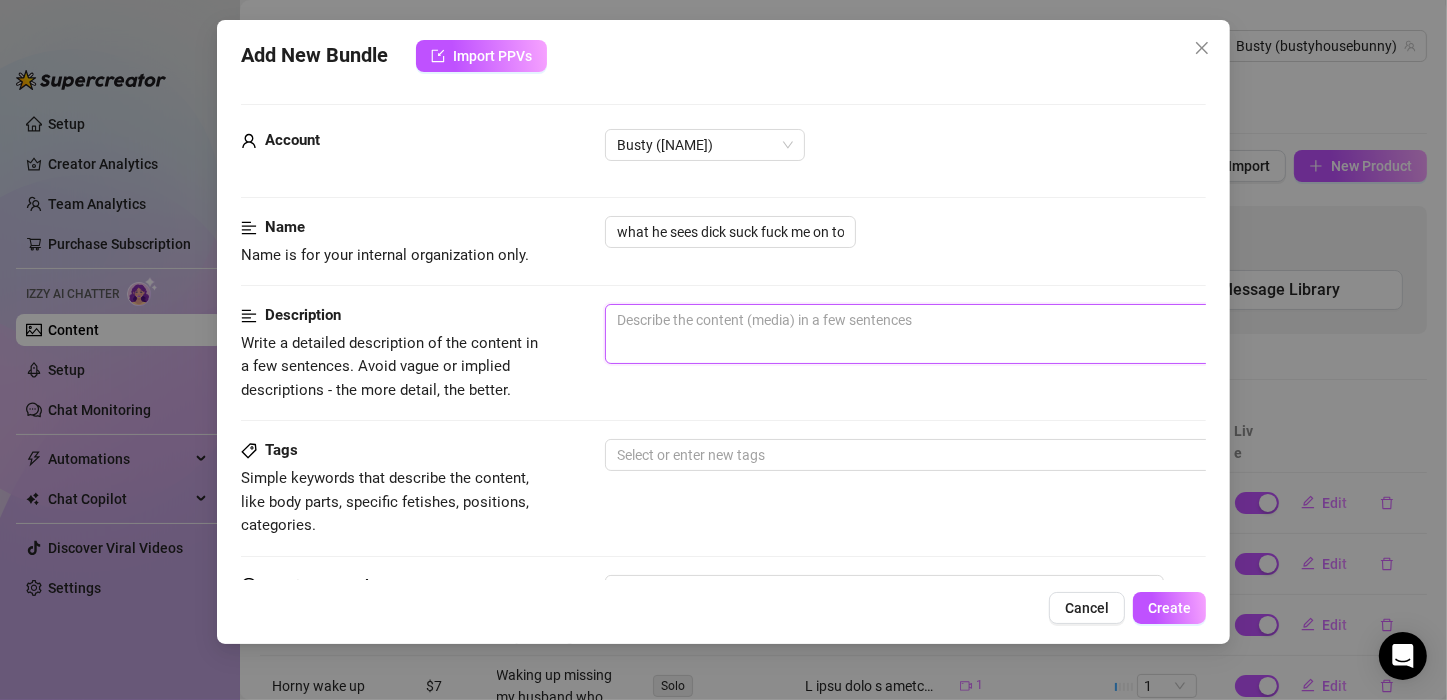 click at bounding box center (955, 334) 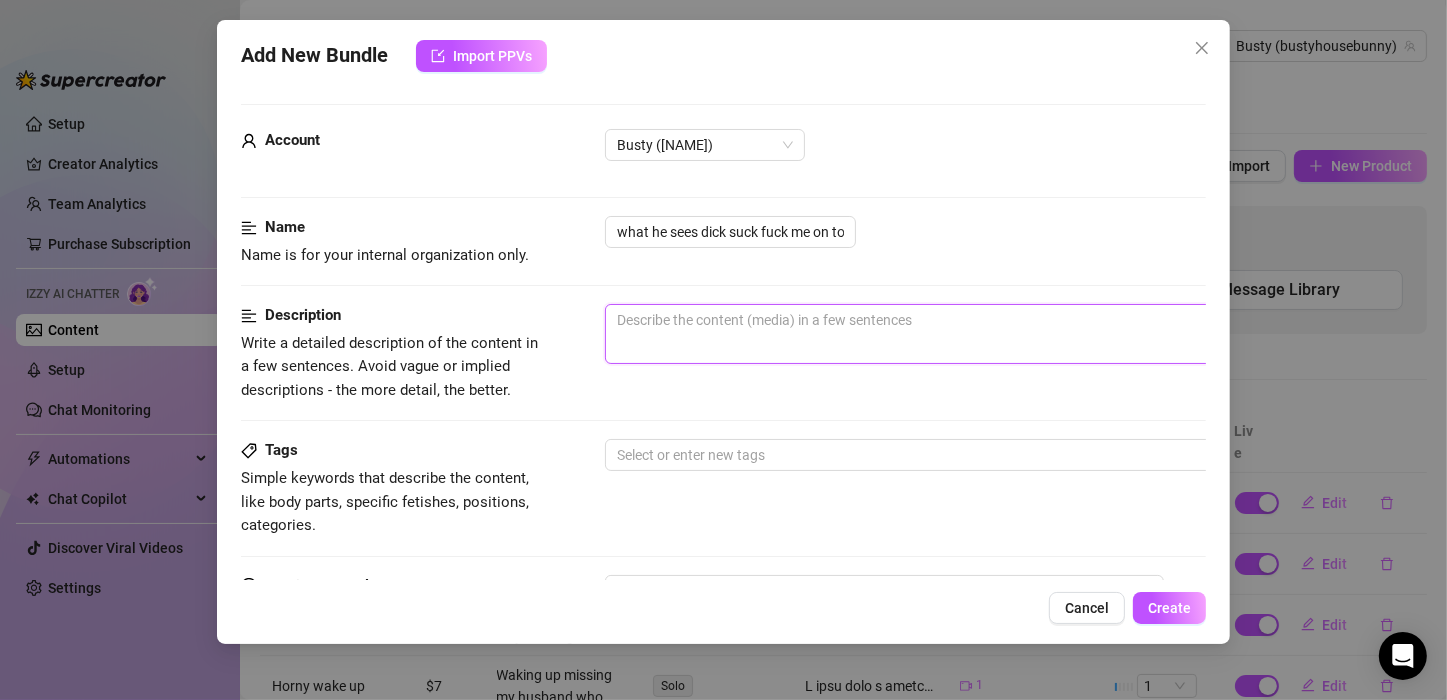 type on "I" 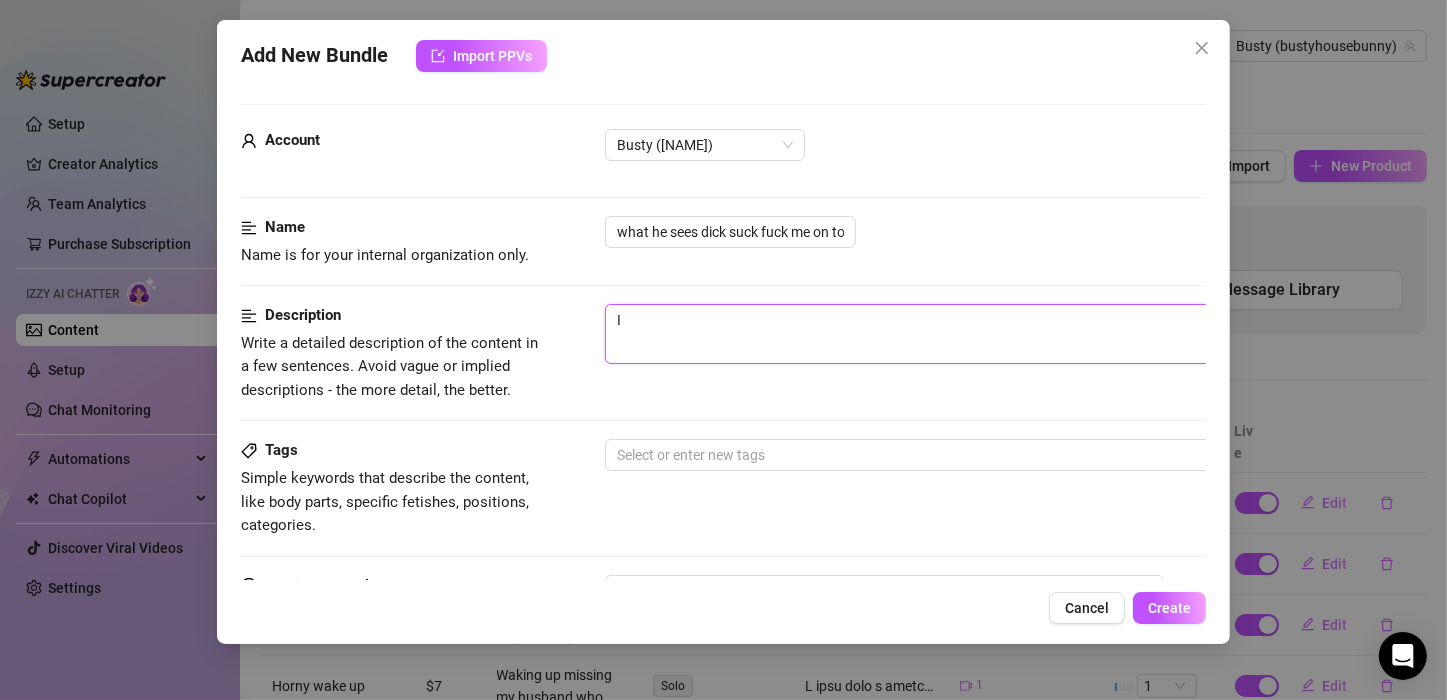 type on "I" 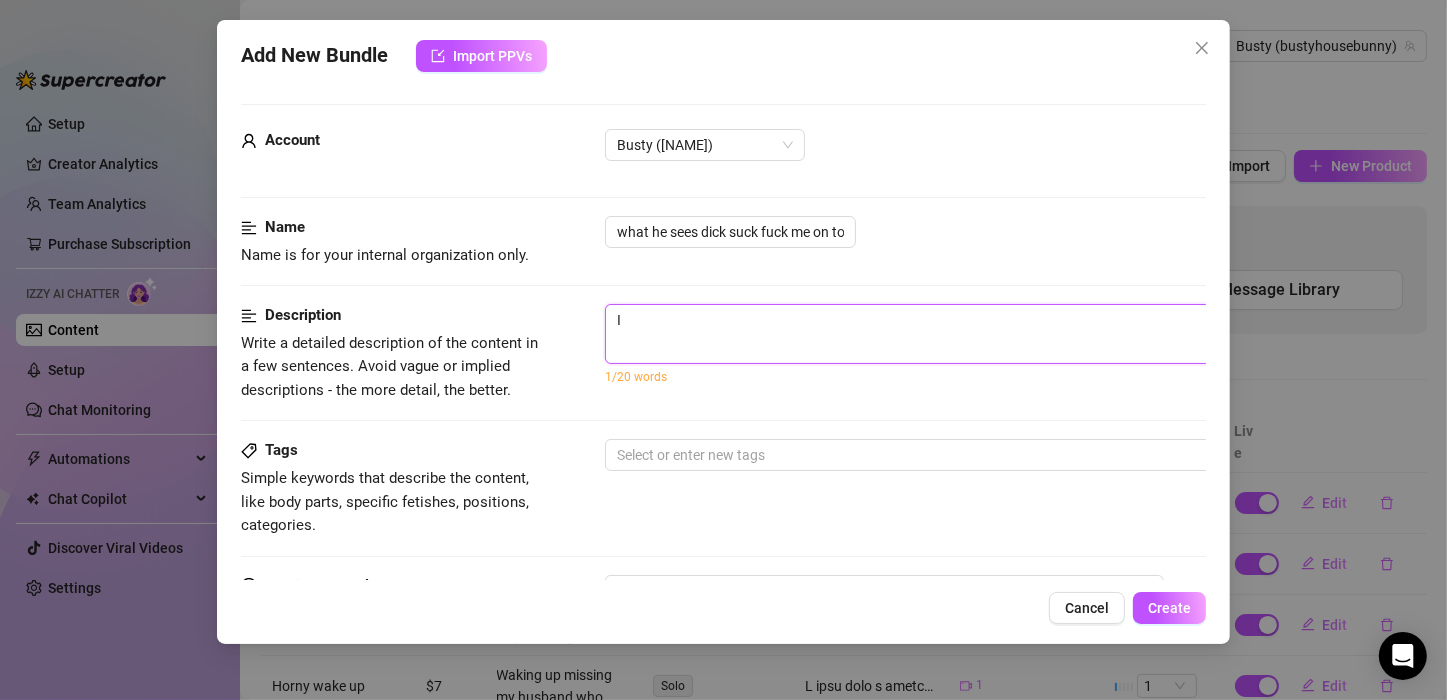 type on "I m" 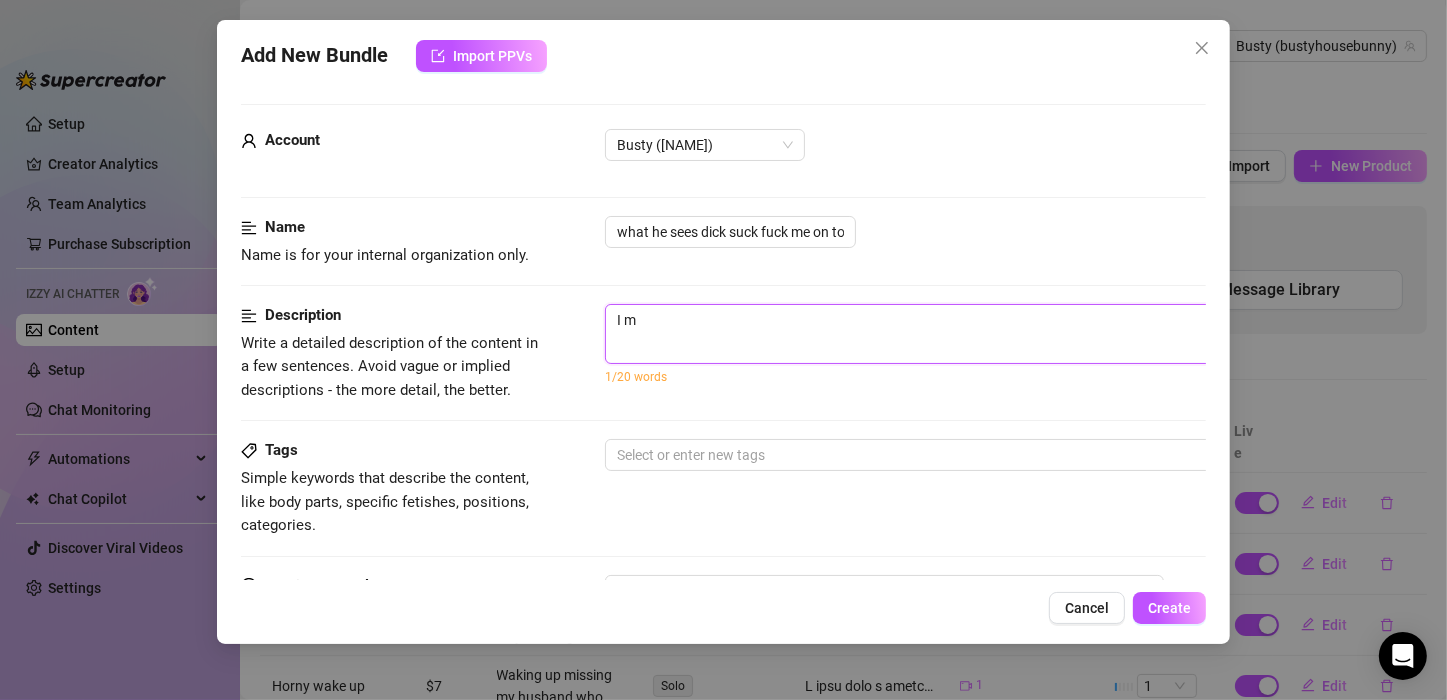 type on "I mo" 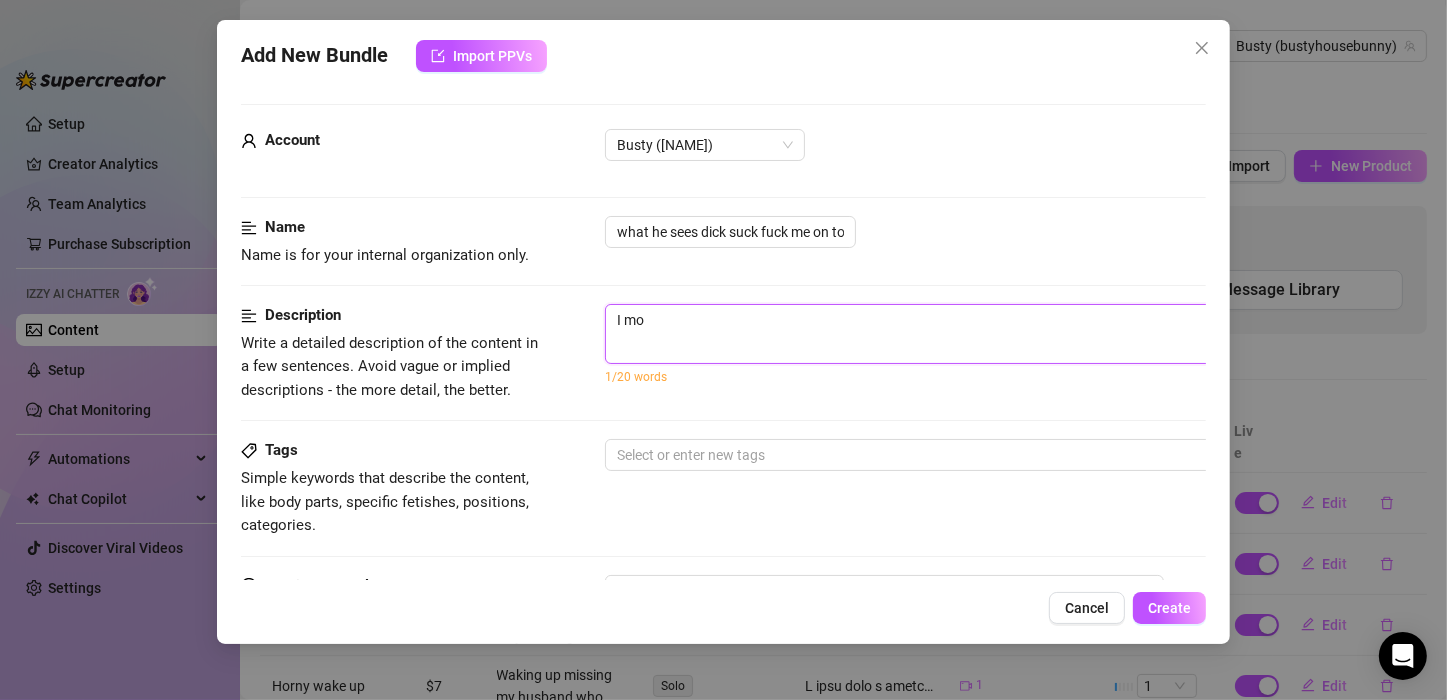 type on "I mov" 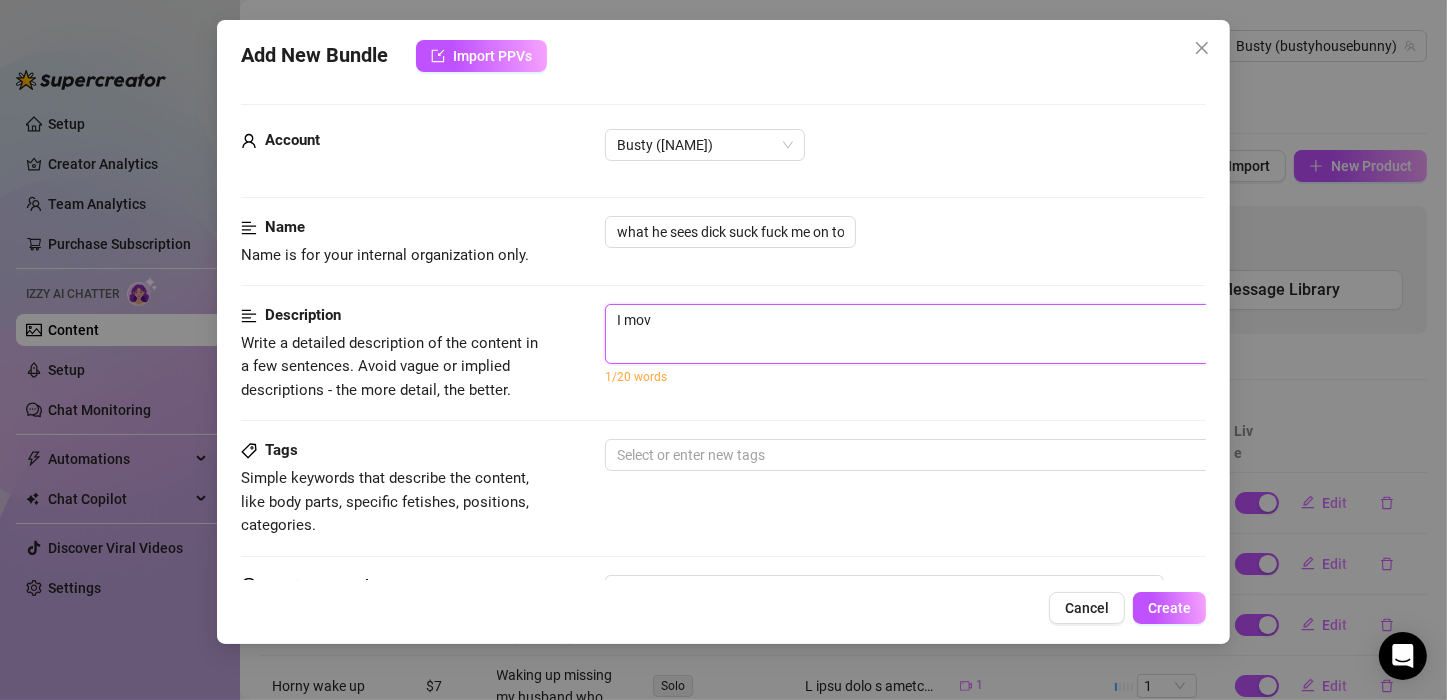 type on "I move" 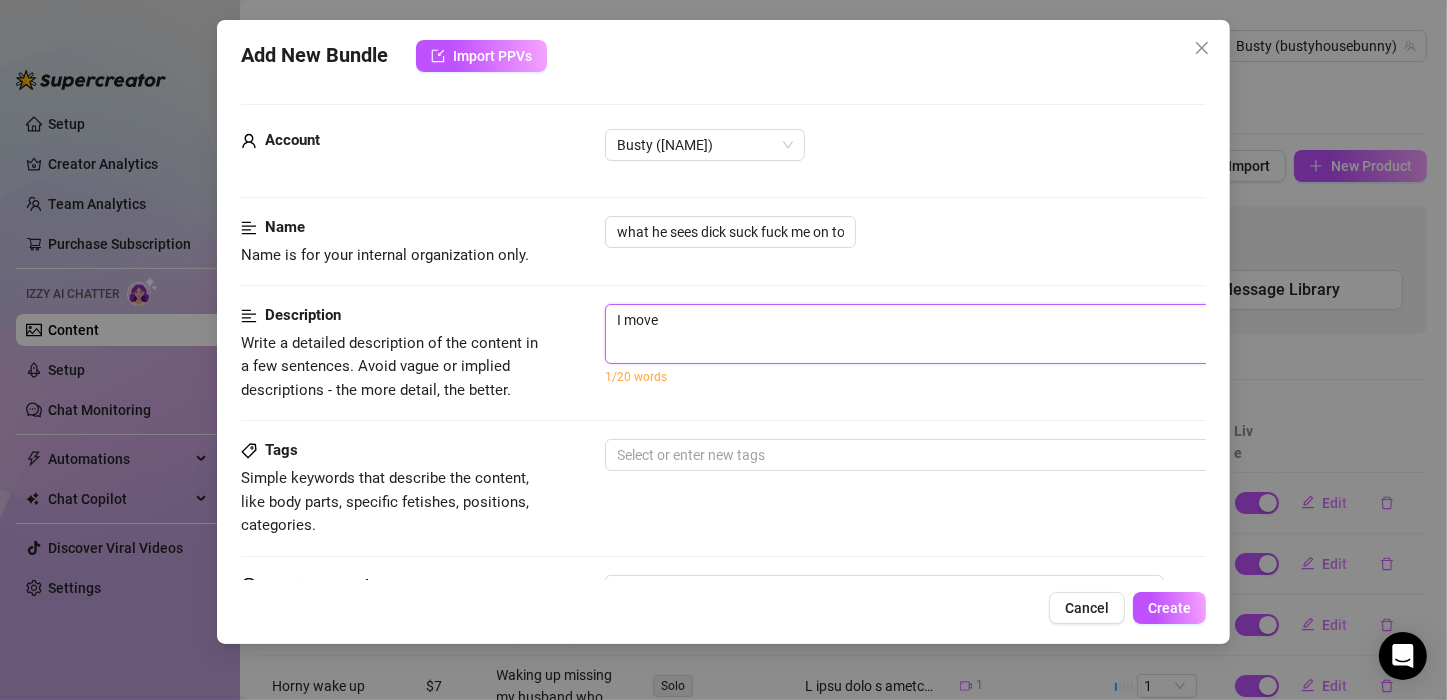type on "I move" 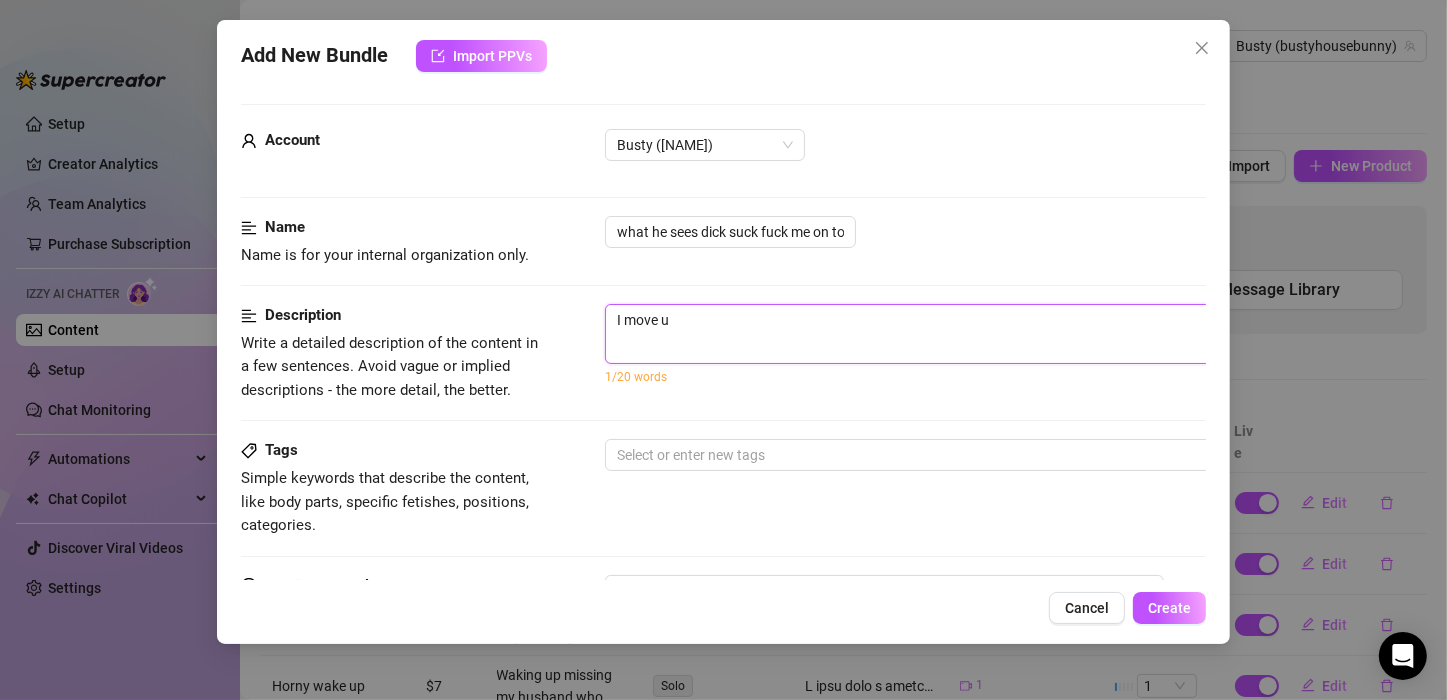 type on "I move up" 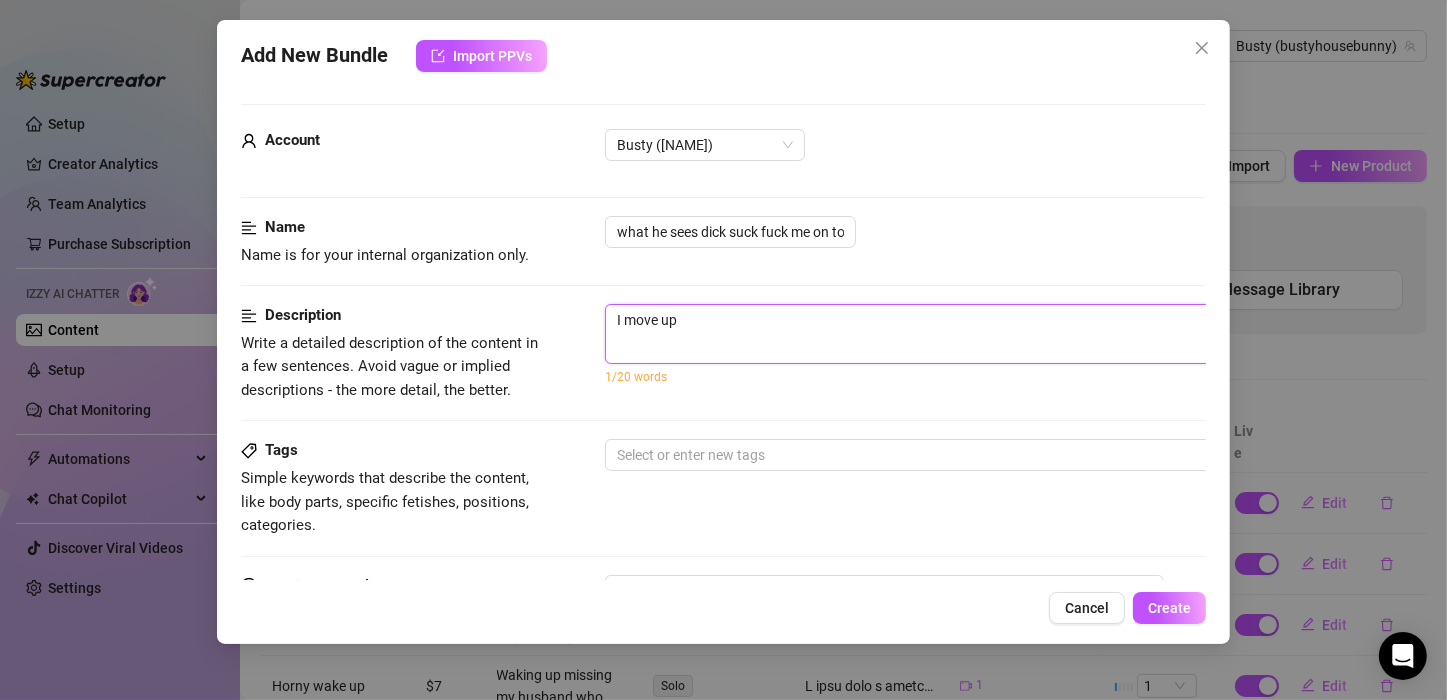 type on "I move up" 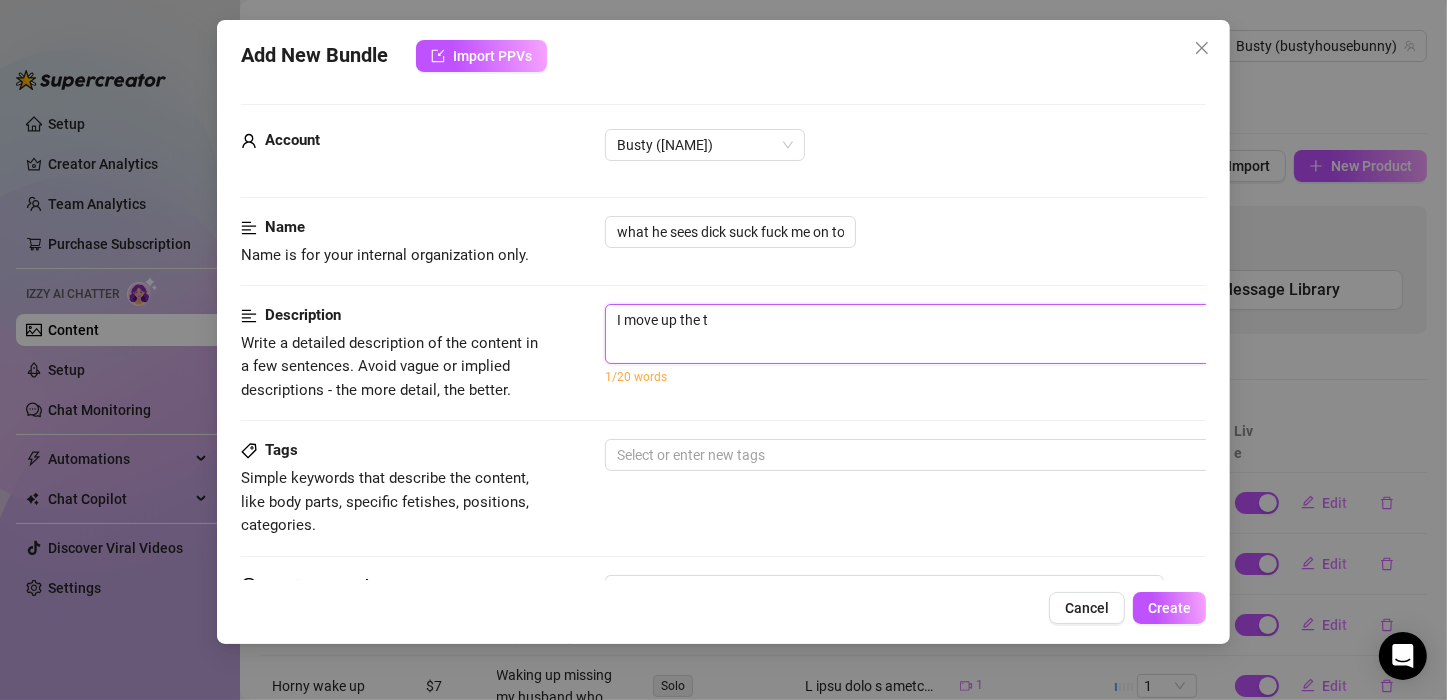 type on "I move up th" 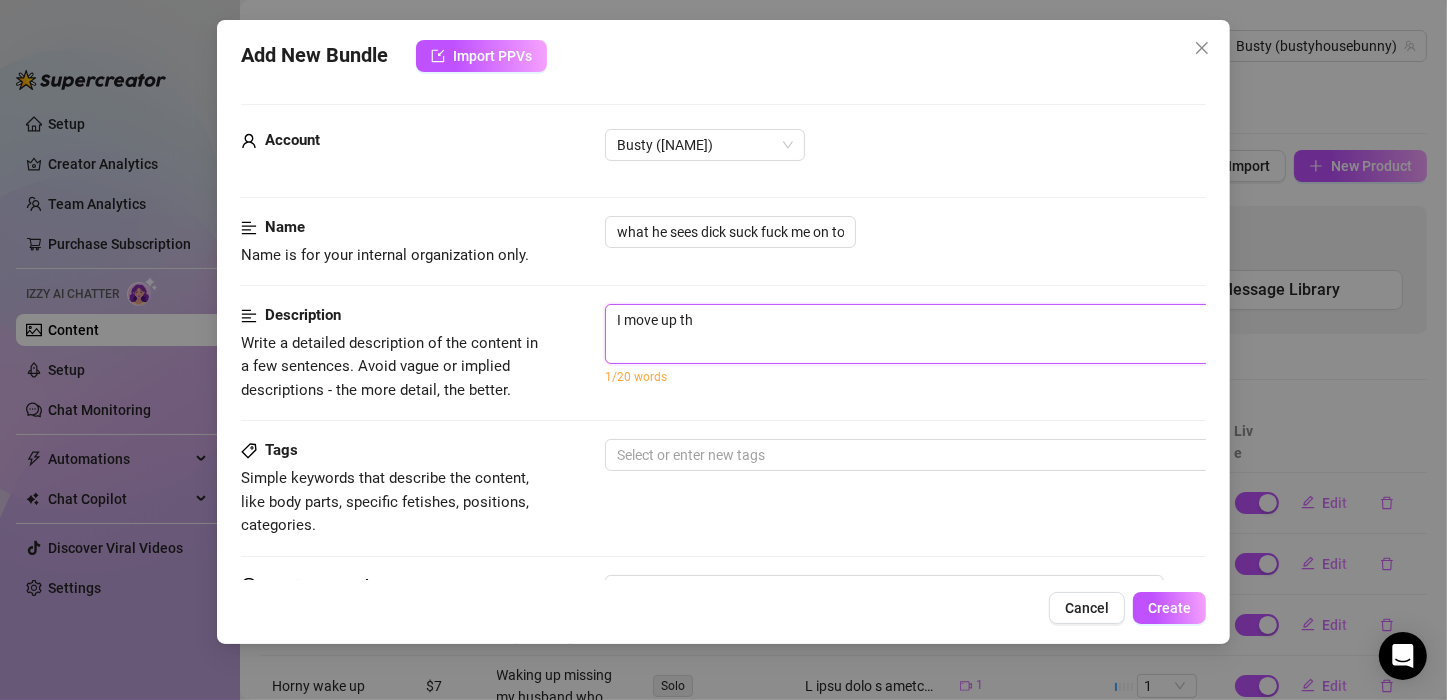 type on "I move up the [LOCATION]" 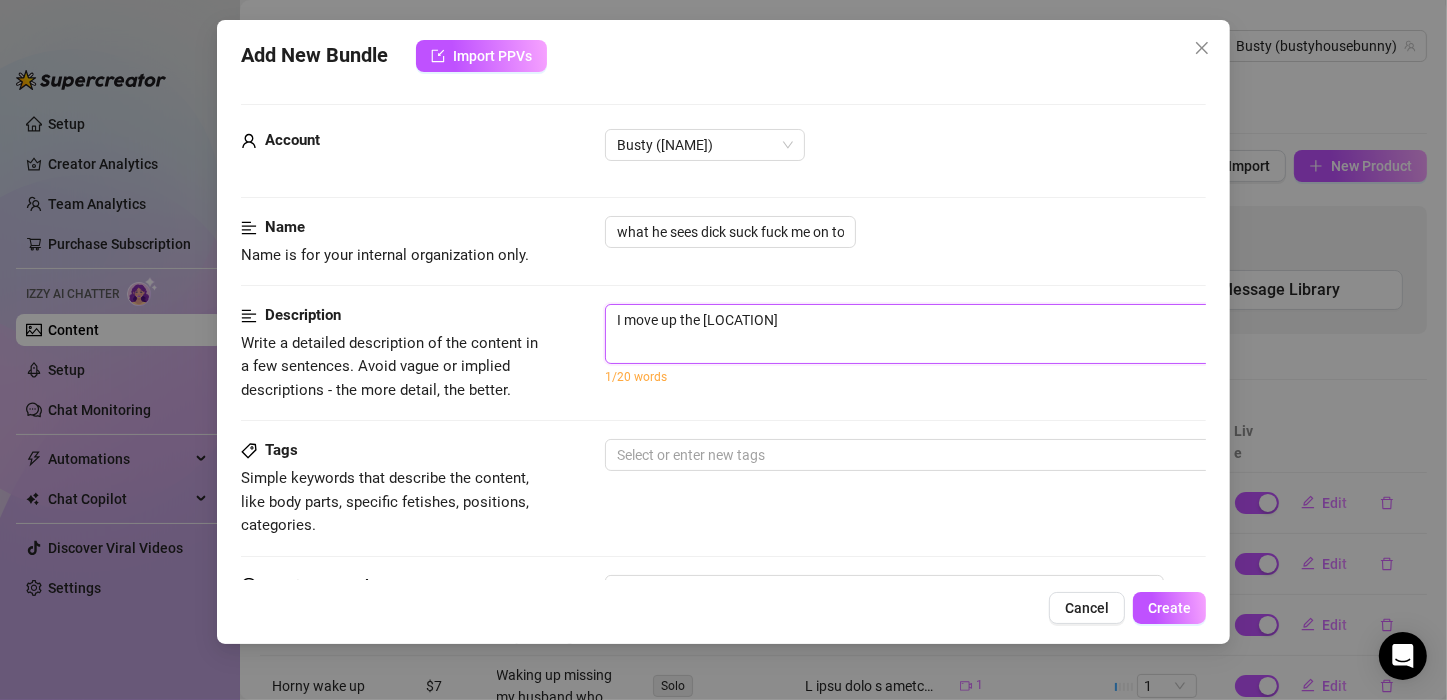 type on "I move up the [LOCATION]" 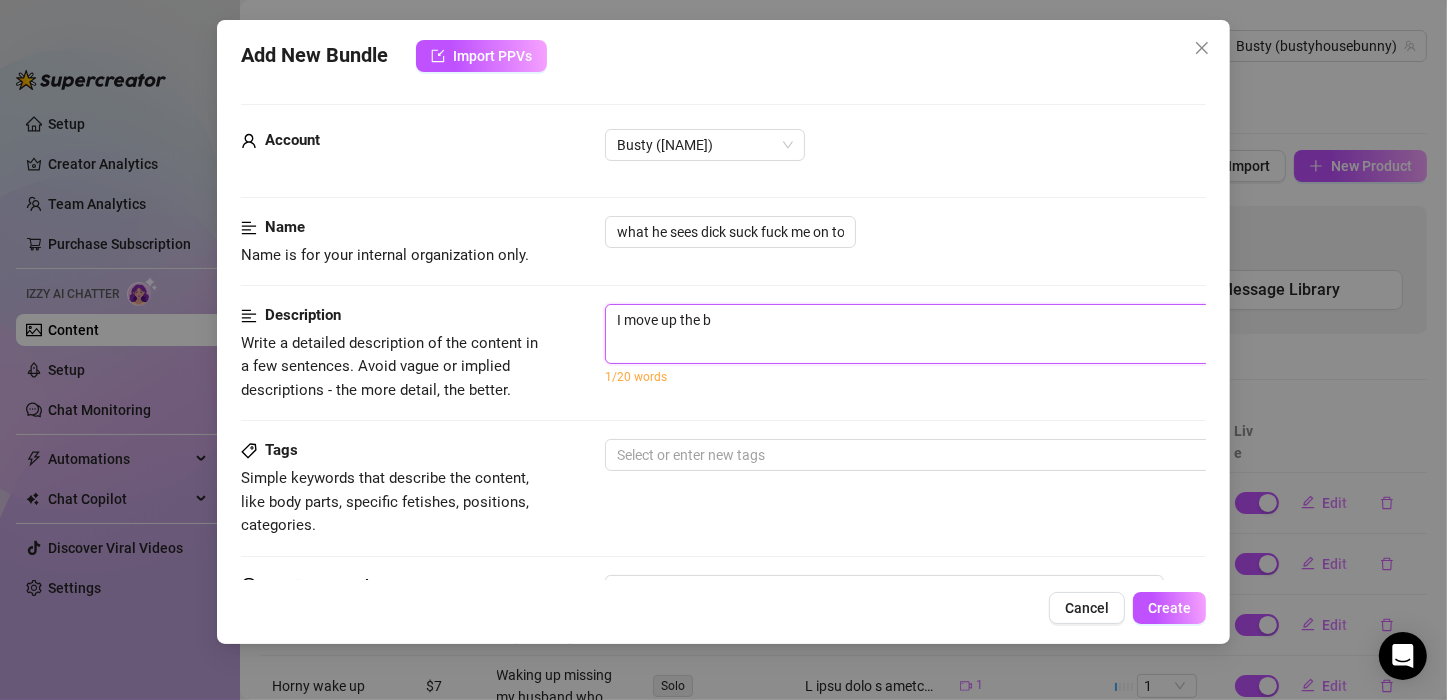 type on "I move up the [LOCATION]" 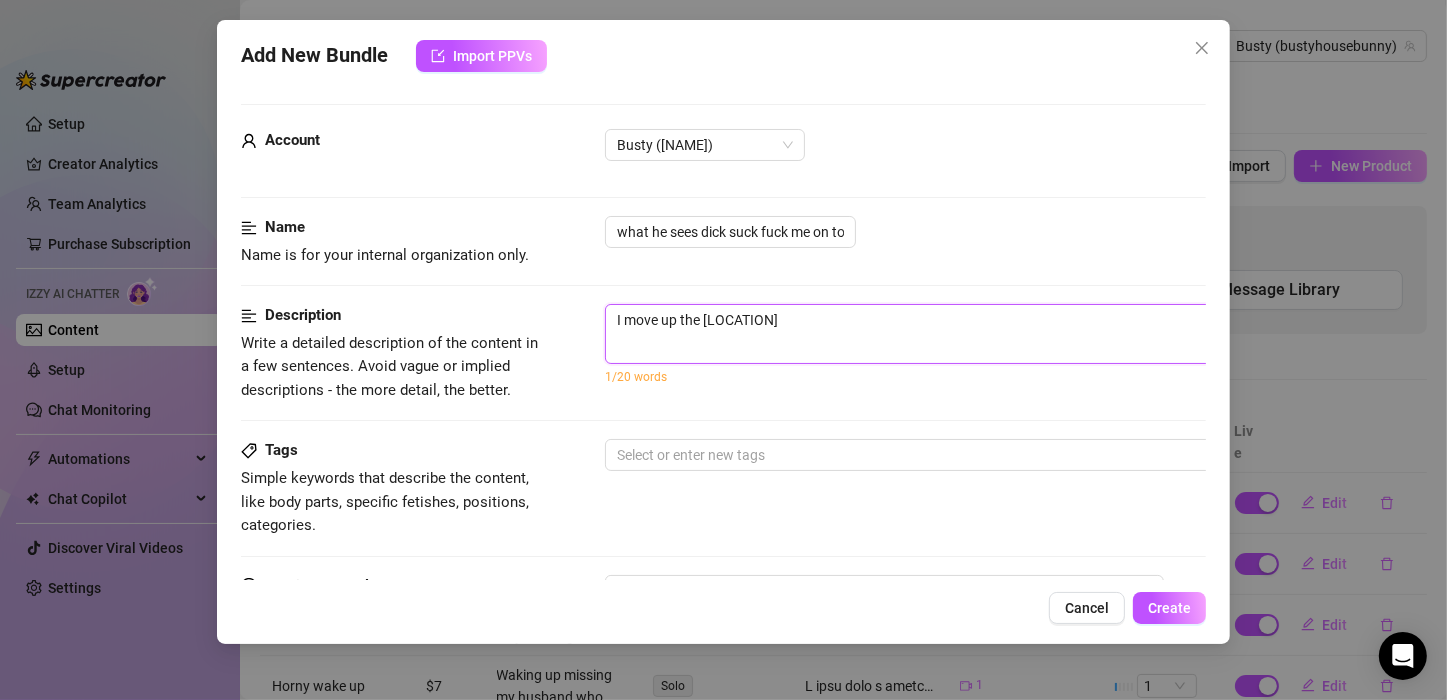 type on "I move up the [LOCATION]" 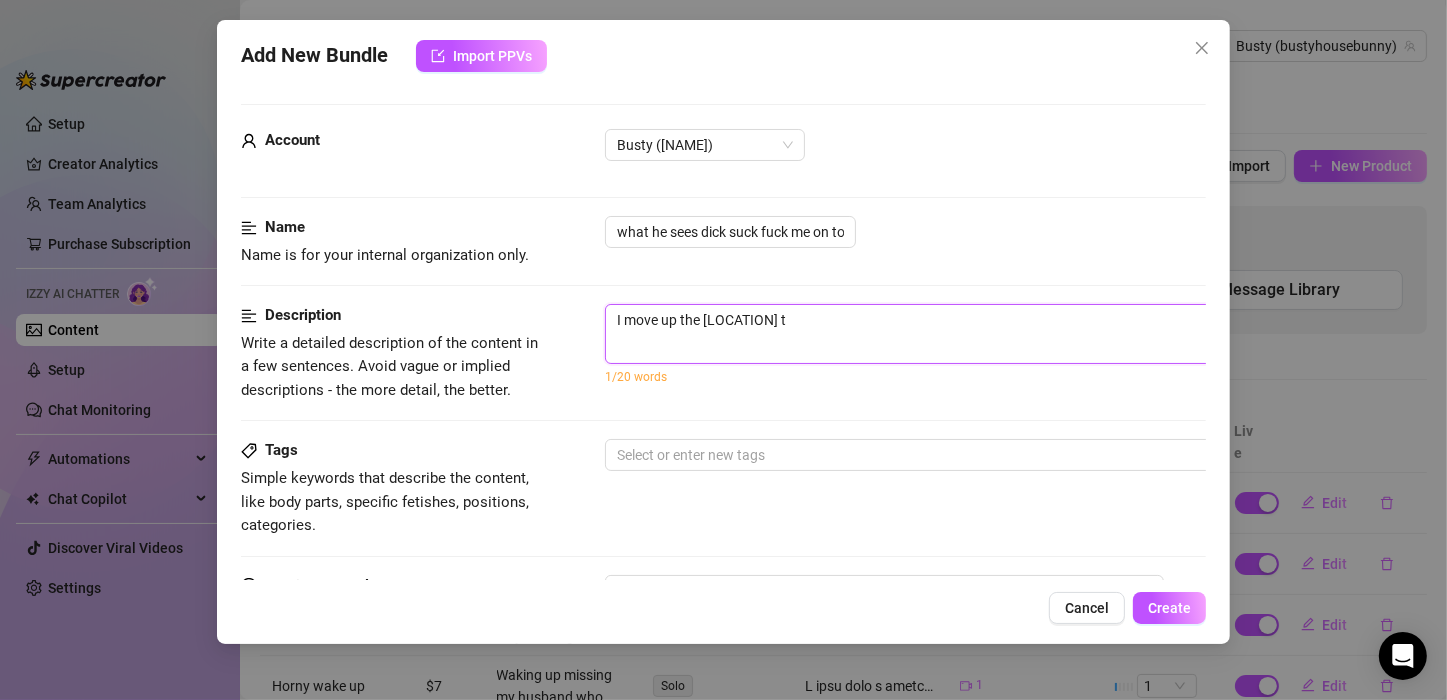 type on "I move up the bed to" 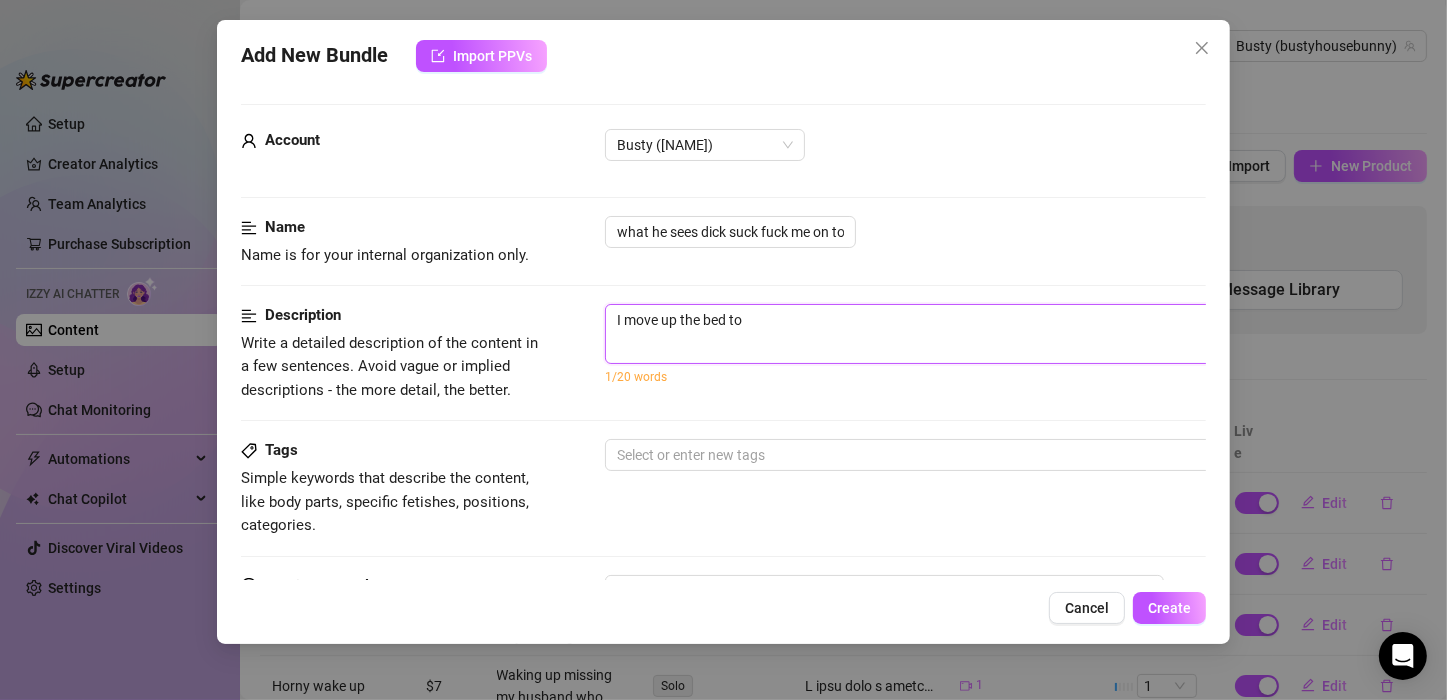type on "I move up the bed tow" 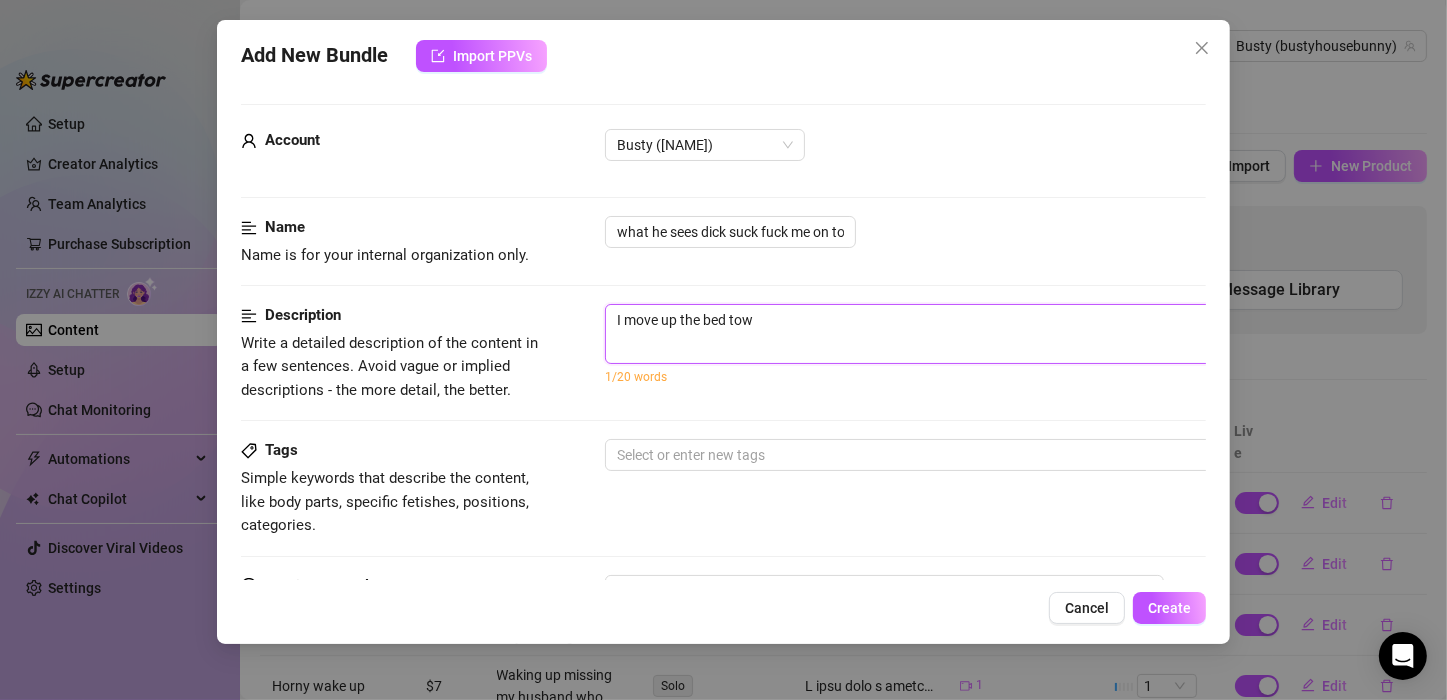 type on "I move up the bed towa" 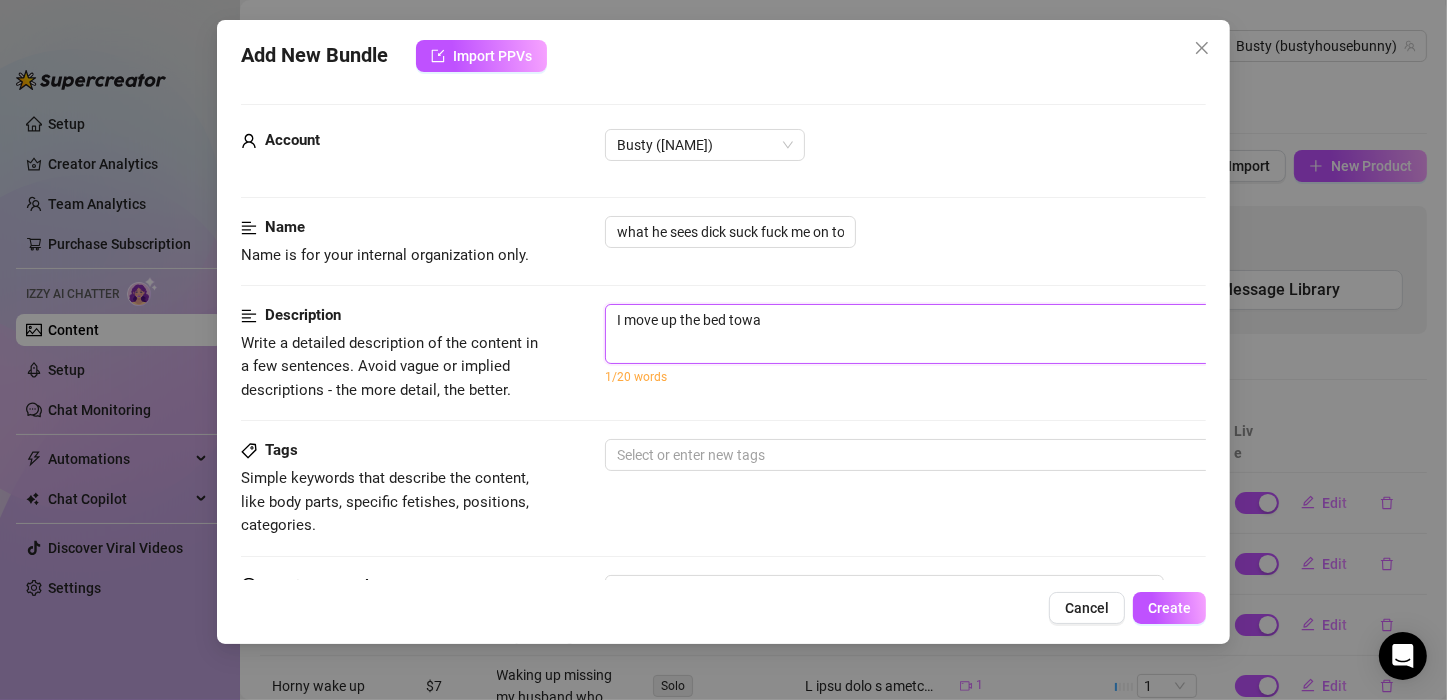type on "I move up the [LOCATION] towar" 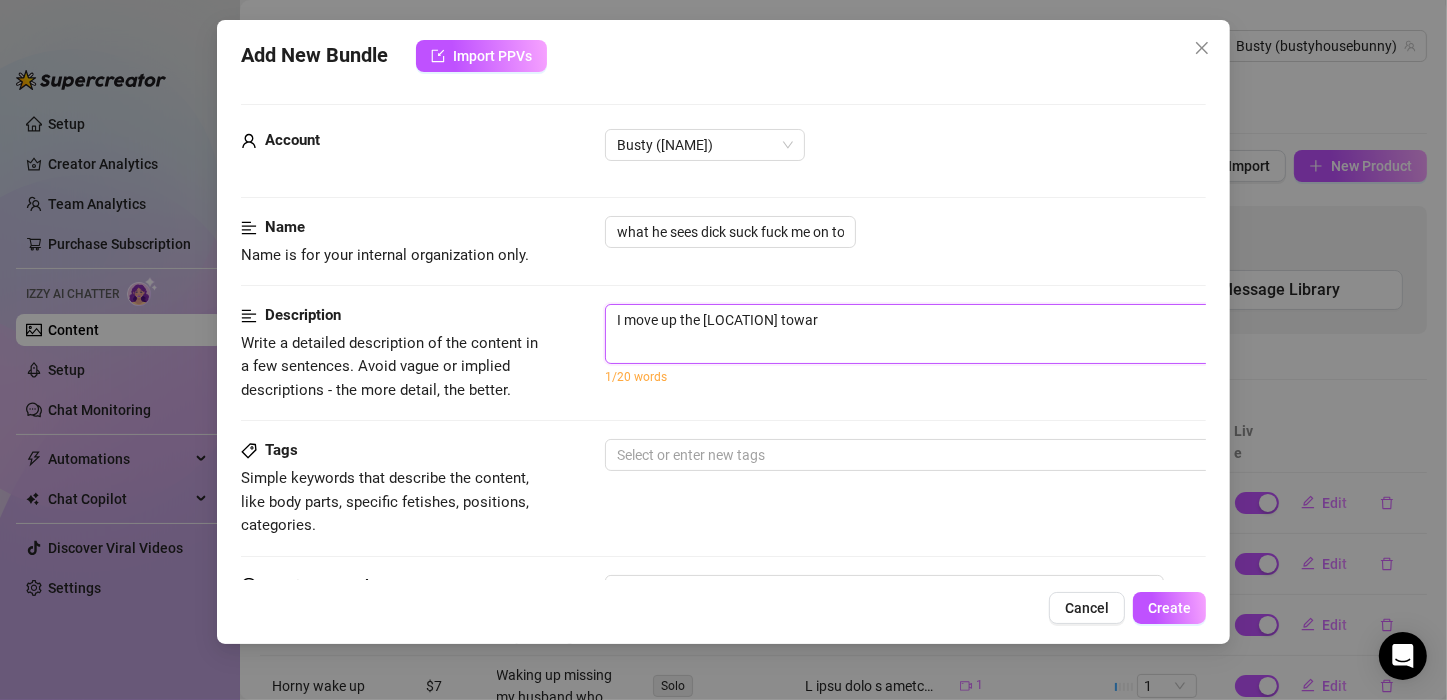 type on "I move up the bed toward" 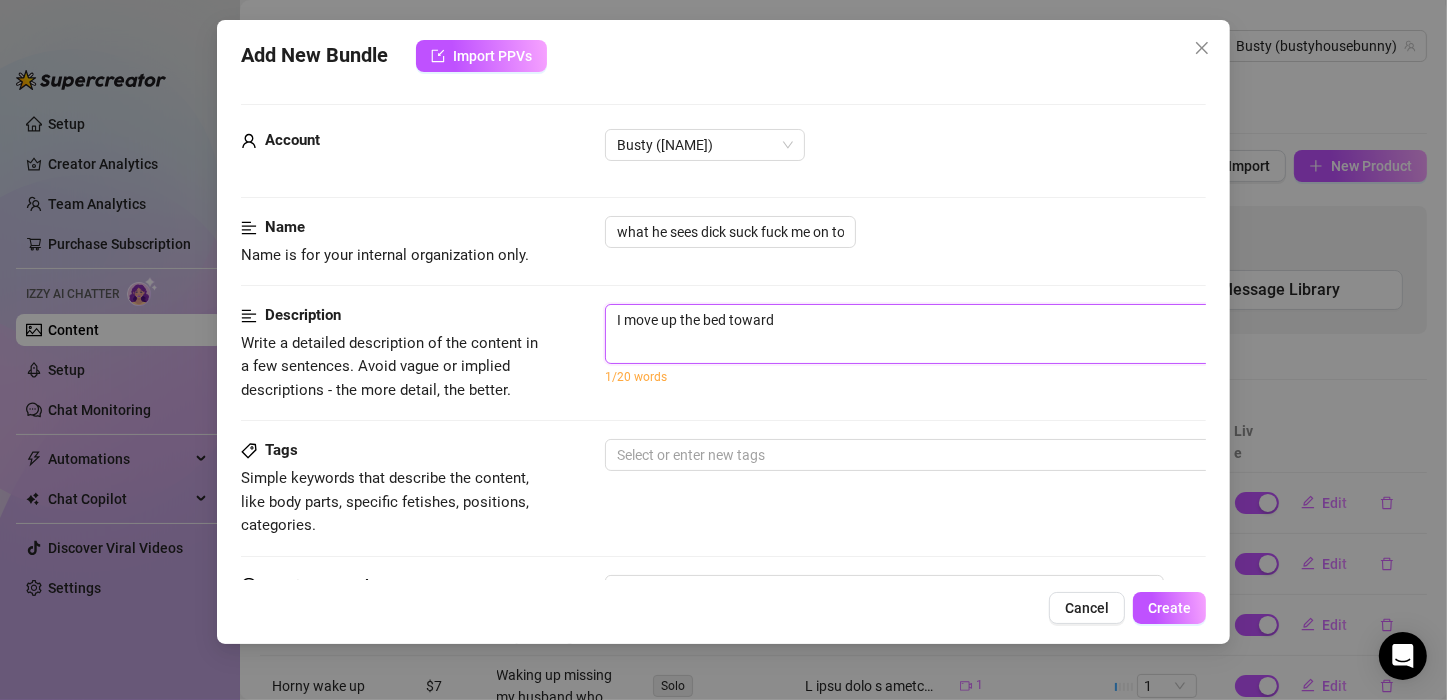 type on "I move up the bed towards" 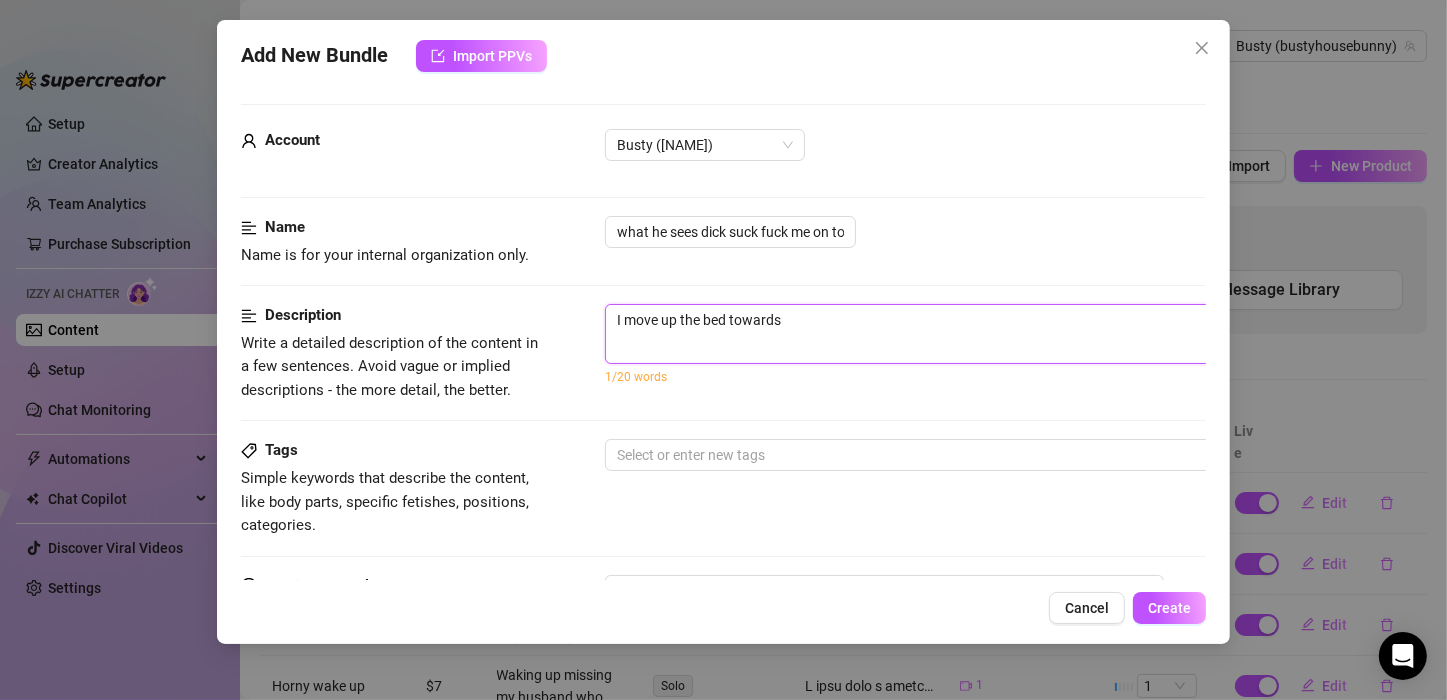 type on "I move up the bed towards" 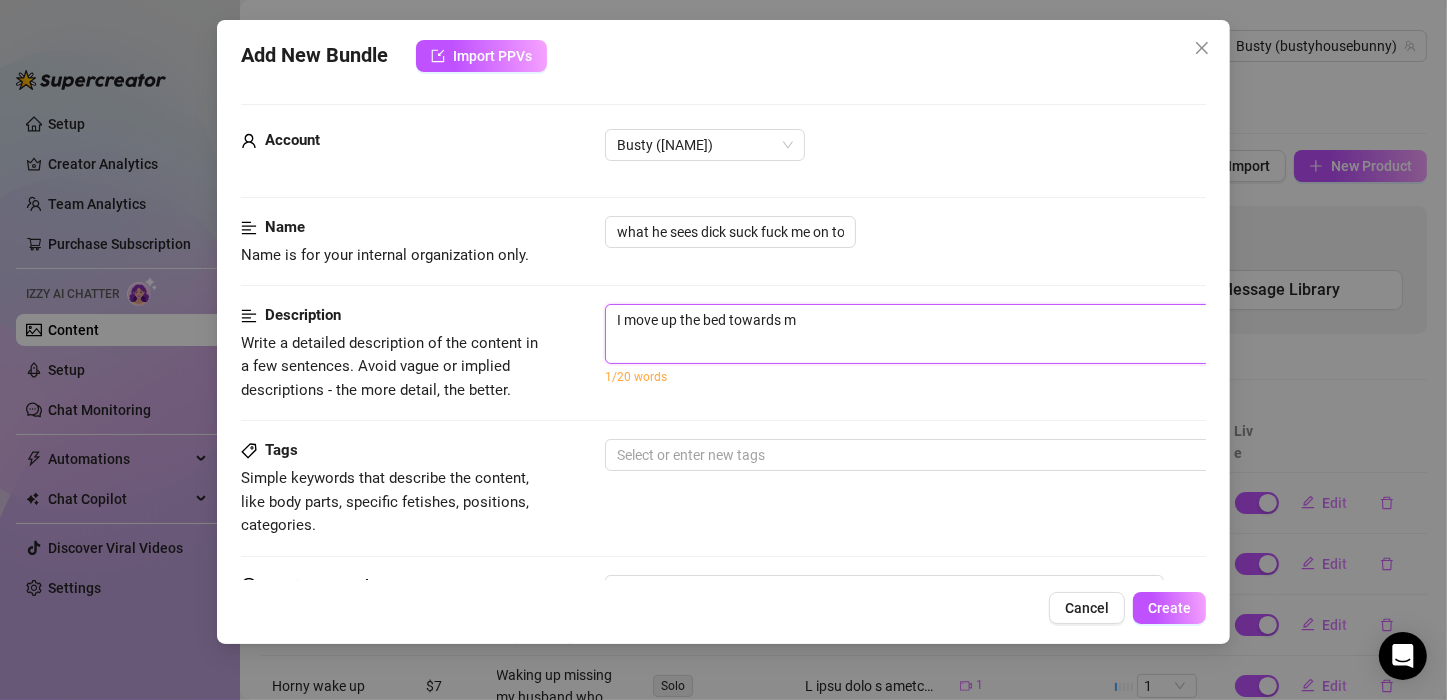type on "I move up the [LOCATION] towards my" 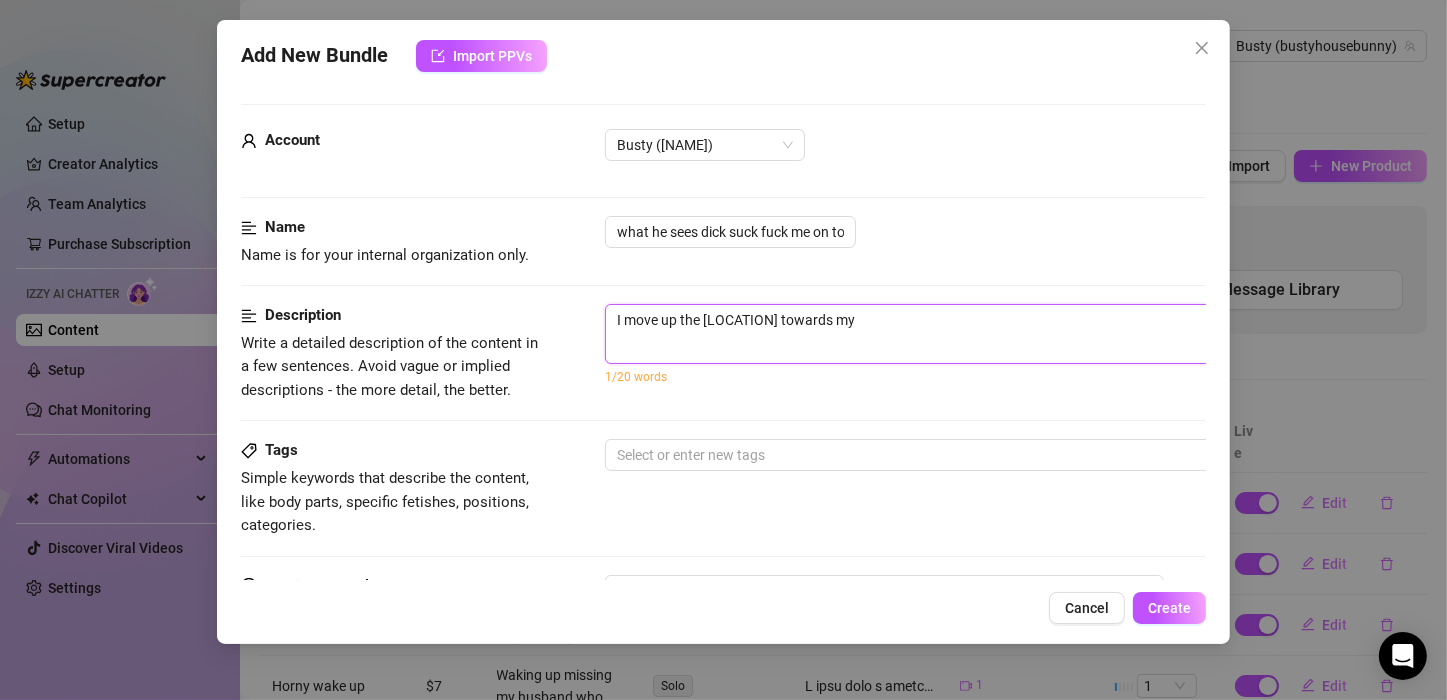 type on "I move up the [LOCATION] towards my" 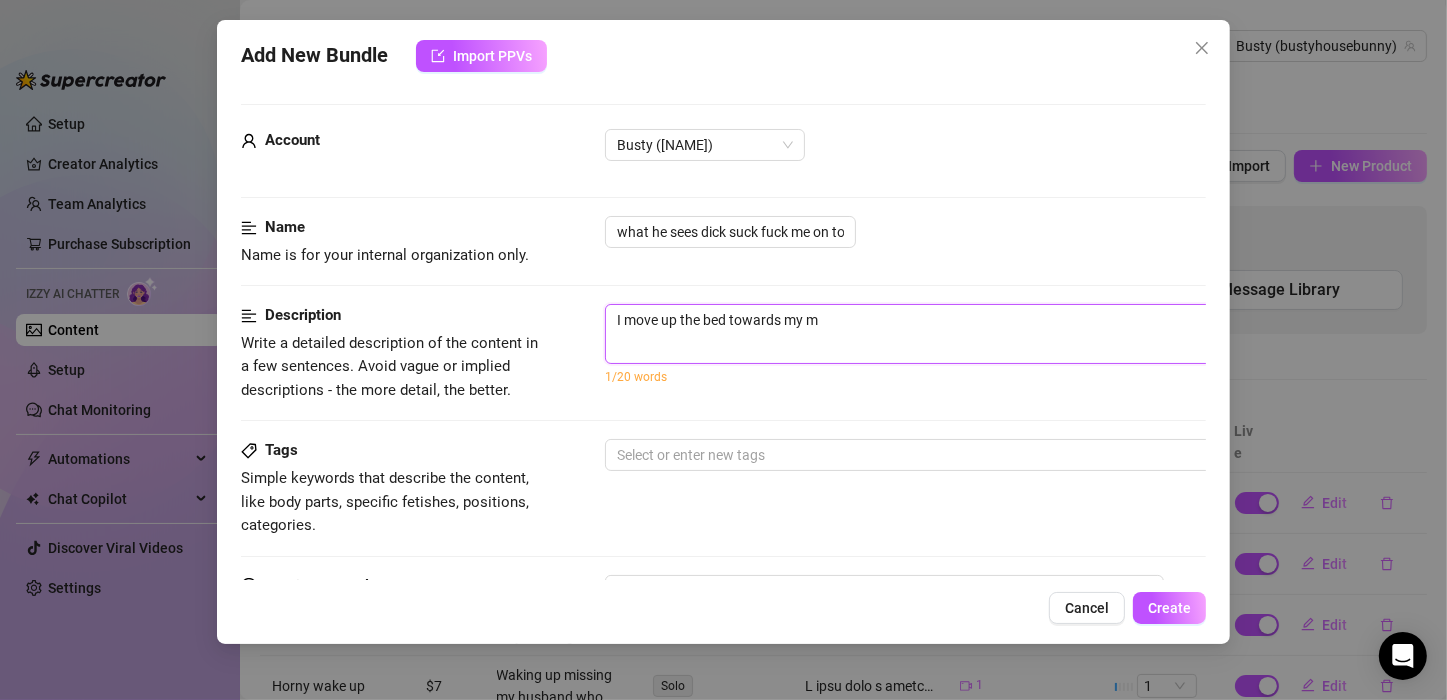 type on "I move up the bed towards my ma" 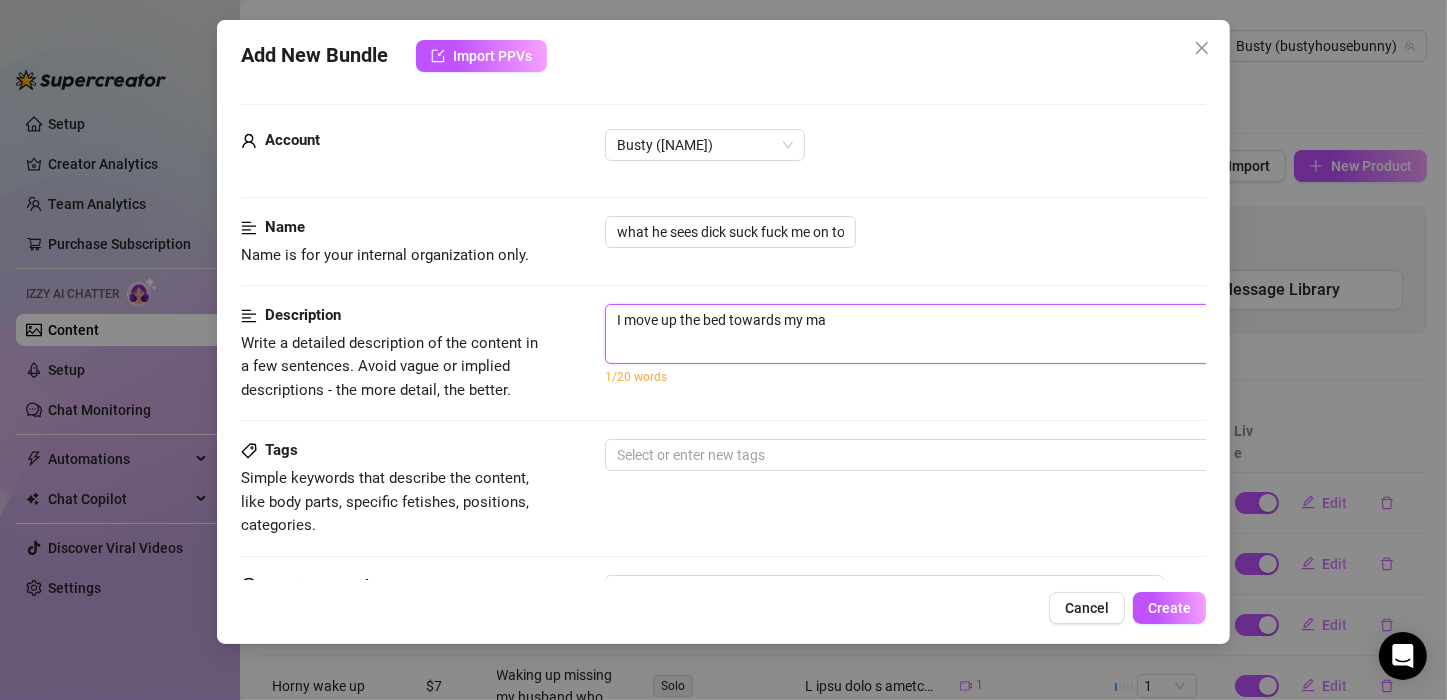type on "I move up the [LOCATION] towards my man" 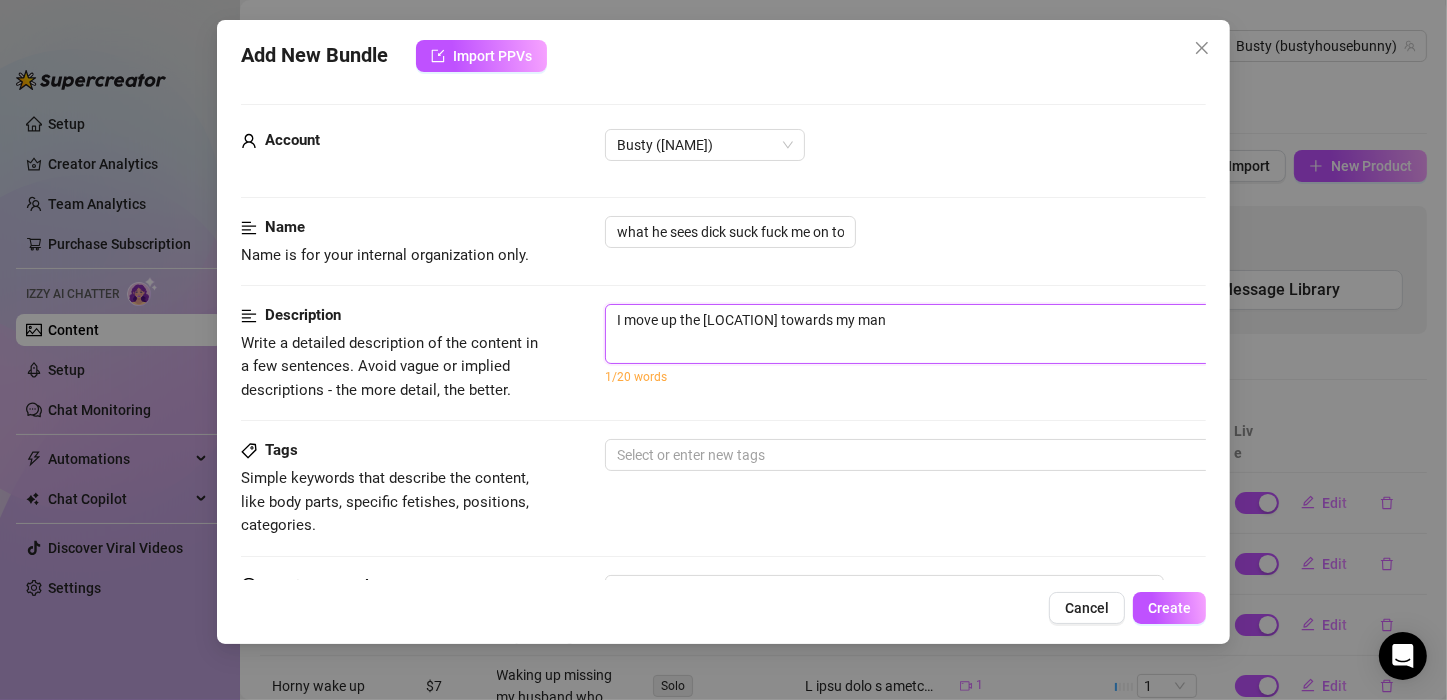 type on "I move up the [LOCATION] towards my man" 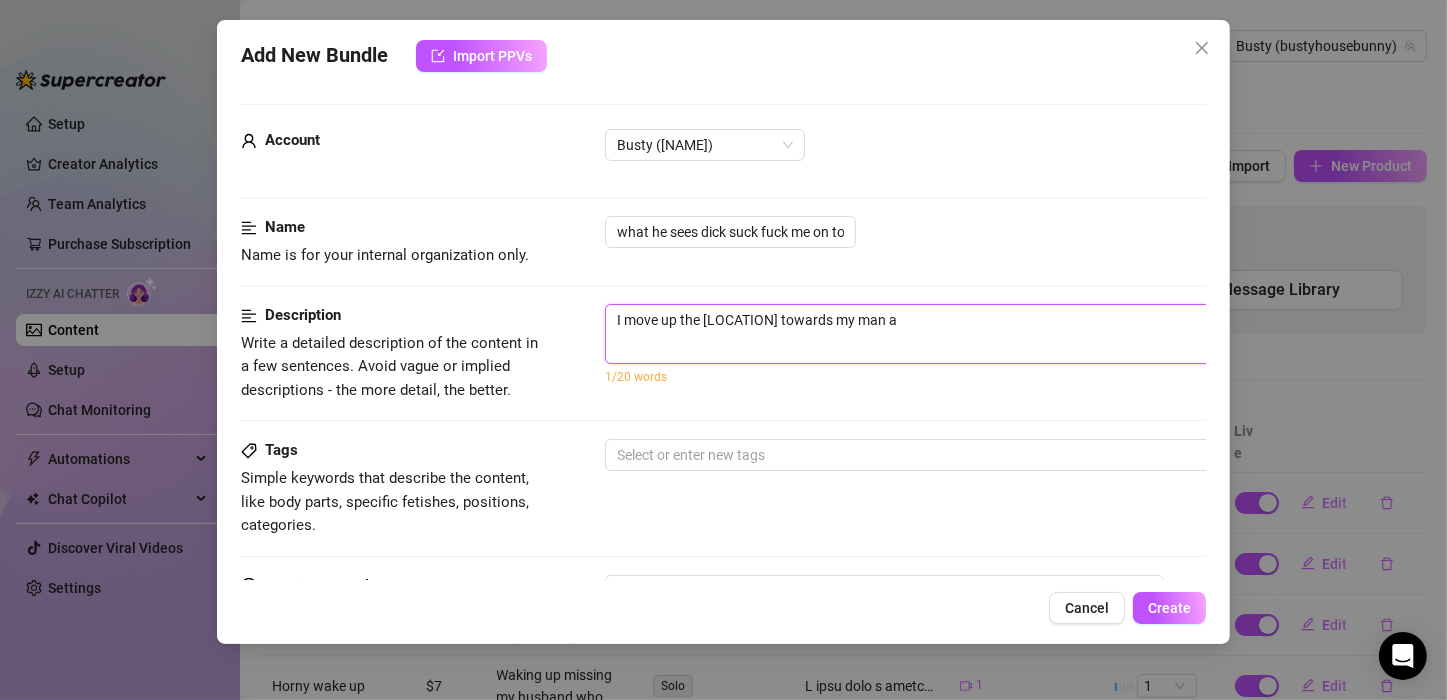 type on "I move up the bed towards my man an" 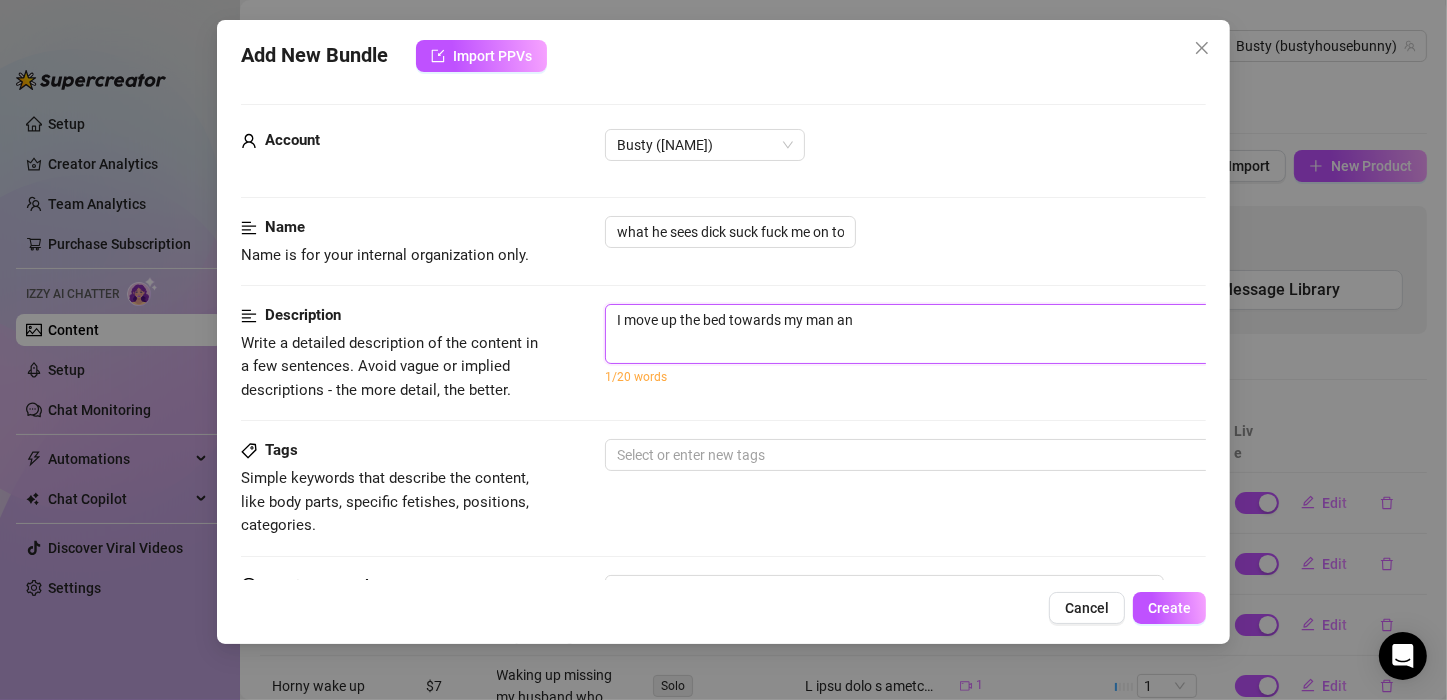 type on "I move up the bed towards my man and" 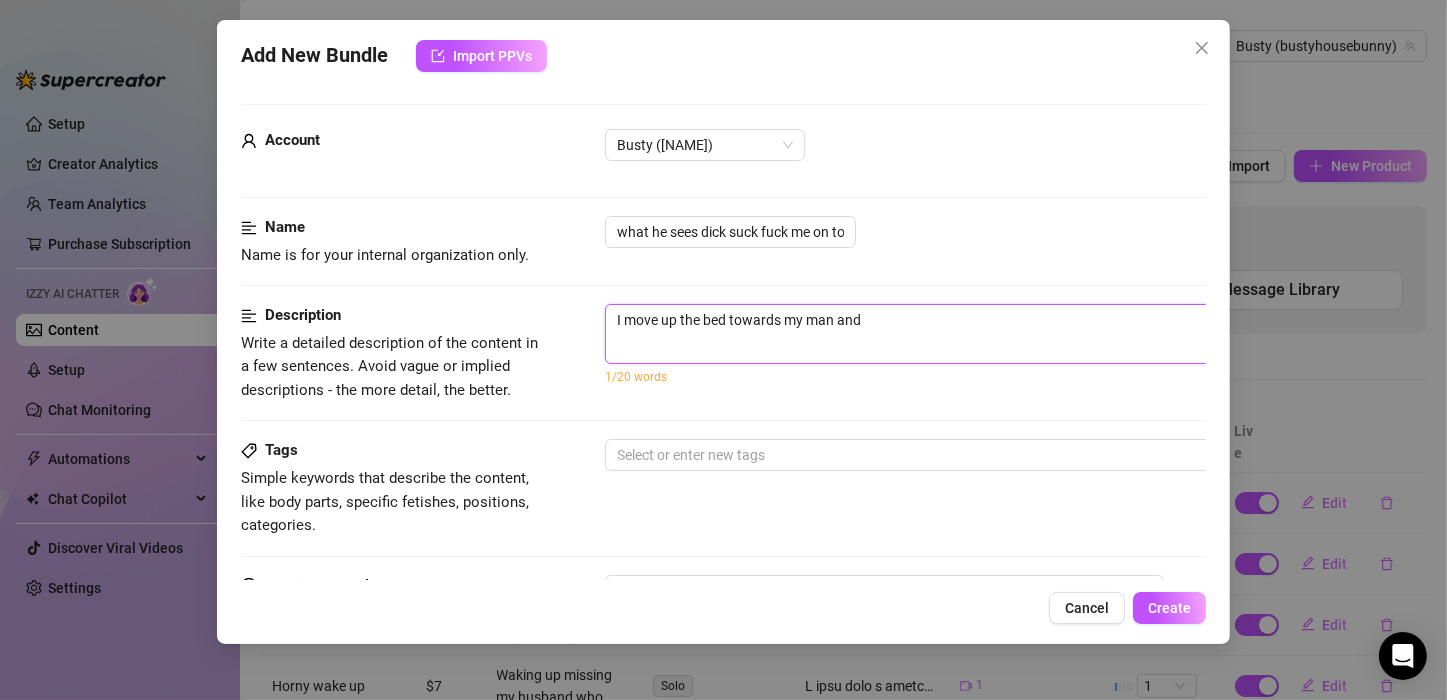 type on "I move up the bed towards my man and" 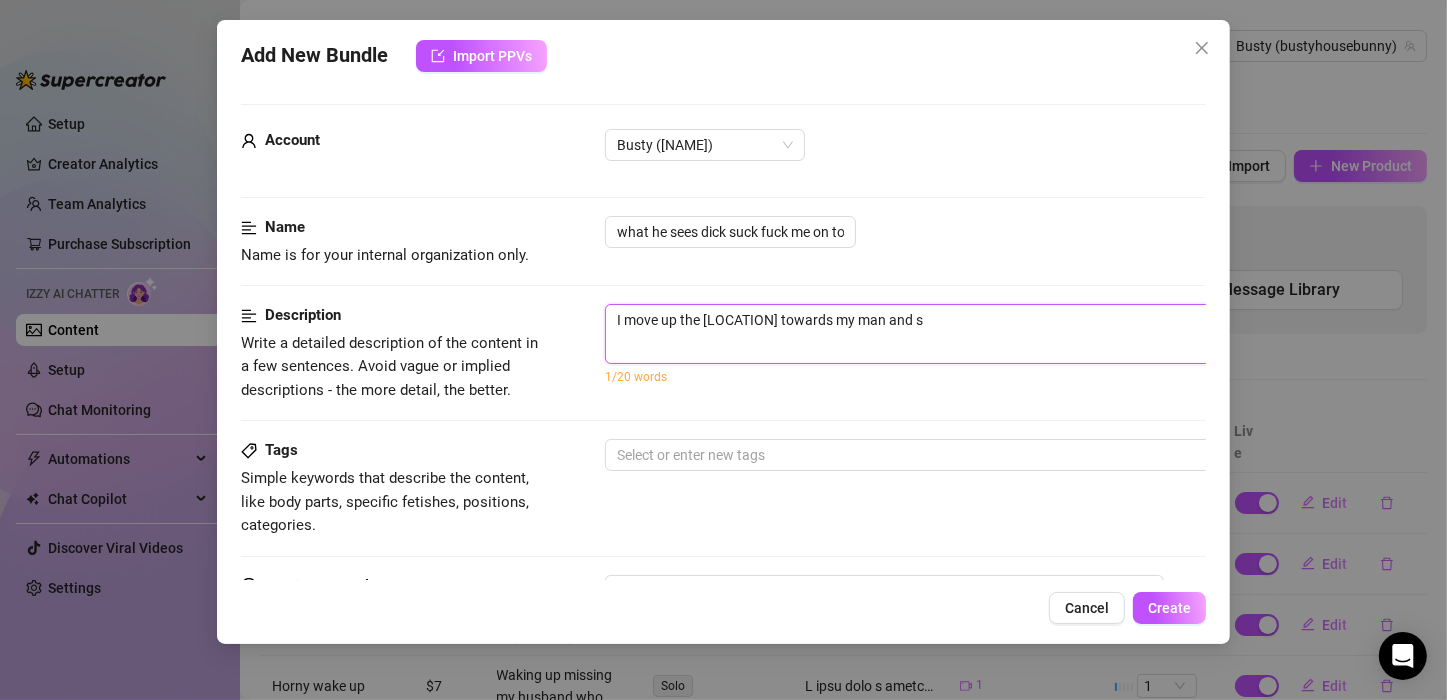 type on "I move up the bed towards my man and st" 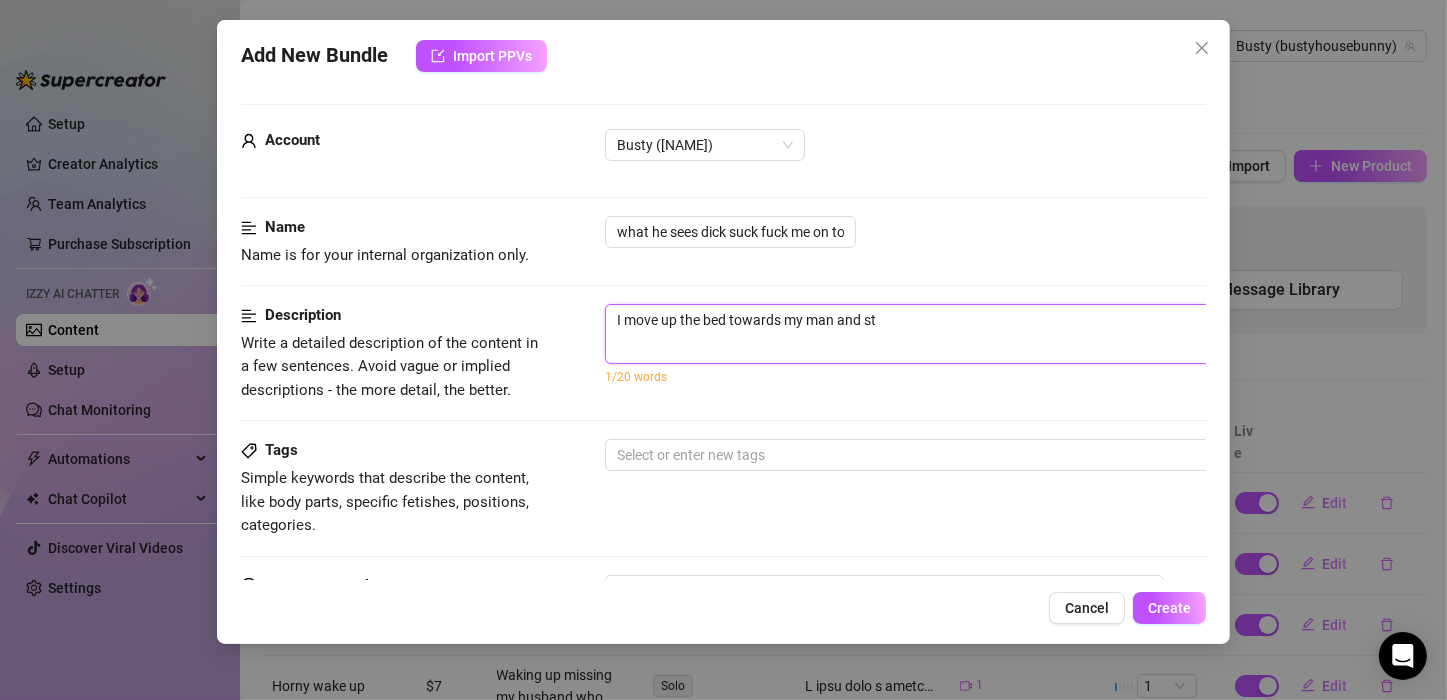 type on "I move up the [LOCATION] towards my man and sta" 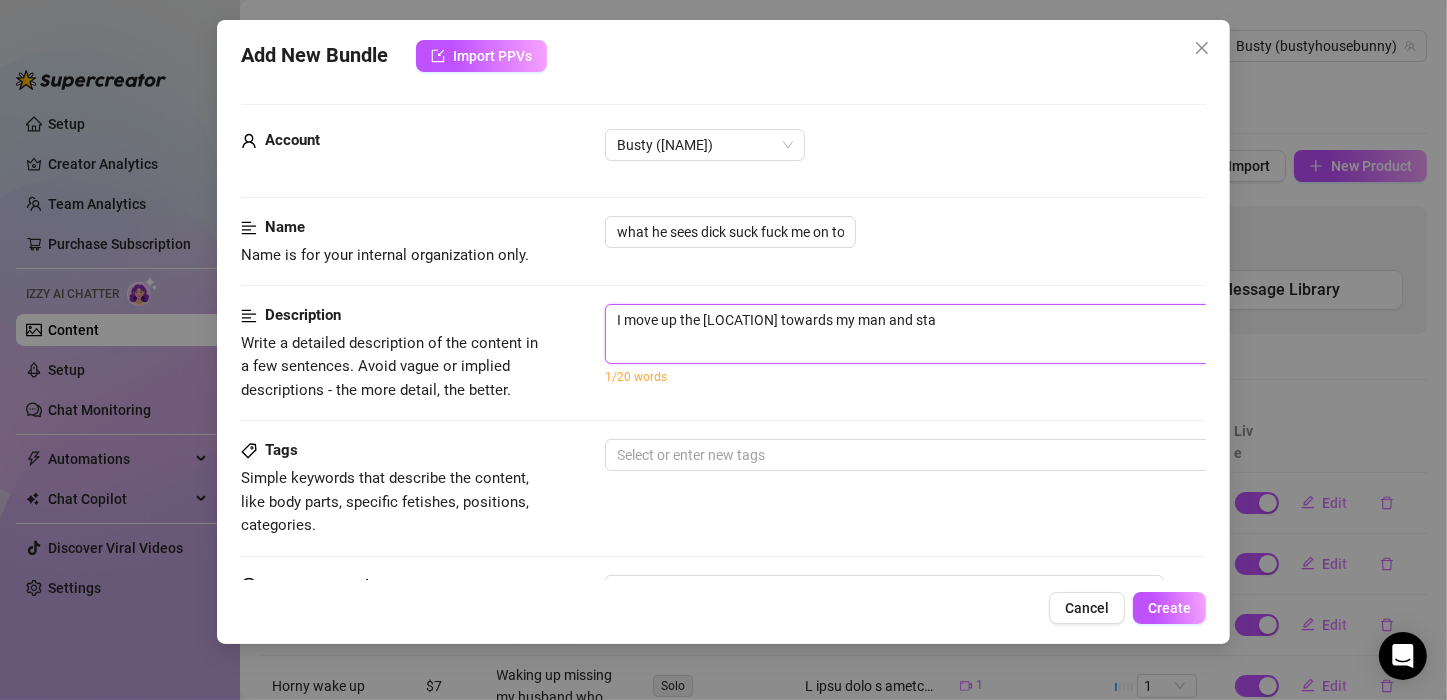 type on "I move up the [LOCATION] towards my man and star" 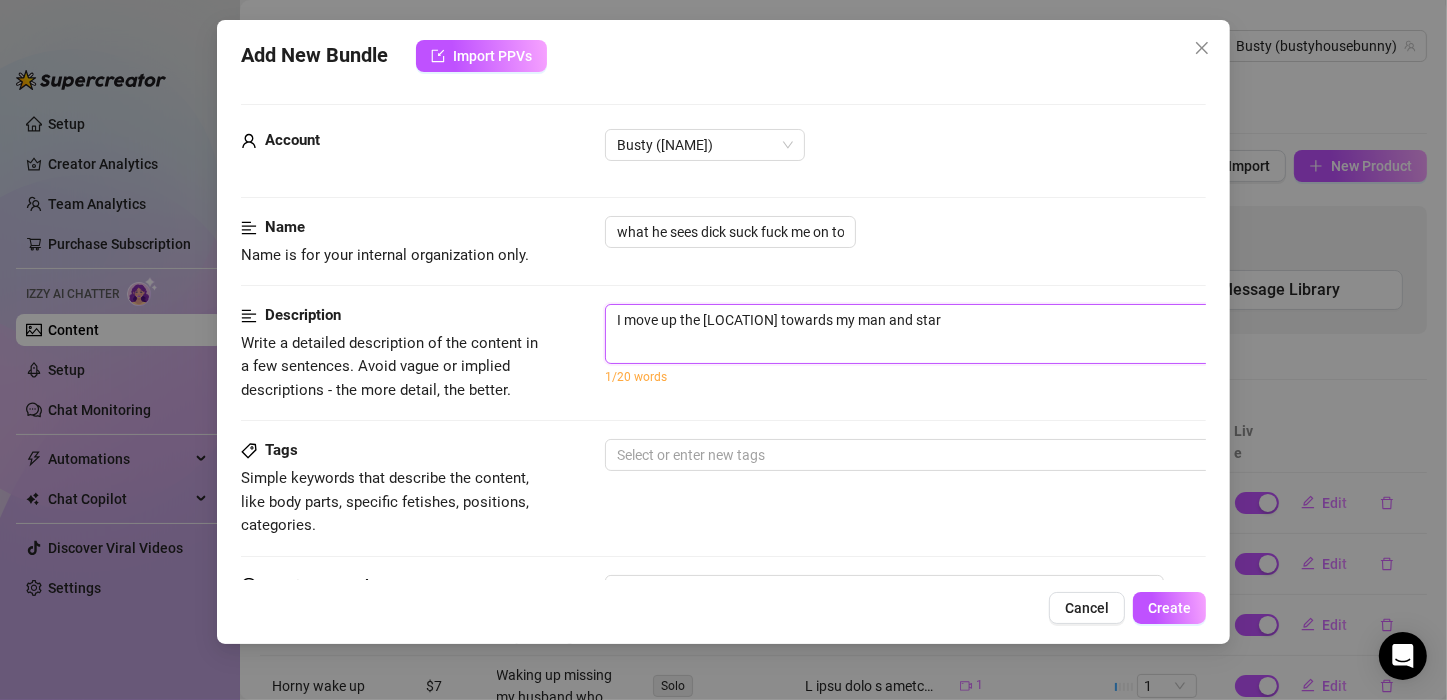type on "I move up the bed towards my man and start" 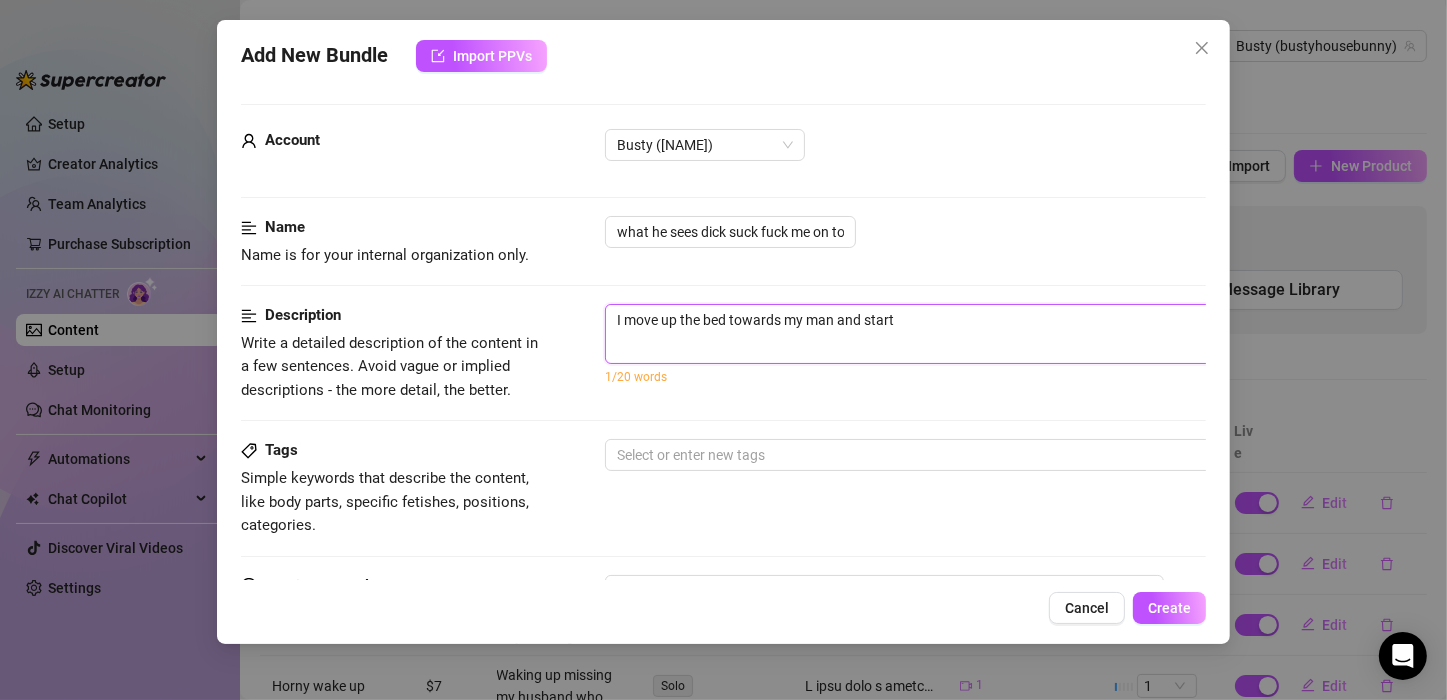 type on "I move up the bed towards my man and start" 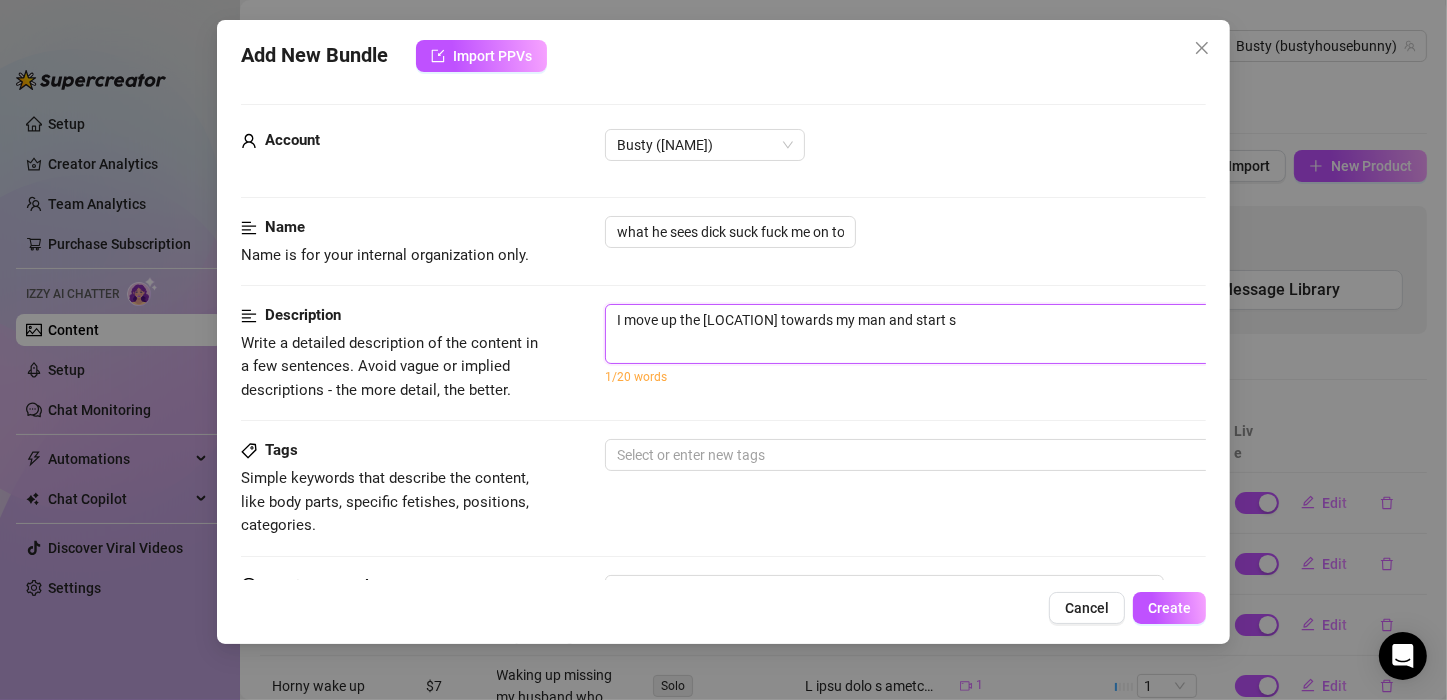 type on "I move up the [LOCATION] towards my man and start st" 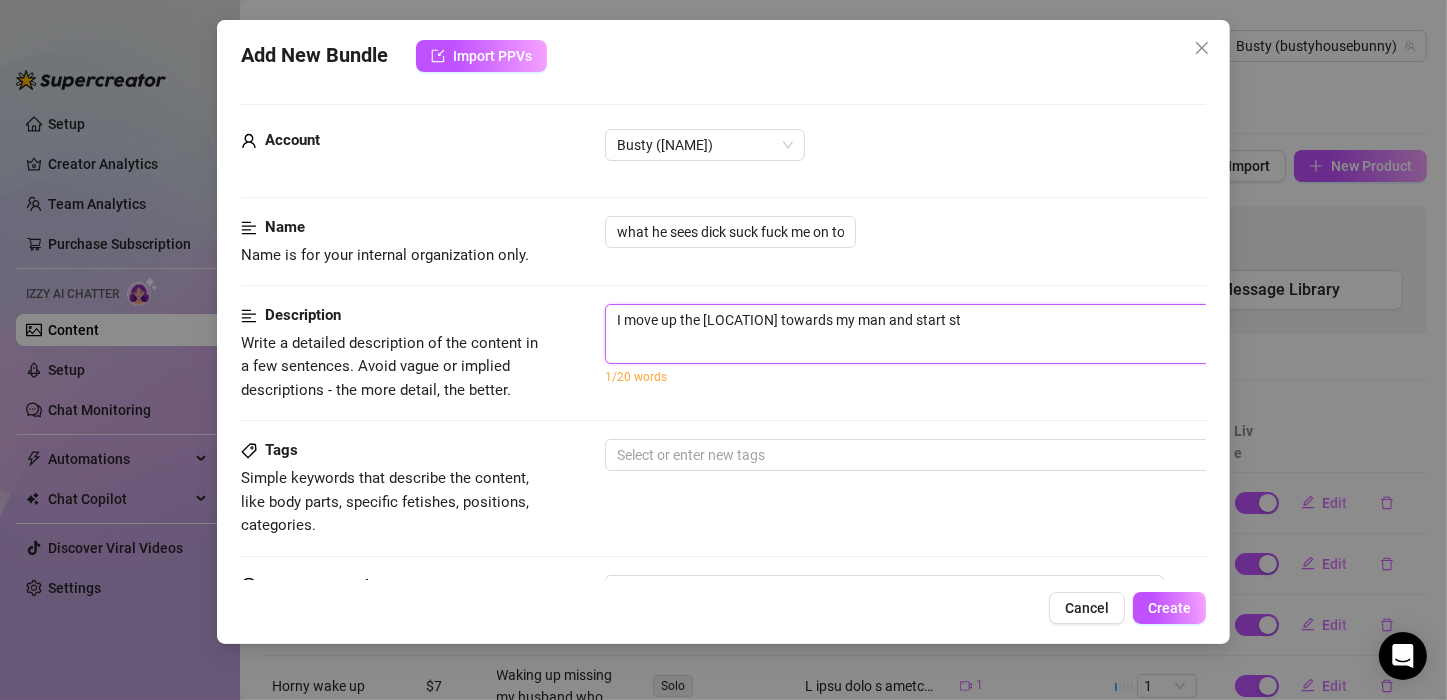 type on "I move up the [LOCATION] towards my man and start s" 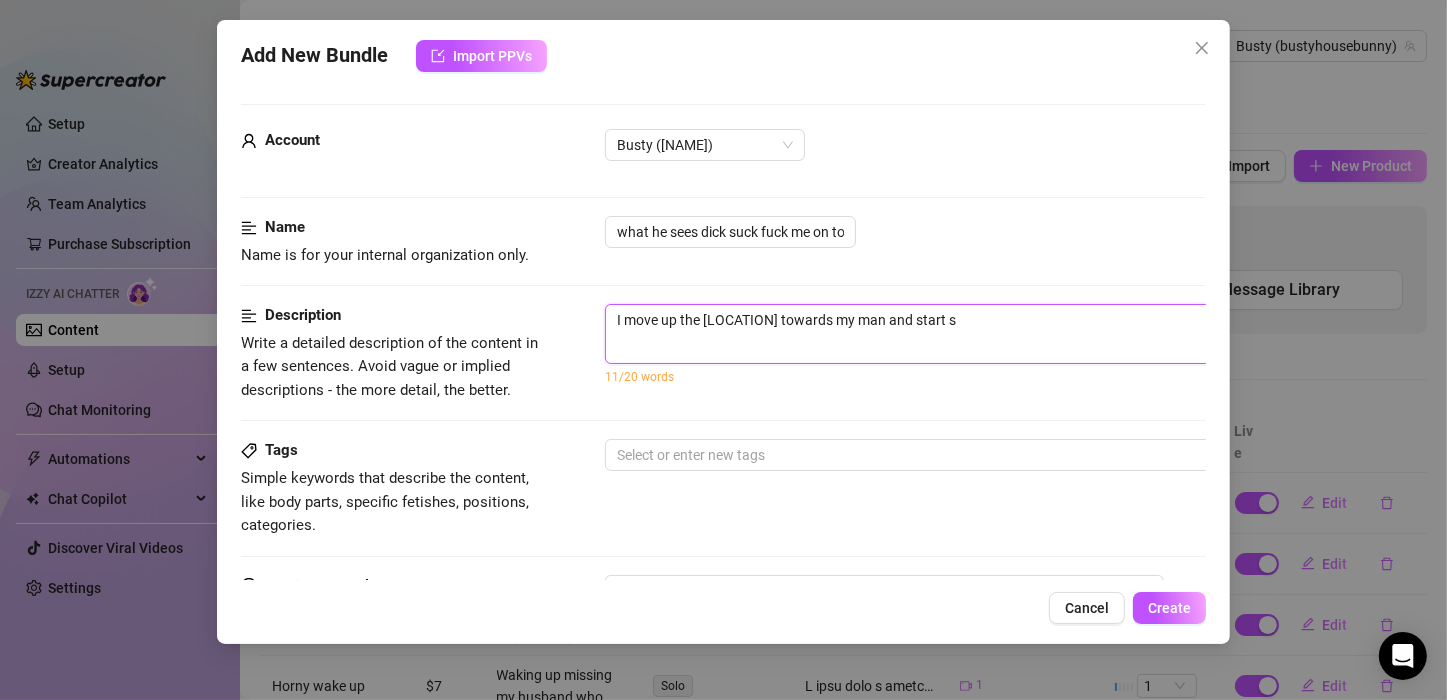 type on "I move up the [LOCATION] towards my man and start su" 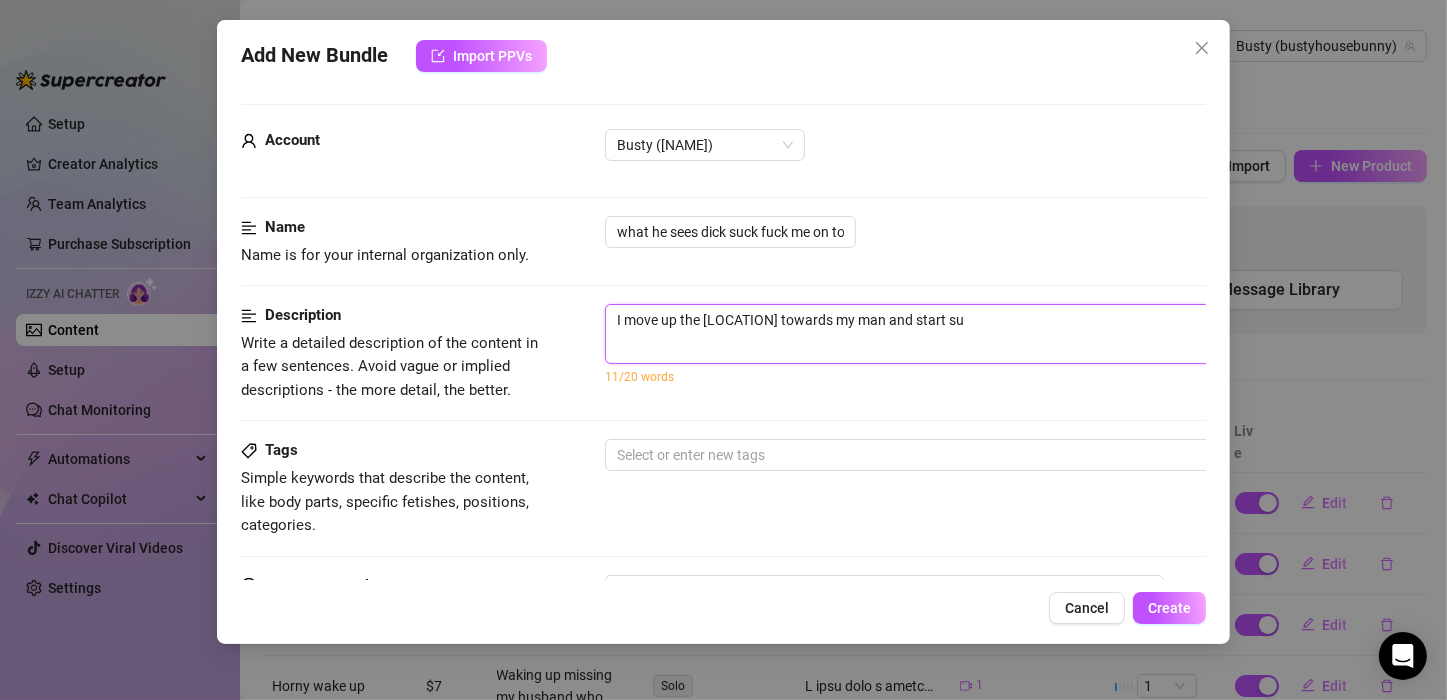 type on "I move up the [LOCATION] towards my man and start suc" 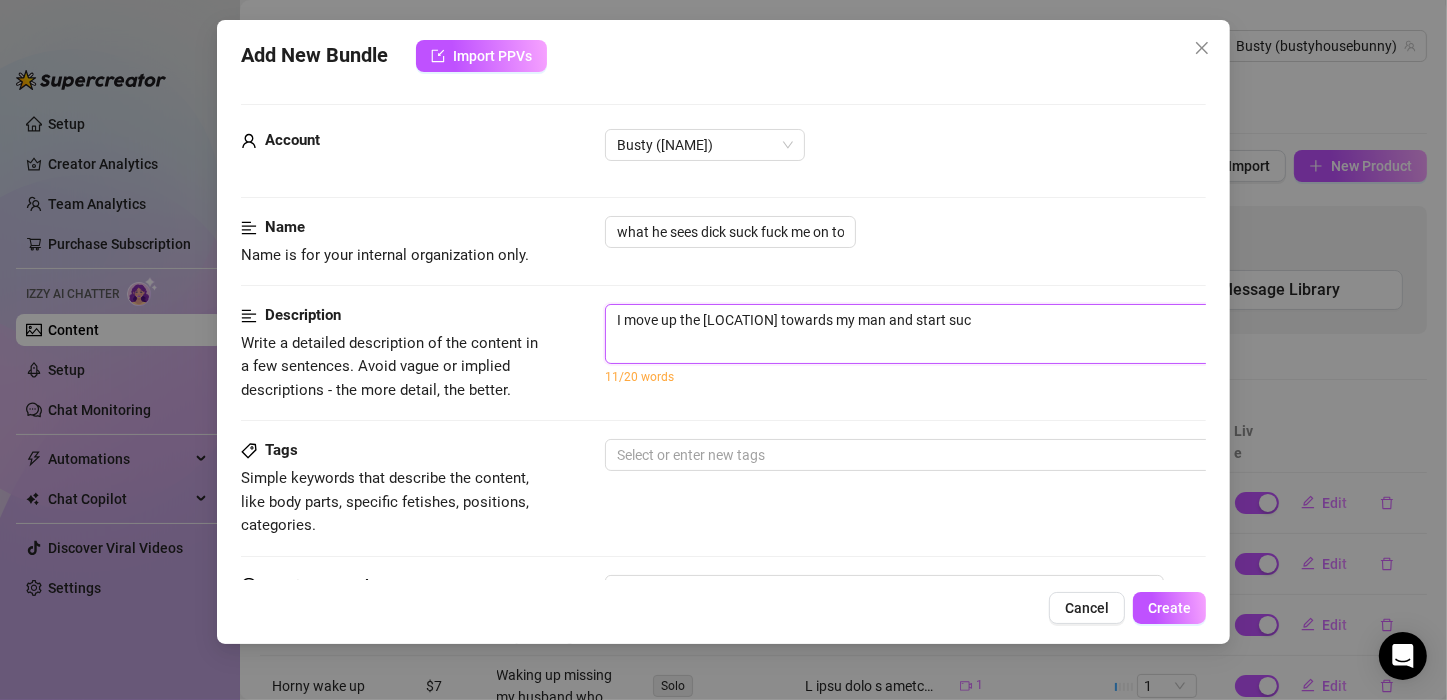 type on "I move up the [LOCATION] towards my man and start suck" 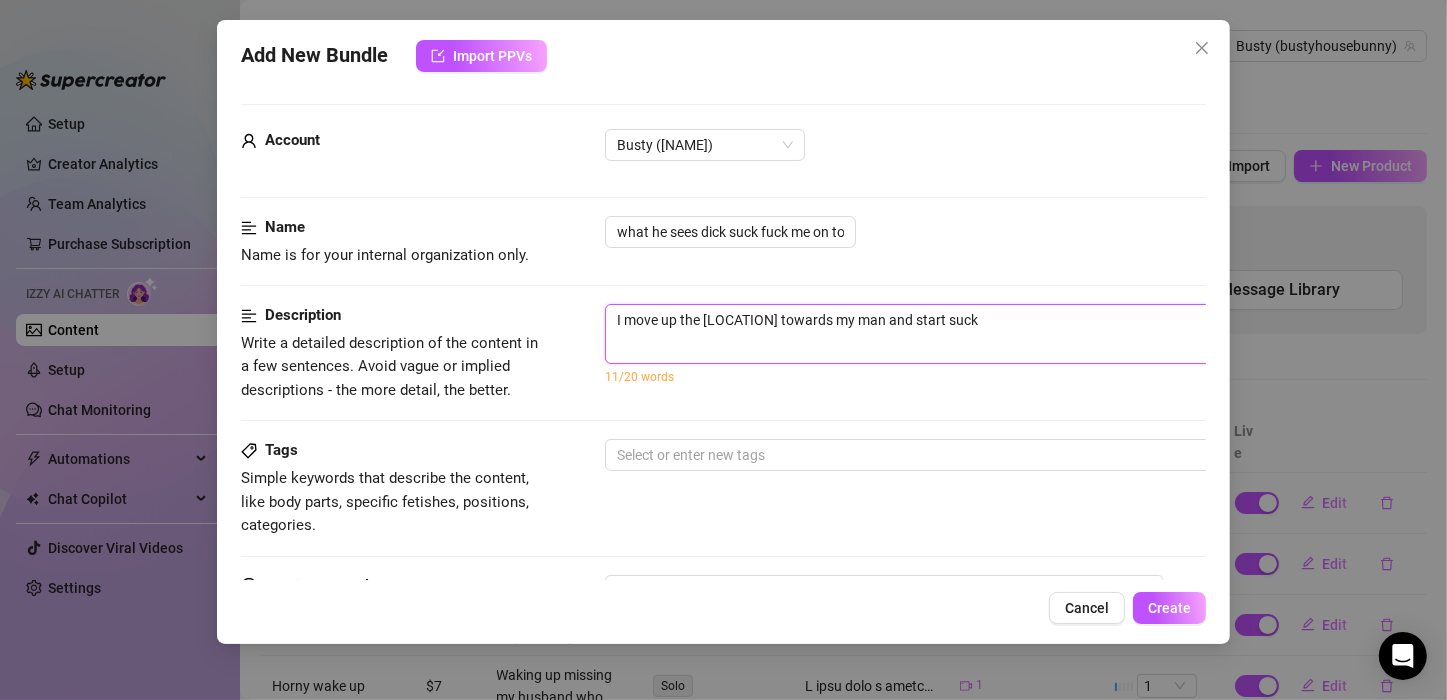 type on "I move up the [LOCATION] towards my man and start sucki" 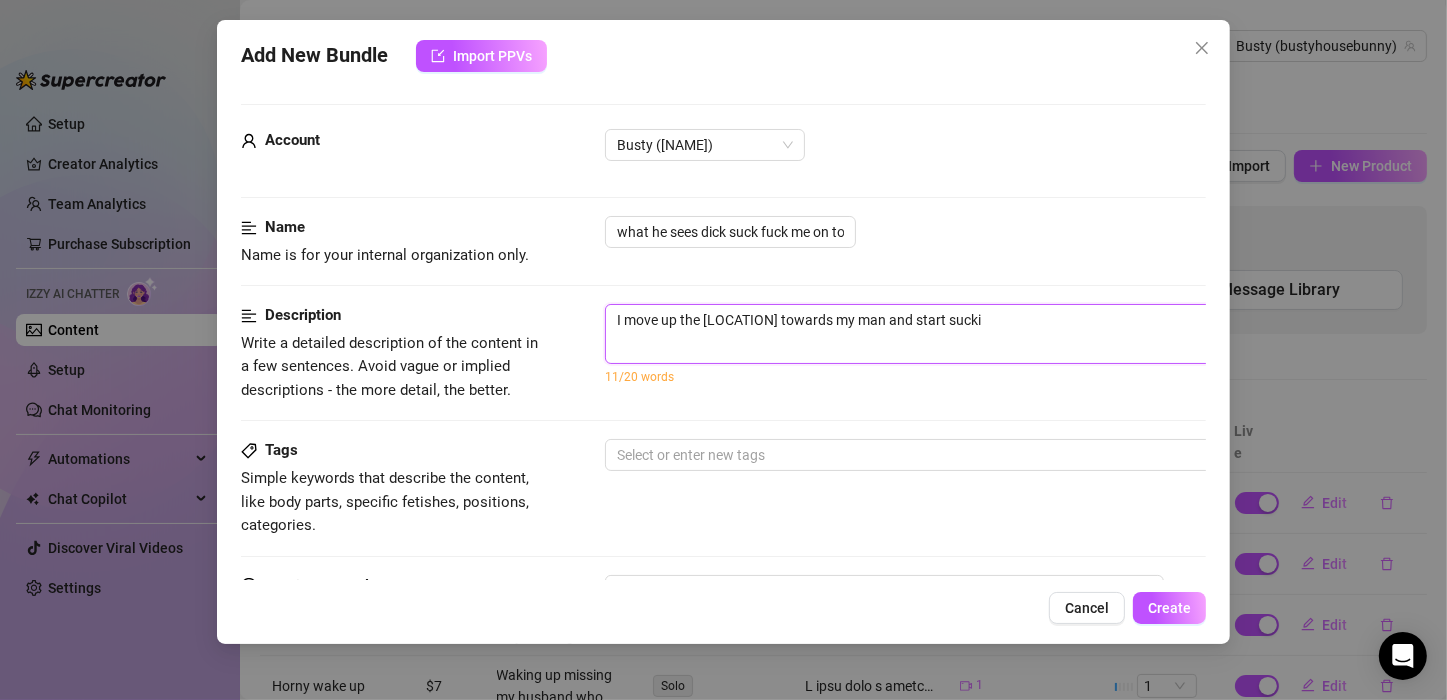type on "I move up the bed towards my man and start suckin" 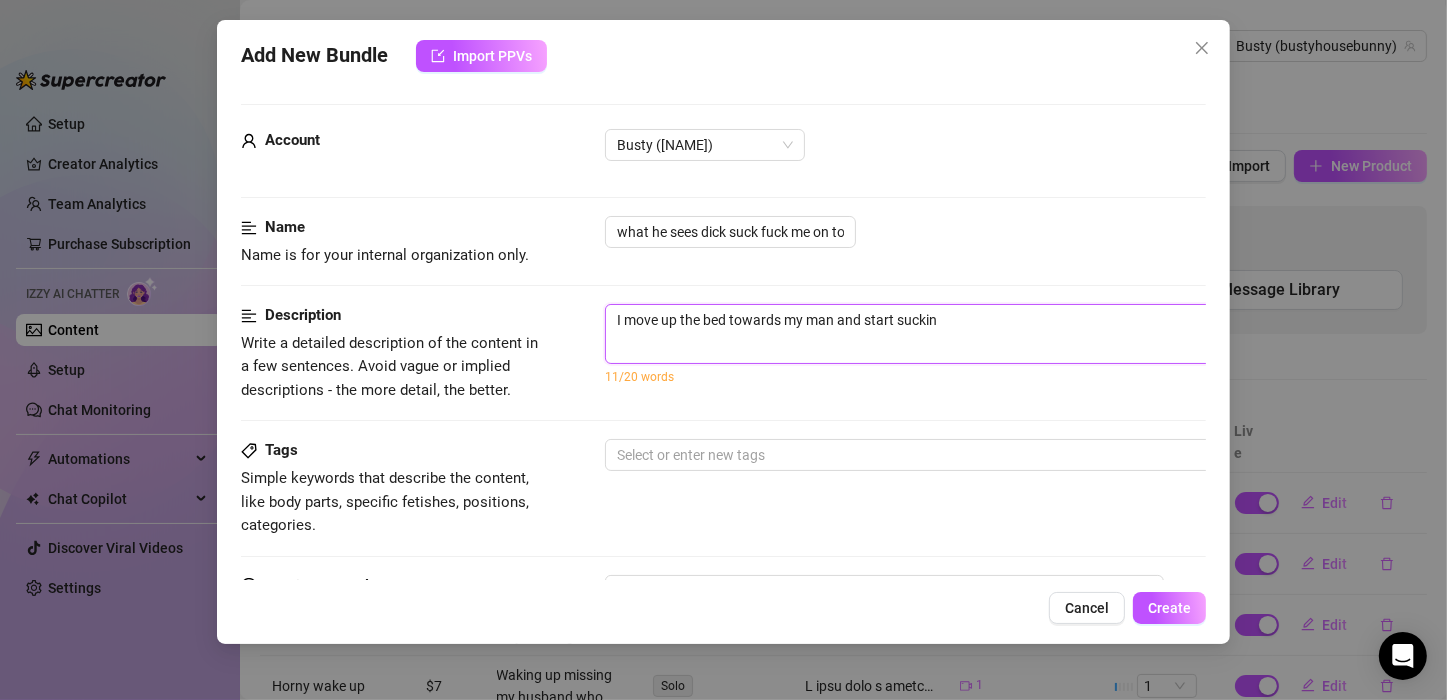 type on "I move up the [LOCATION] towards my man and start sucking" 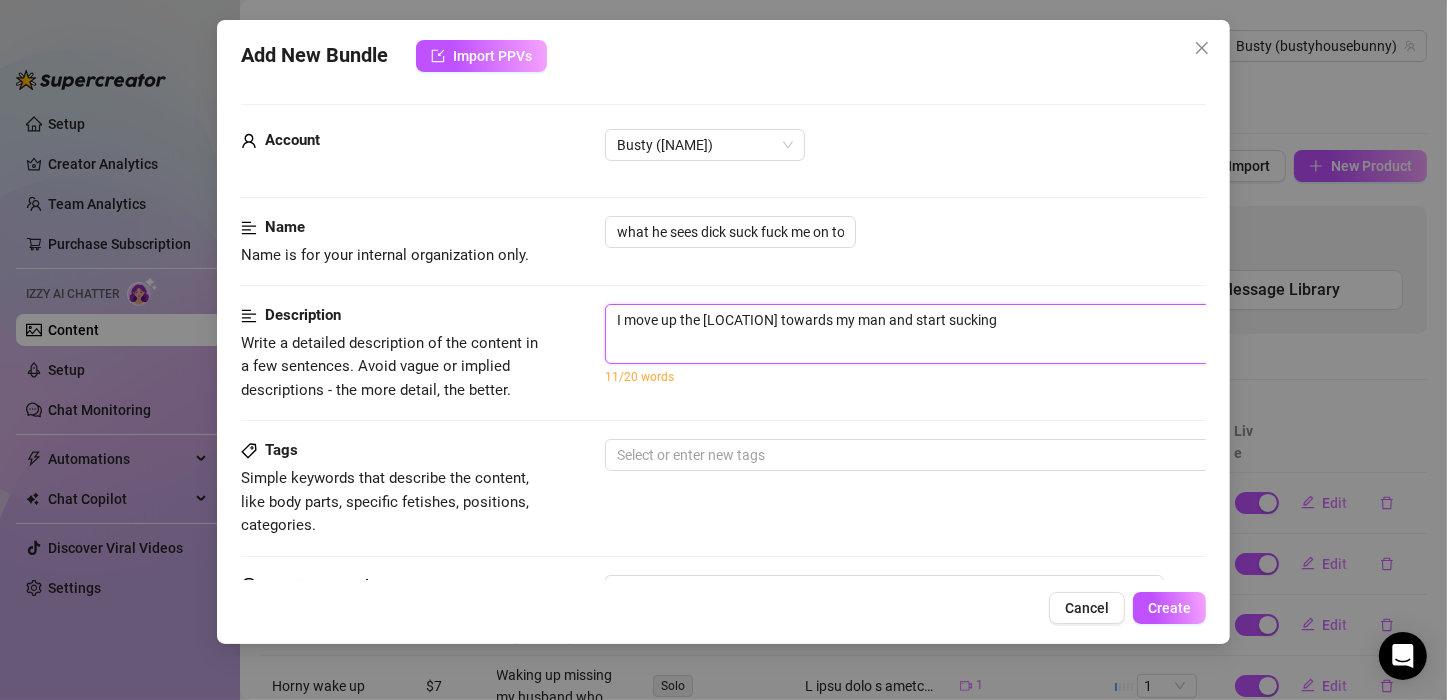 type on "I move up the [LOCATION] towards my man and start sucking" 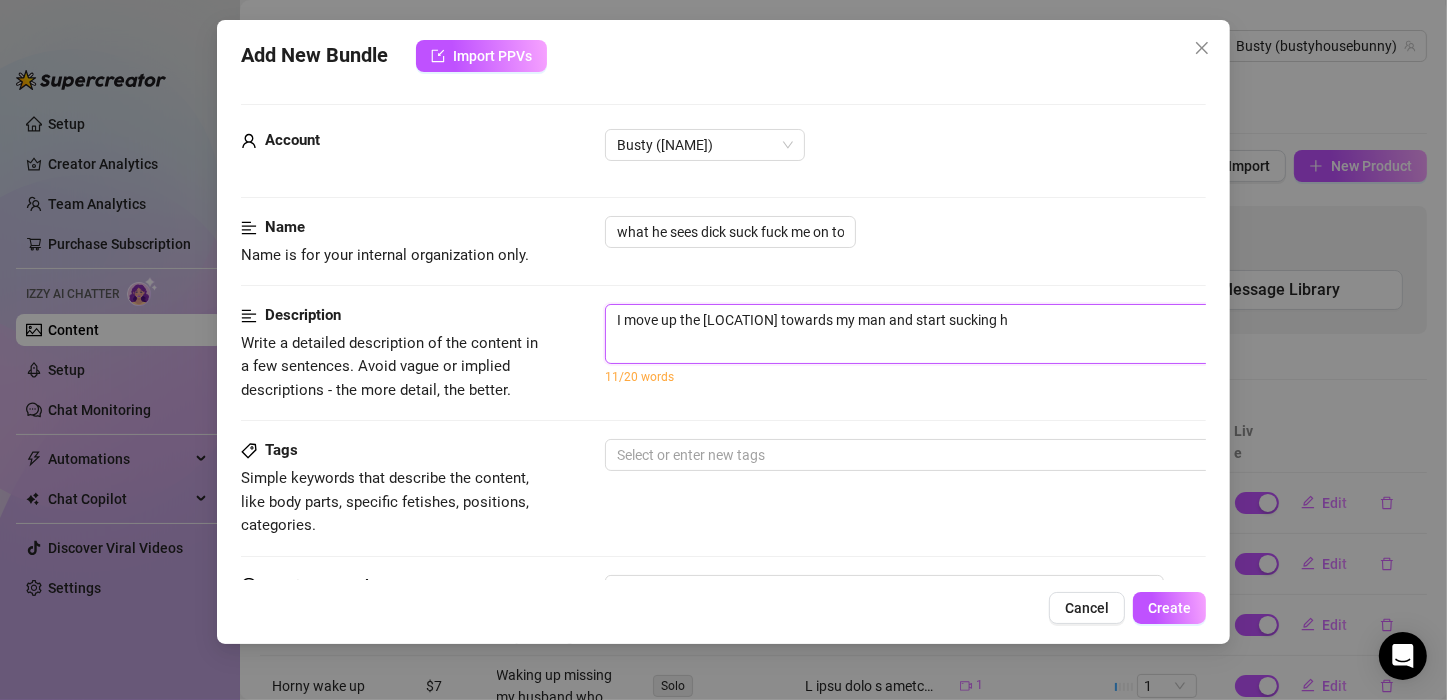 type on "I move up the bed towards my man and start sucking hi" 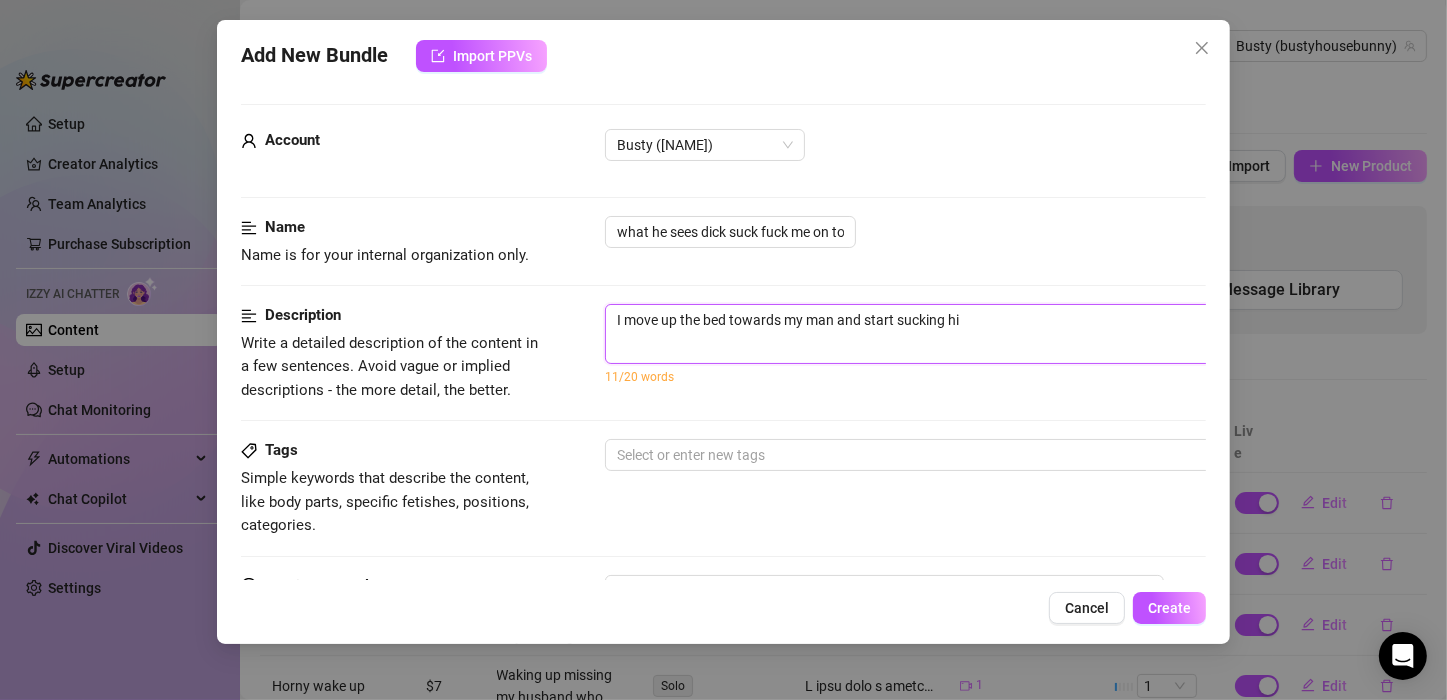 type on "I move up the [LOCATION] towards my man and start sucking his" 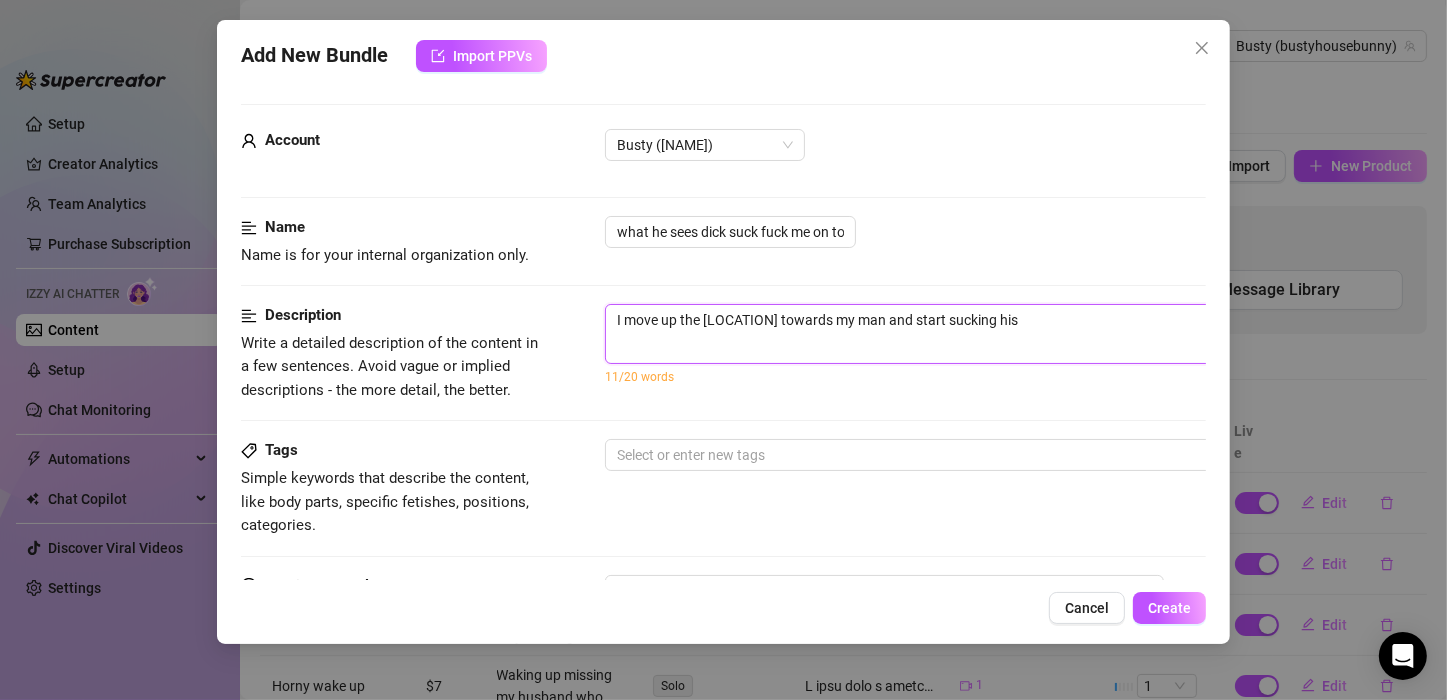 type on "I move up the [LOCATION] towards my man and start sucking his" 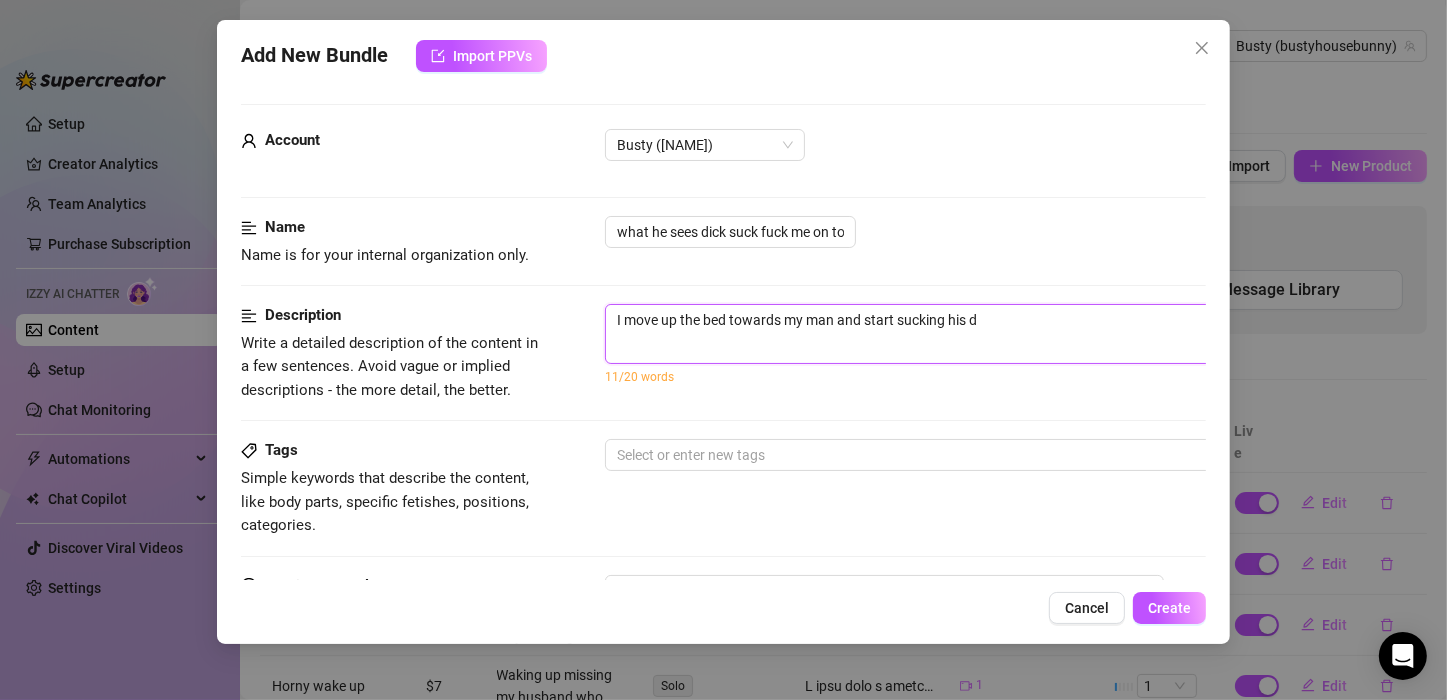 type on "I move up the [LOCATION] towards my man and start sucking his di" 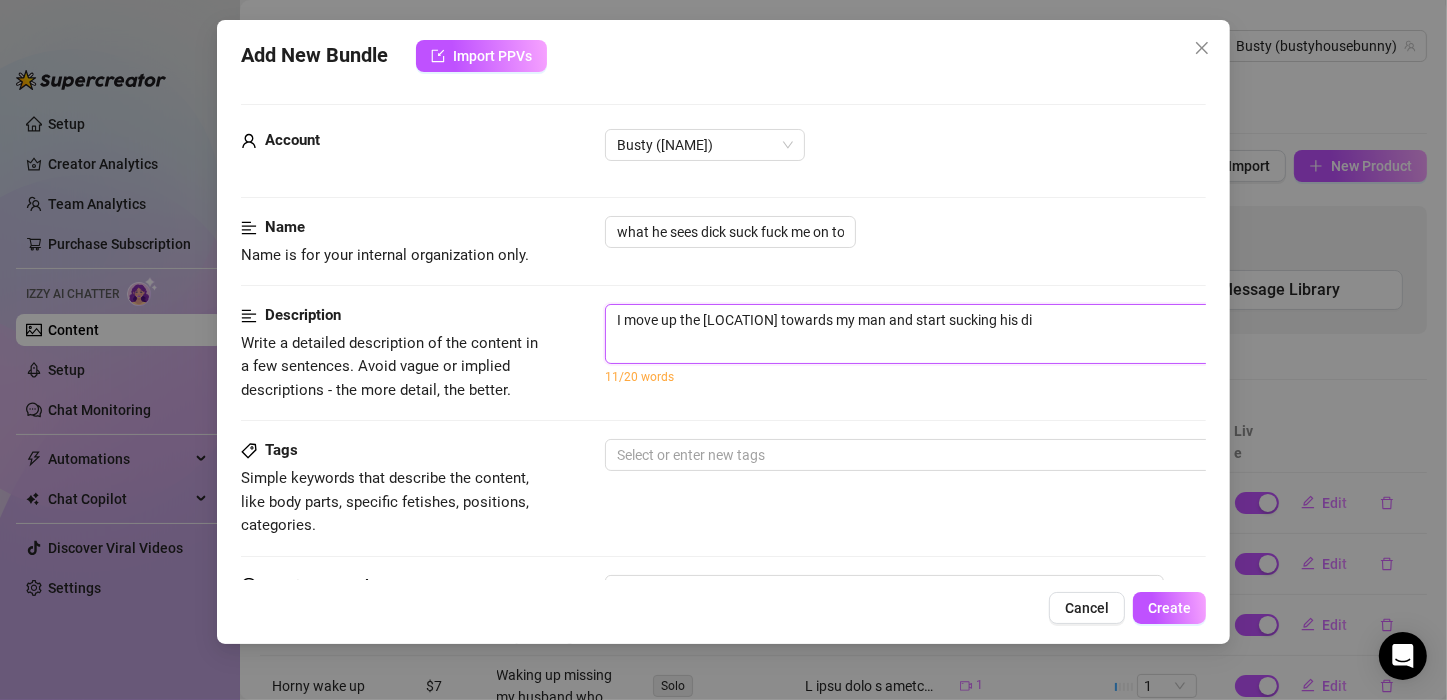 type on "I move up the [LOCATION] towards my man and start sucking his dic" 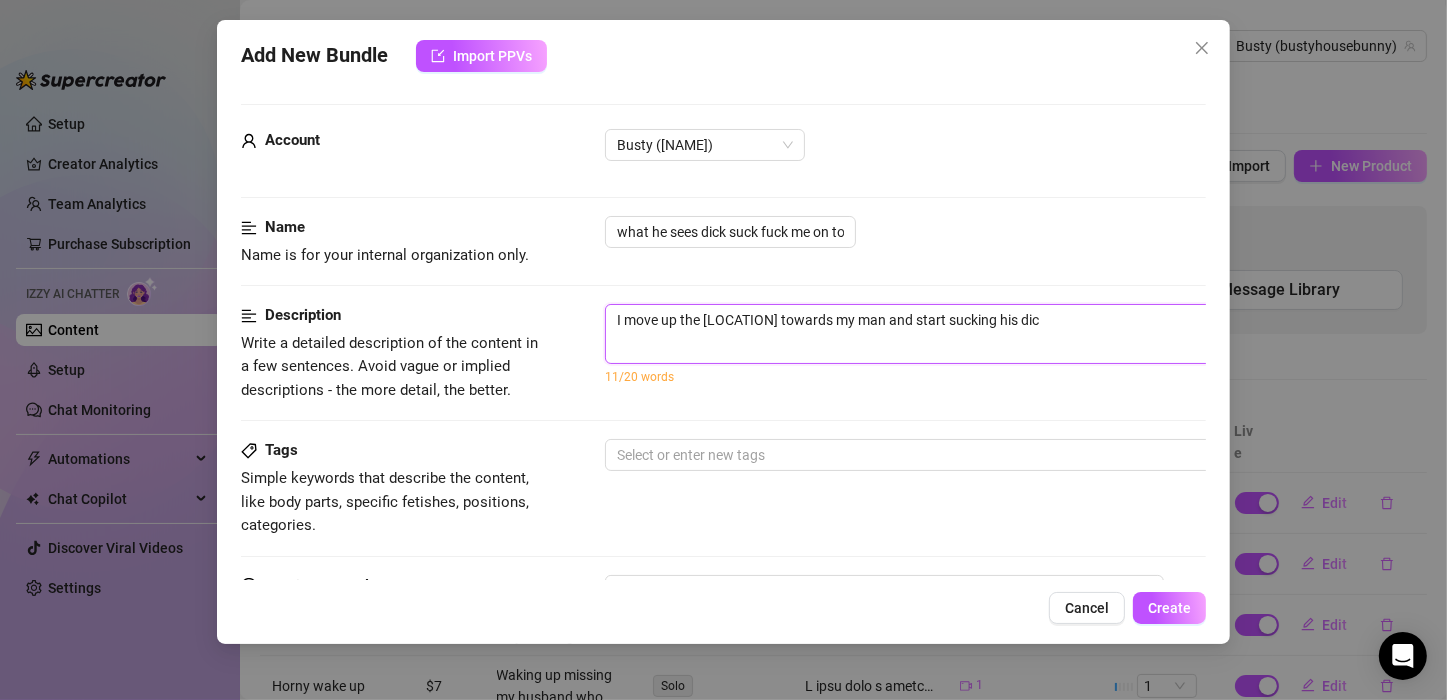 type on "I move up the bed towards my man and start sucking his dick" 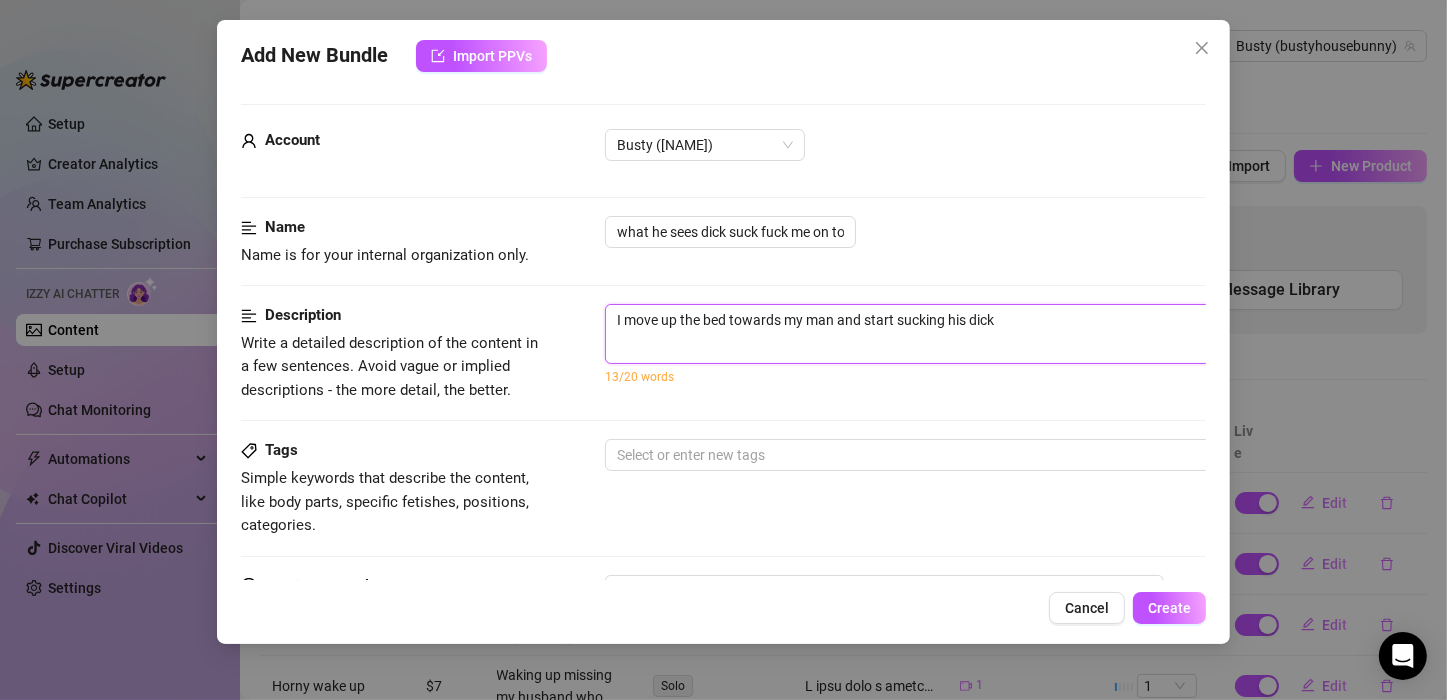 type on "I move up the [LOCATION] towards my man and start sucking his dick," 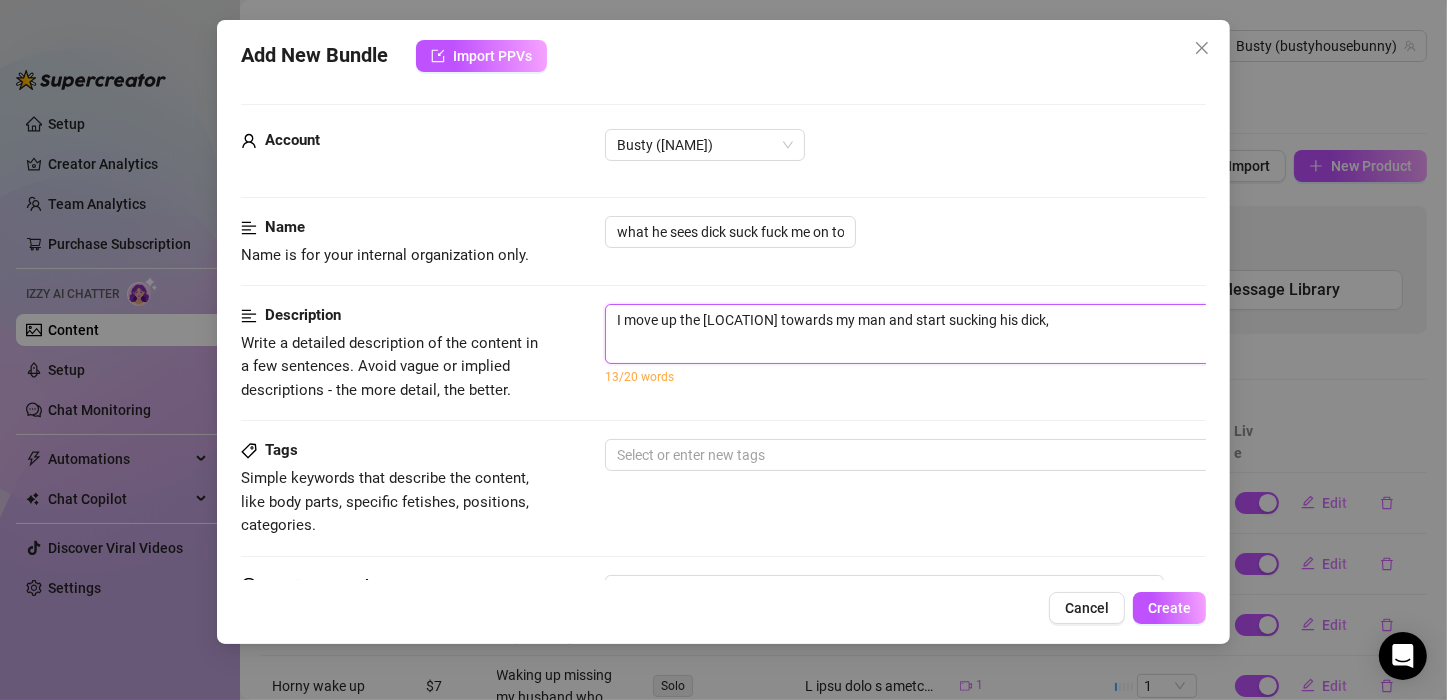 type on "I move up the [LOCATION] towards my man and start sucking his dick," 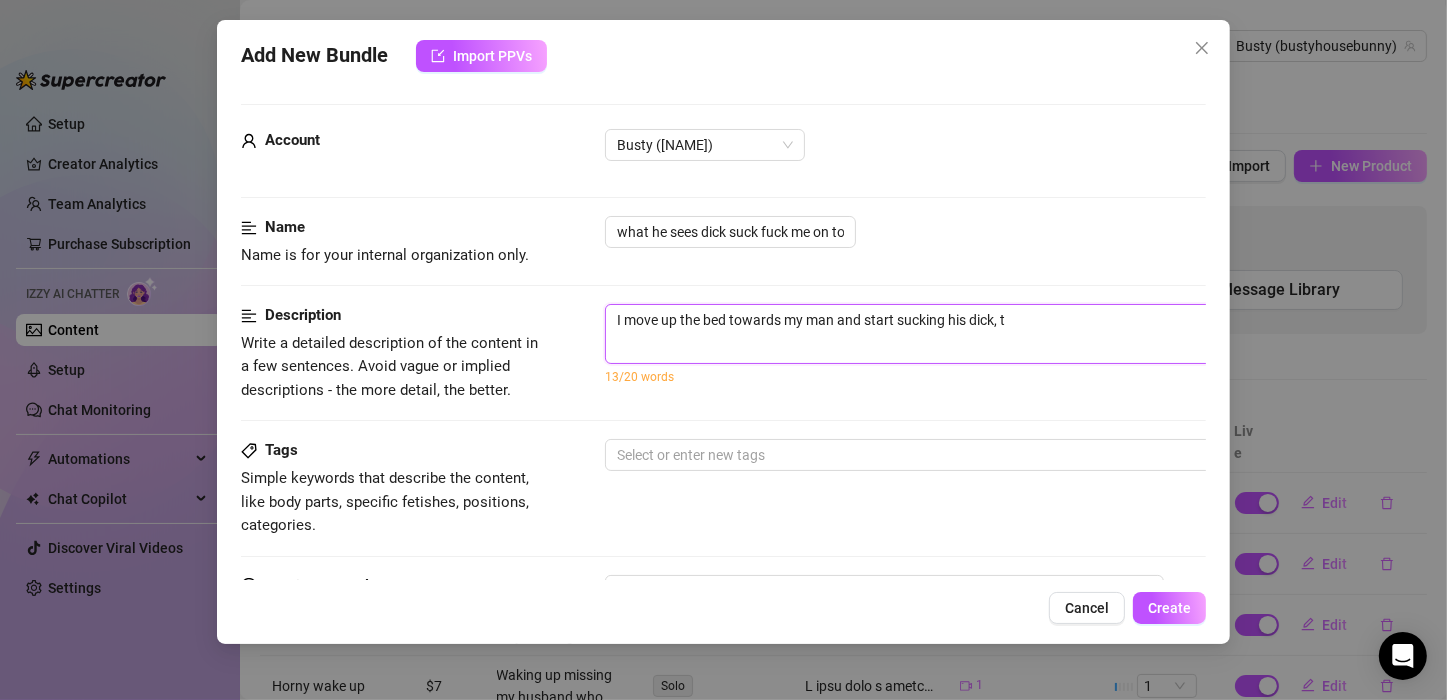 type on "I move up the bed towards my man and start sucking his dick, th" 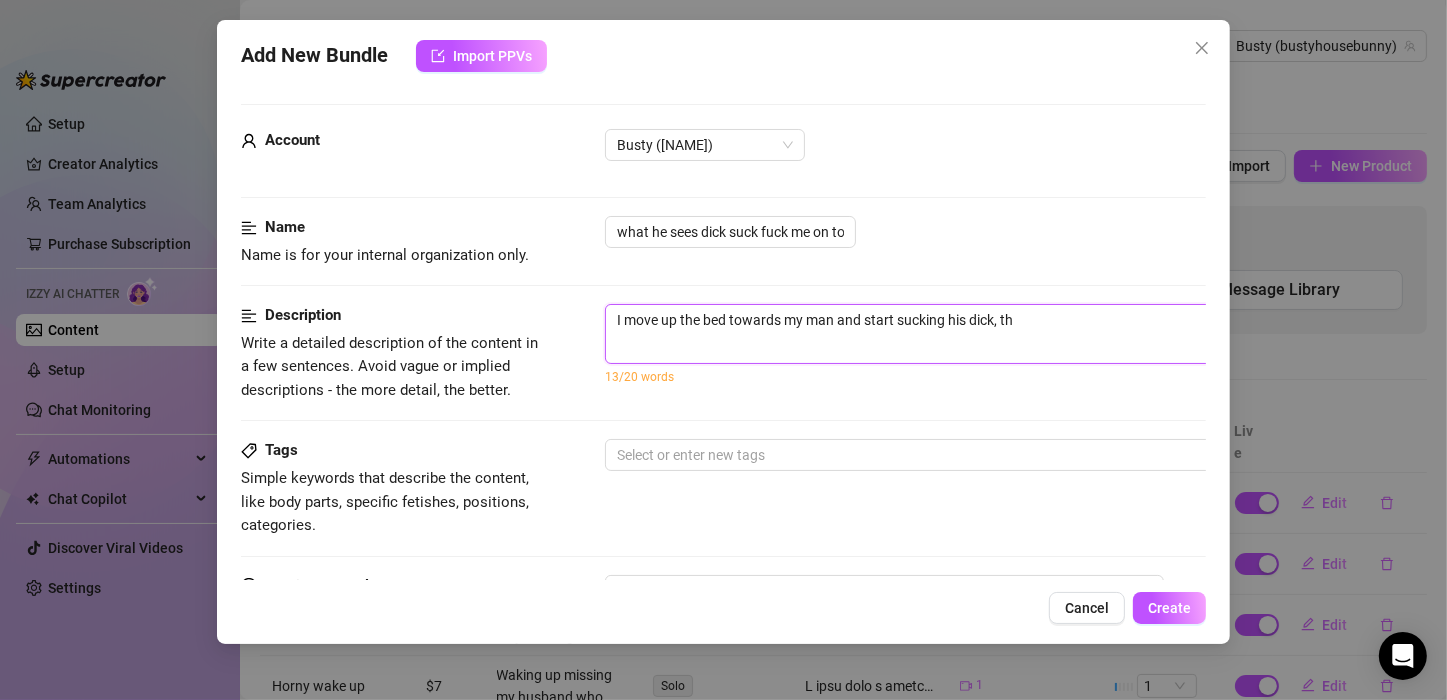 type on "I move up the [LOCATION] towards my man and start sucking his dick, the" 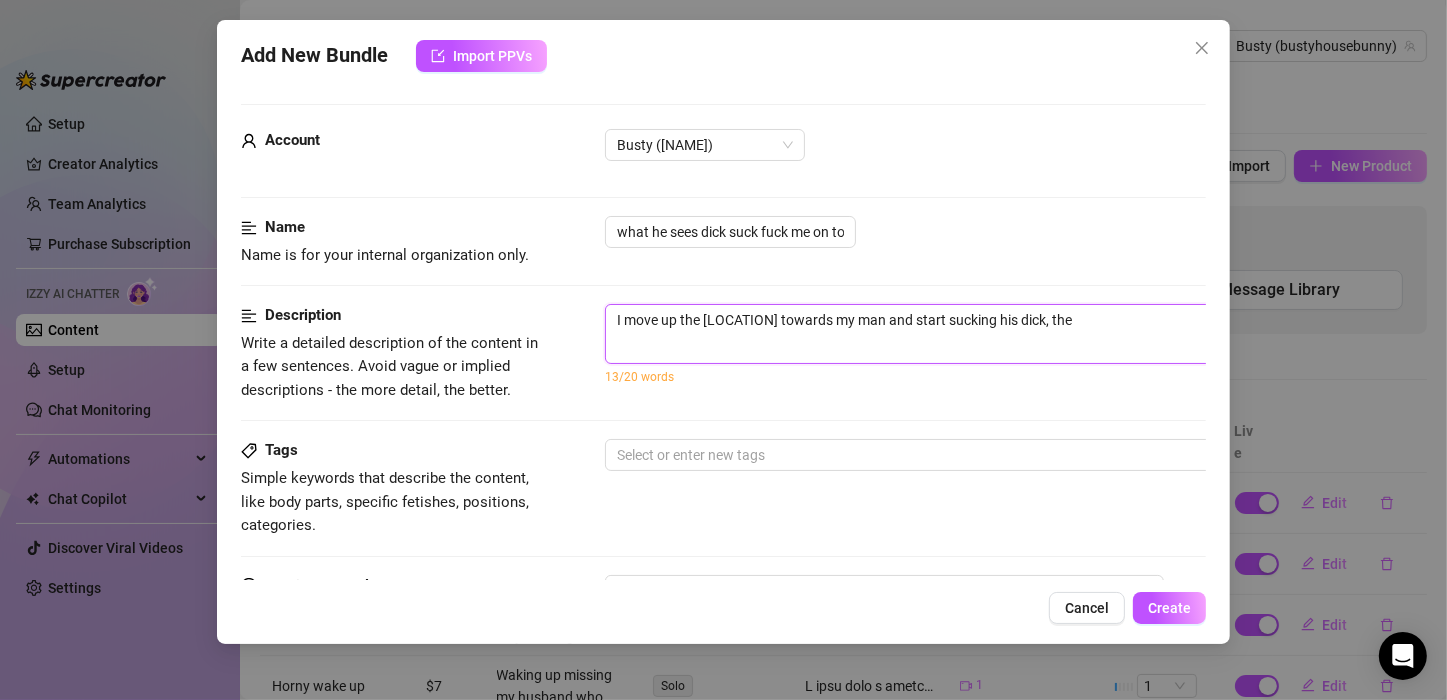 type on "I move up the bed towards my man and start sucking his dick, then" 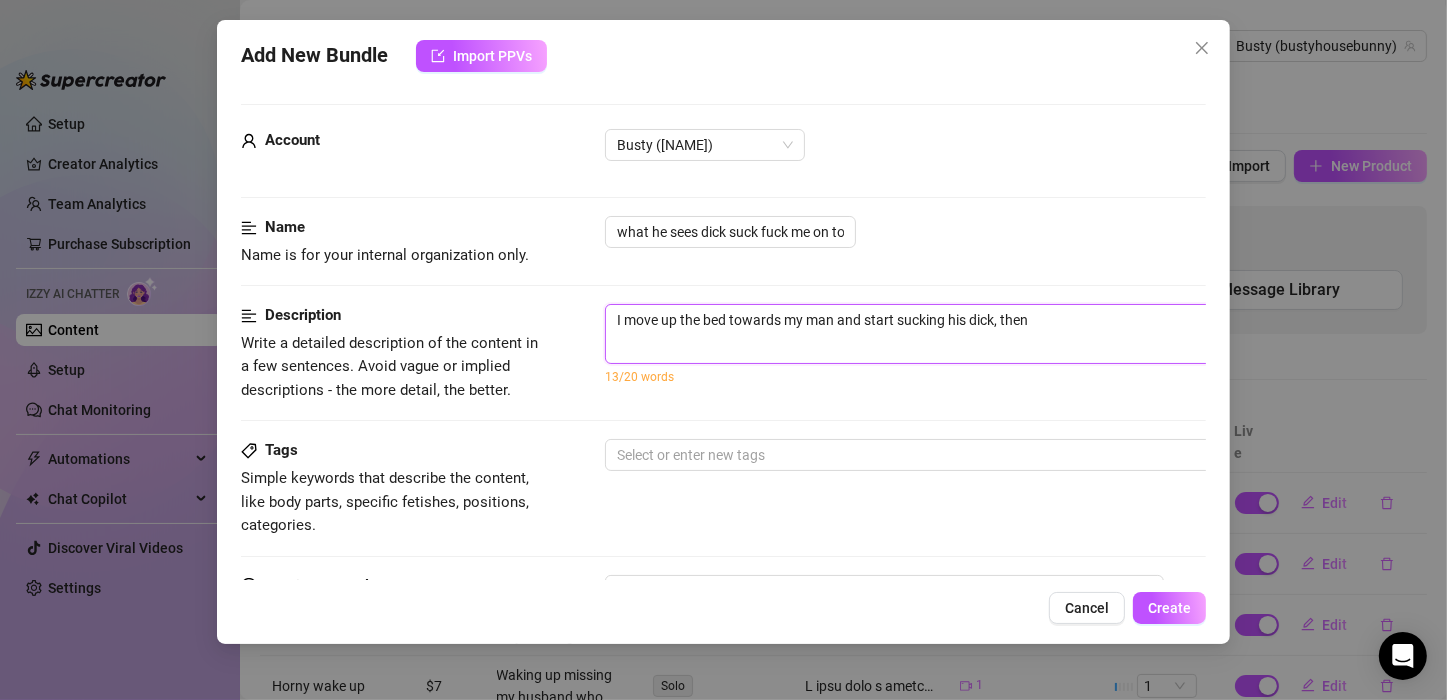type on "I move up the bed towards my man and start sucking his dick, then" 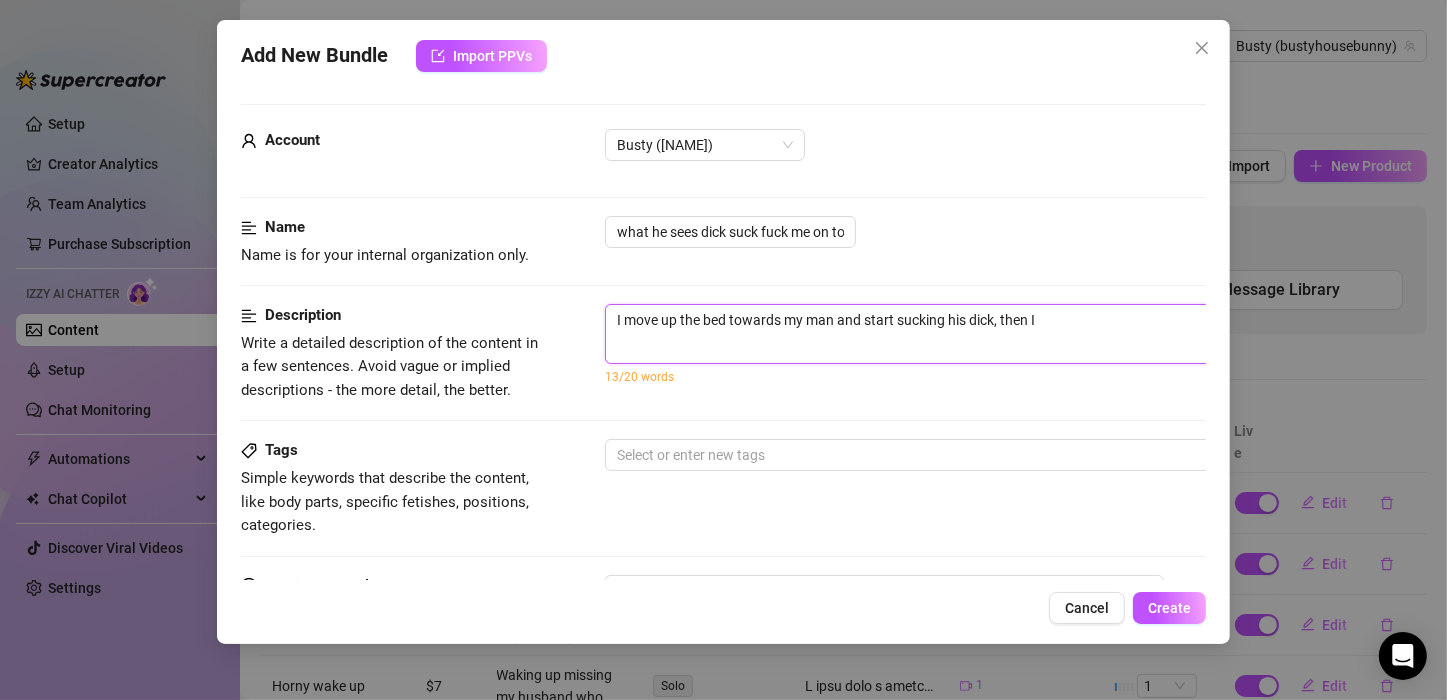 type on "I move up the bed towards my man and start sucking his dick, then I" 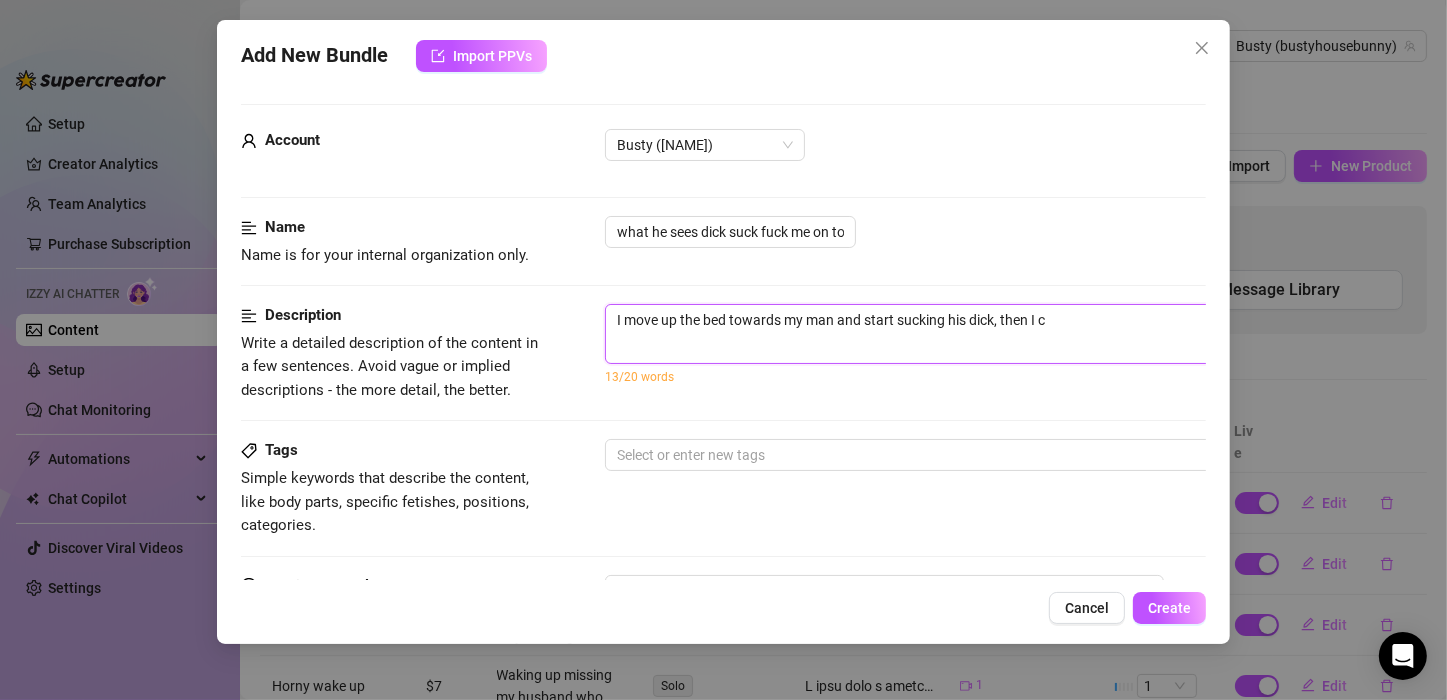 type on "I move up the bed towards my man and start sucking his dick, then I cl" 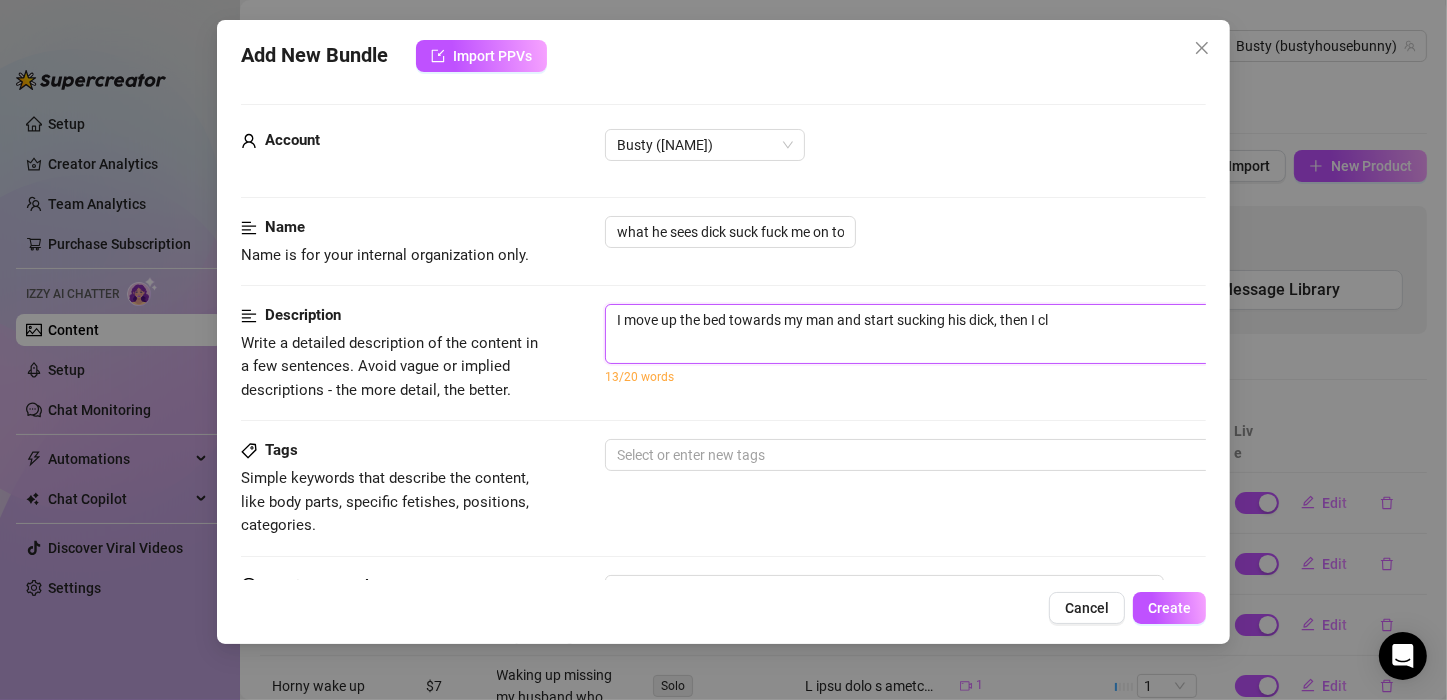 type on "I move up the [LOCATION] towards my man and start sucking his dick, then I cli" 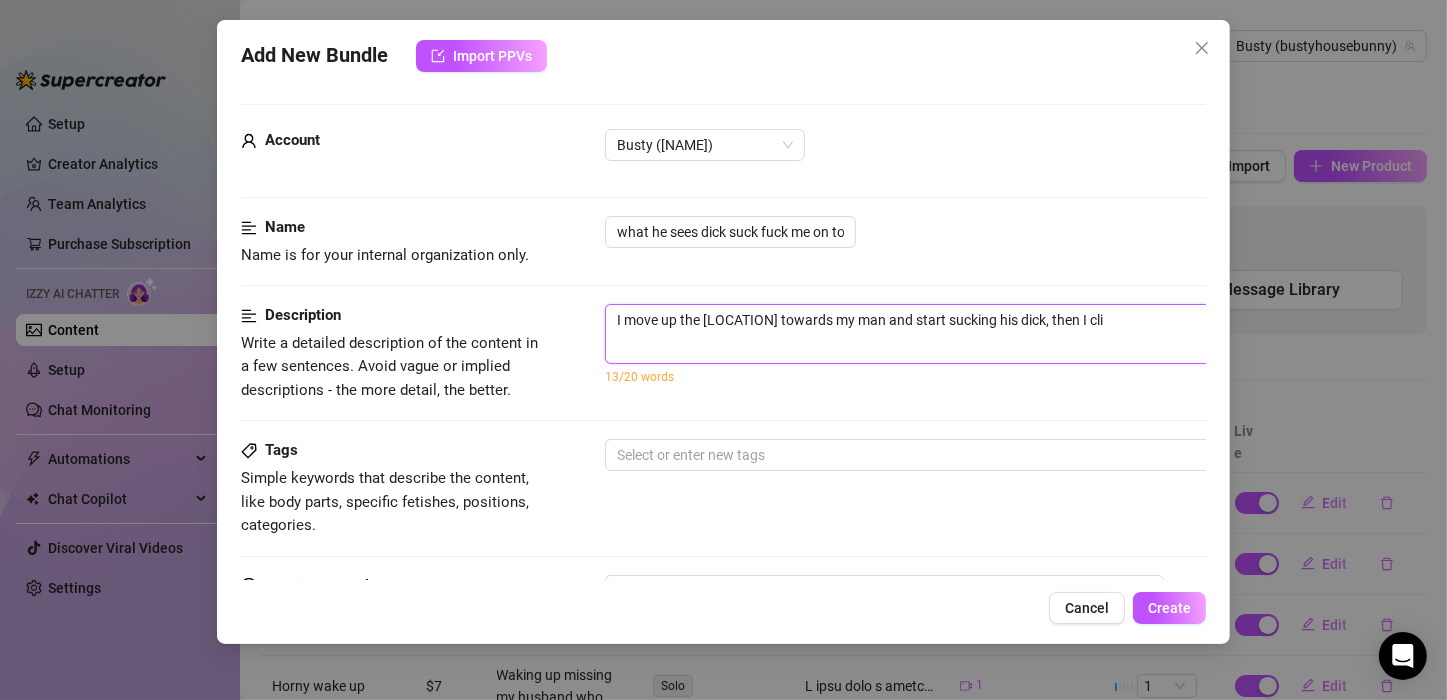 type on "I move up the bed towards my man and start sucking his dick, then I clim" 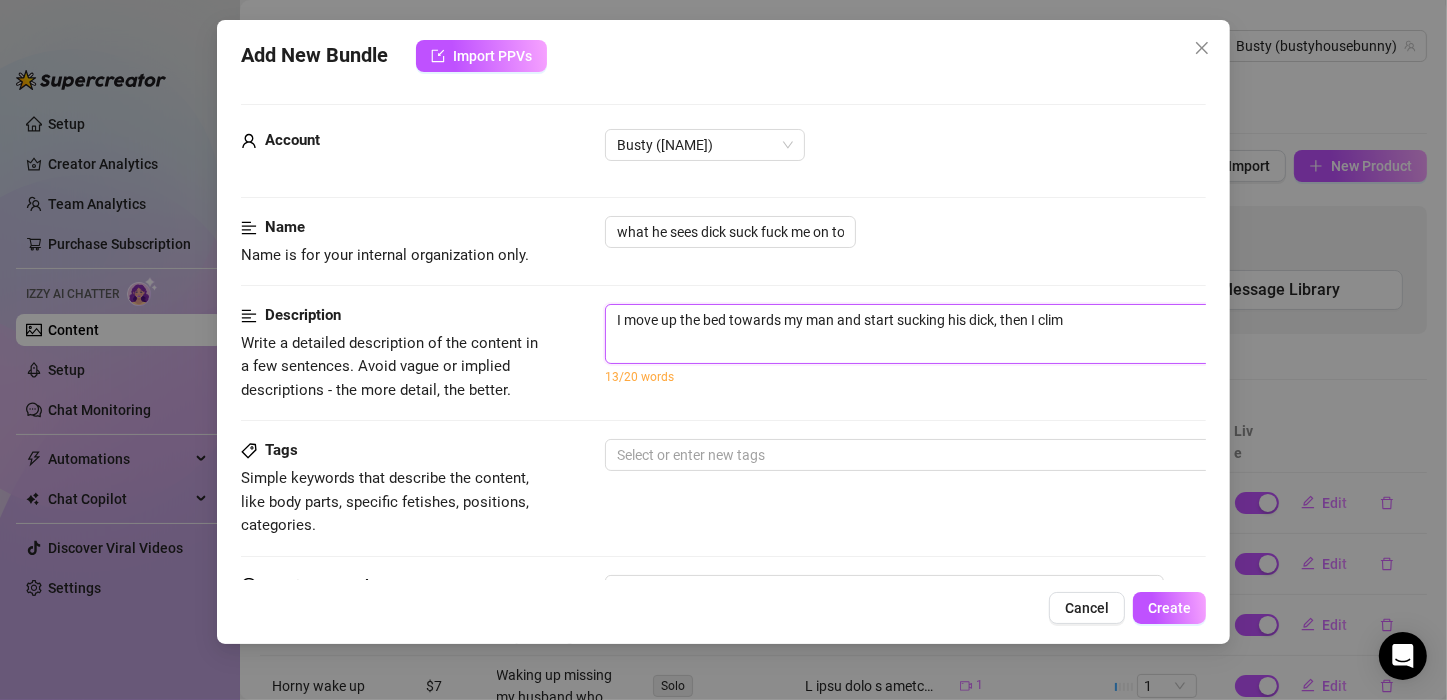 type on "I move up the [LOCATION] towards my man and start sucking his dick, then I climb" 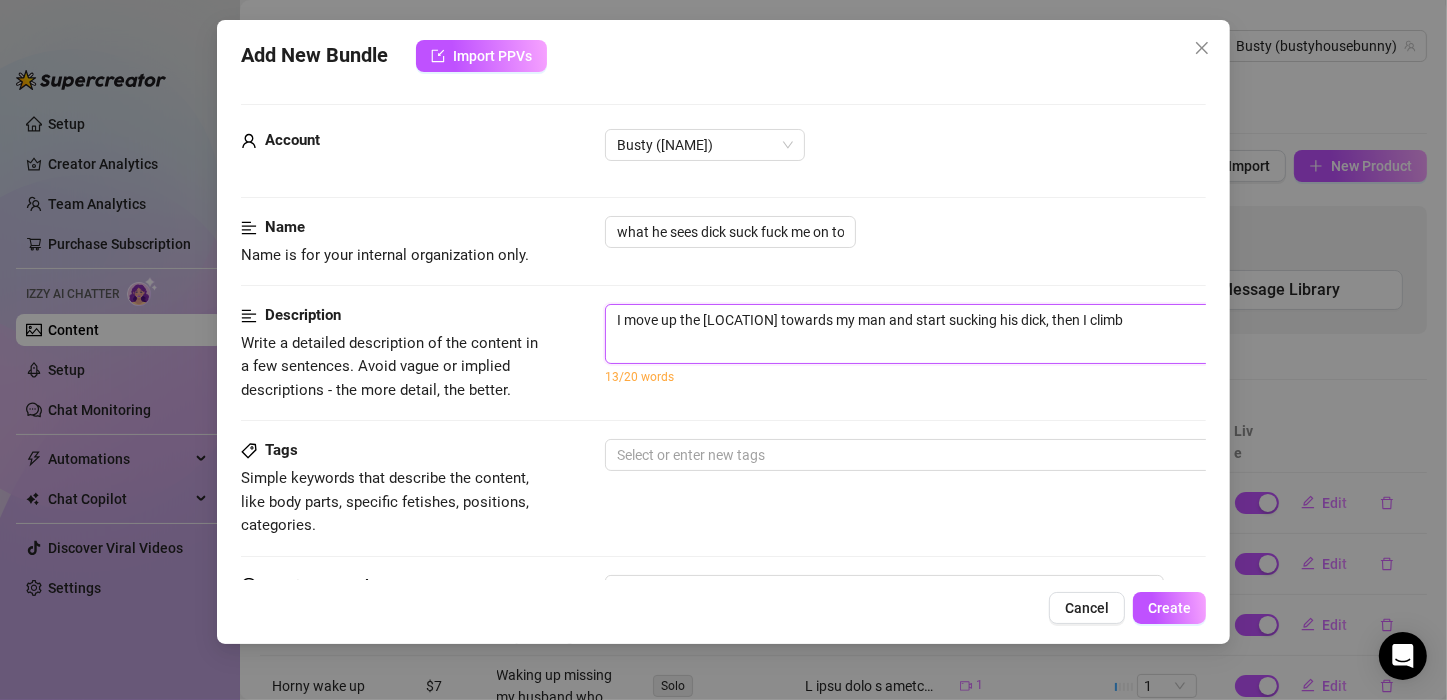 type on "I move up the [LOCATION] towards my man and start sucking his dick, then I climb" 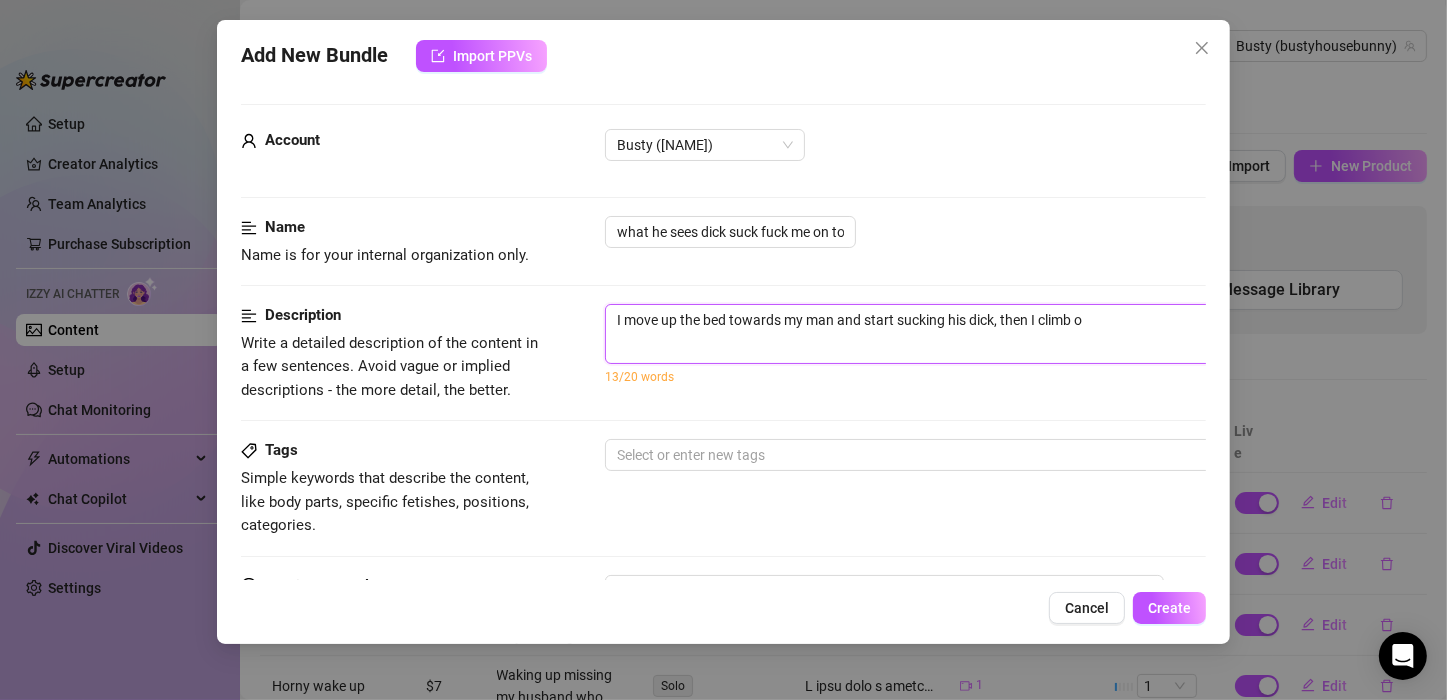 type on "I move up the [LOCATION] towards my man and start sucking his dick, then I climb on" 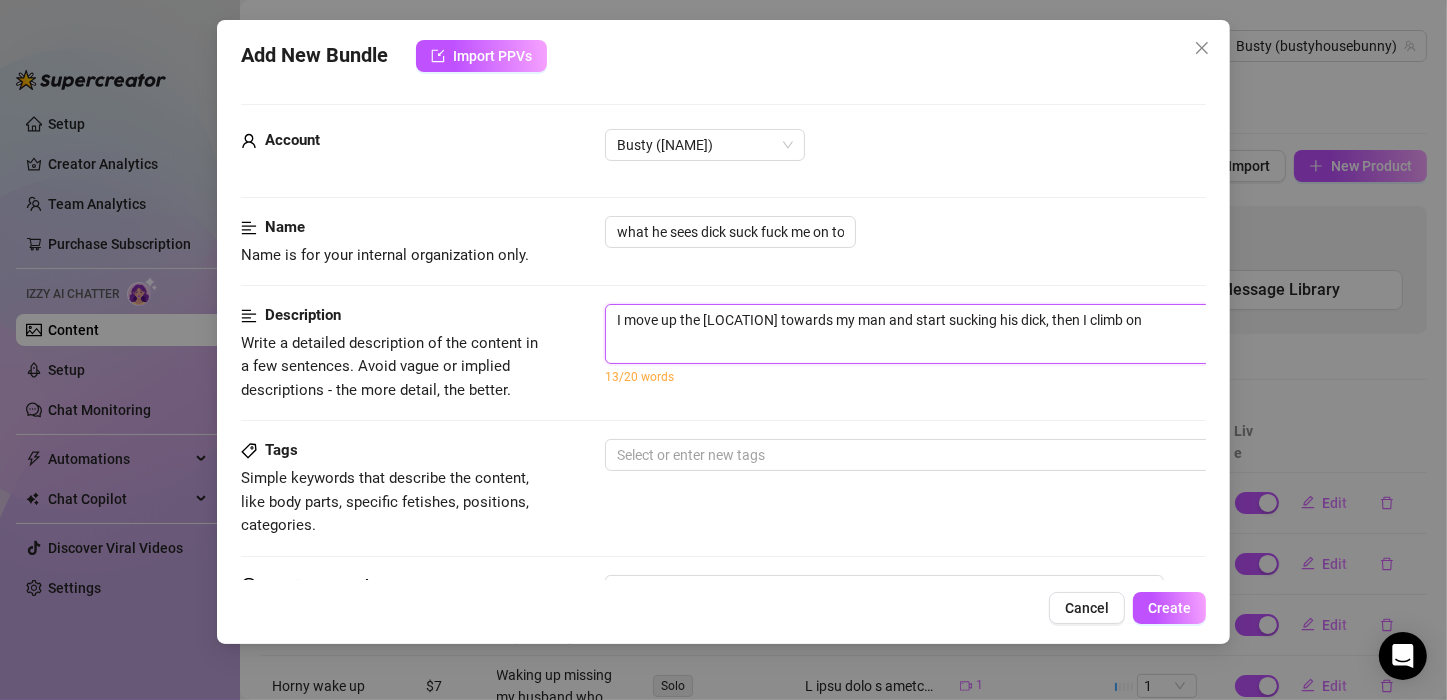 type on "I move up the [LOCATION] towards my man and start sucking his dick, then I climb on" 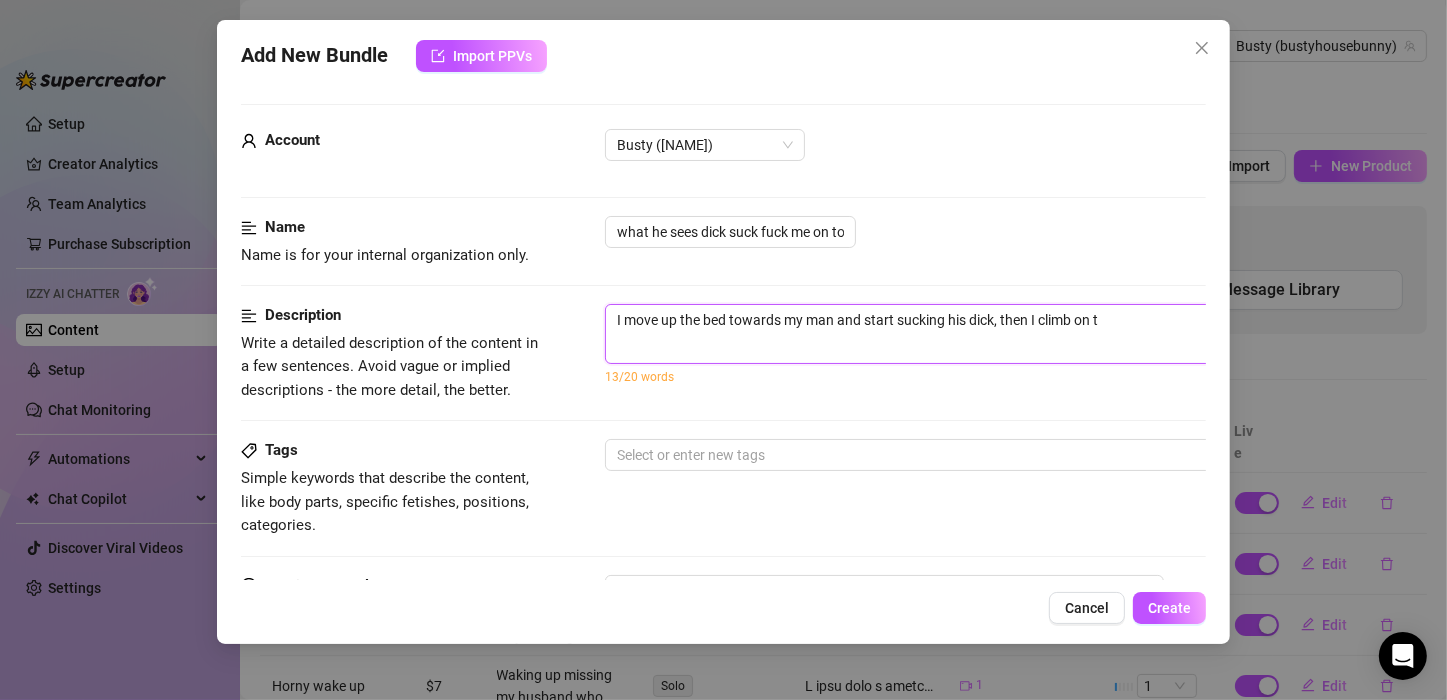 type on "I move up the [LOCATION] towards my man and start sucking his dick, then I climb on to" 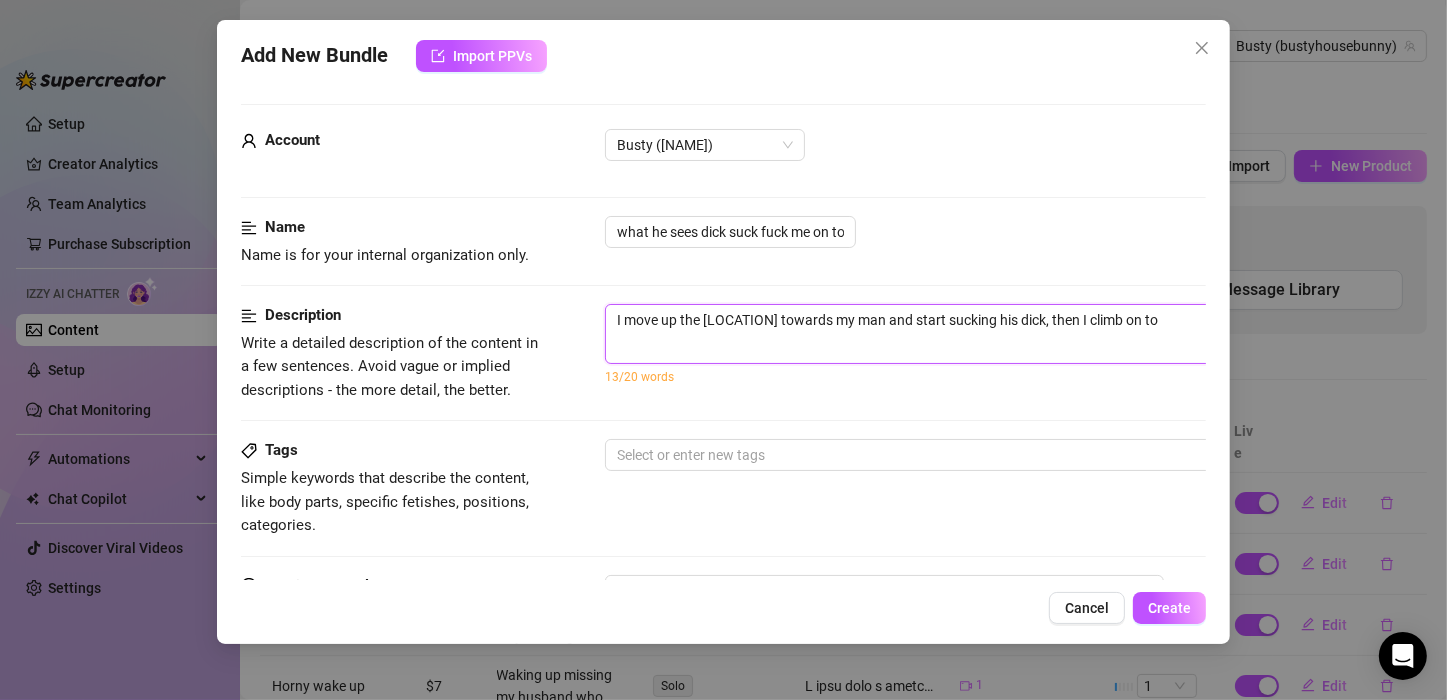 type on "I move up the [LOCATION] towards my man and start sucking his dick, then I climb on top" 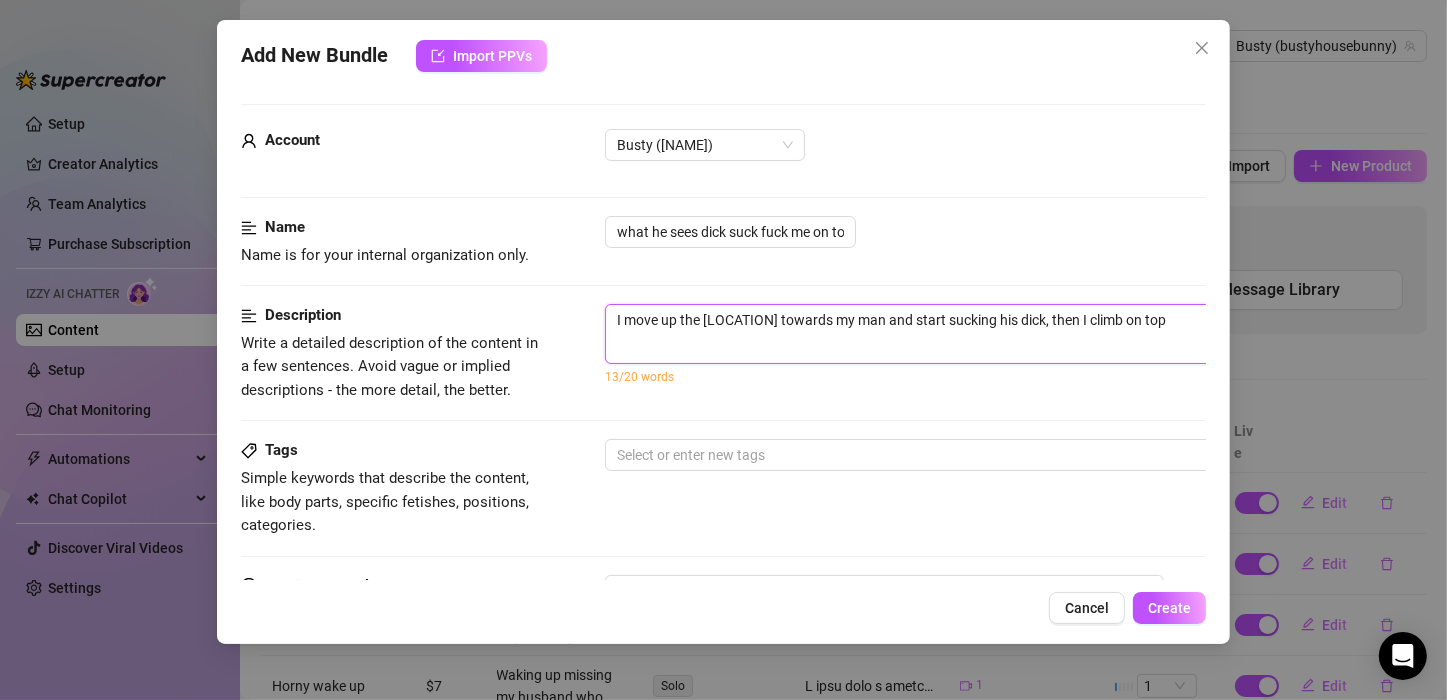 type on "I move up the [LOCATION] towards my man and start sucking his dick, then I climb on top" 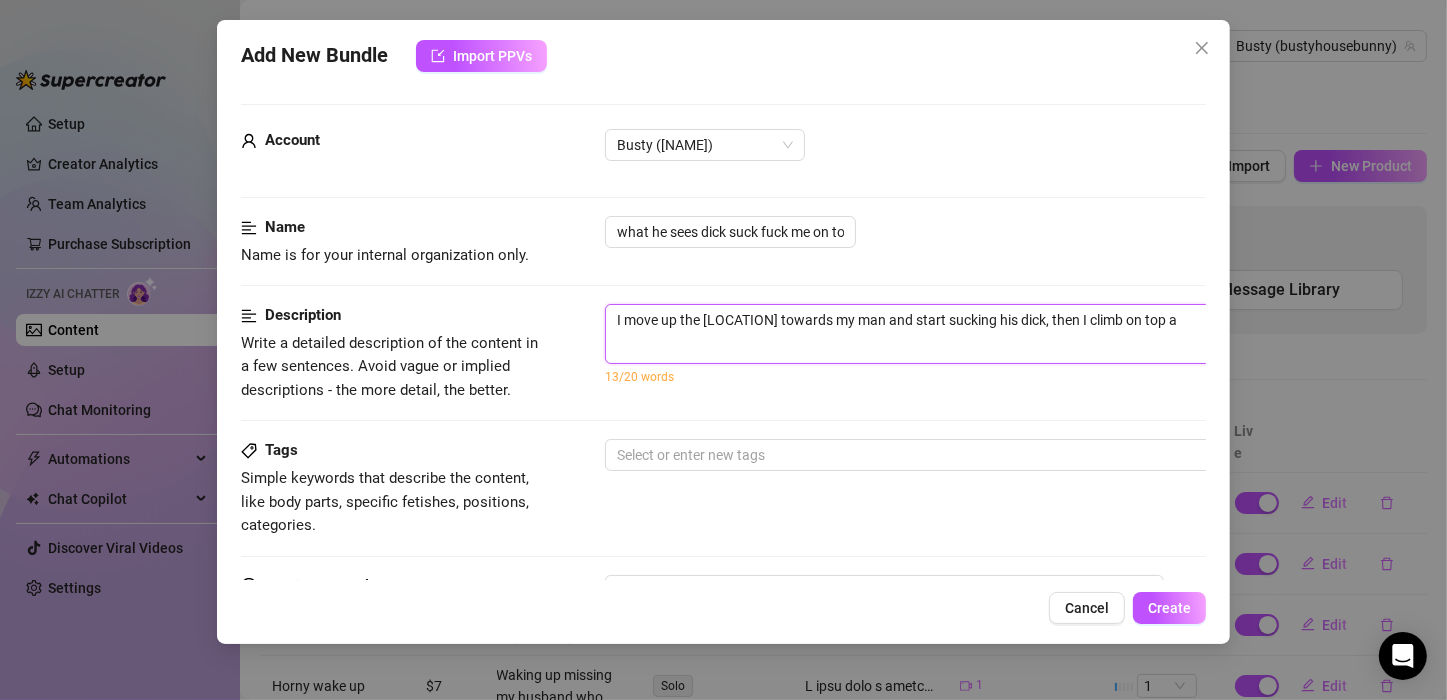 type on "I move up the bed towards my man and start sucking his dick, then I climb on top an" 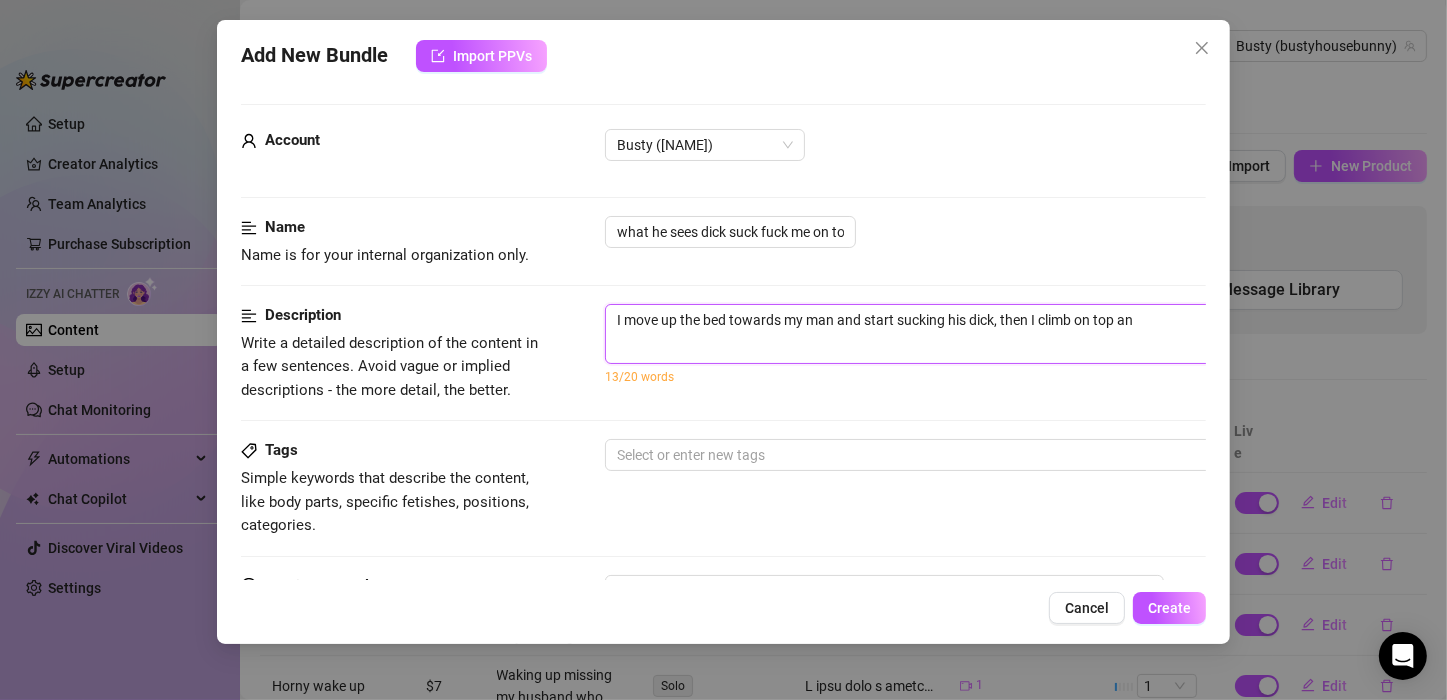 type on "I move up the bed towards my man and start sucking his dick, then I climb on top an" 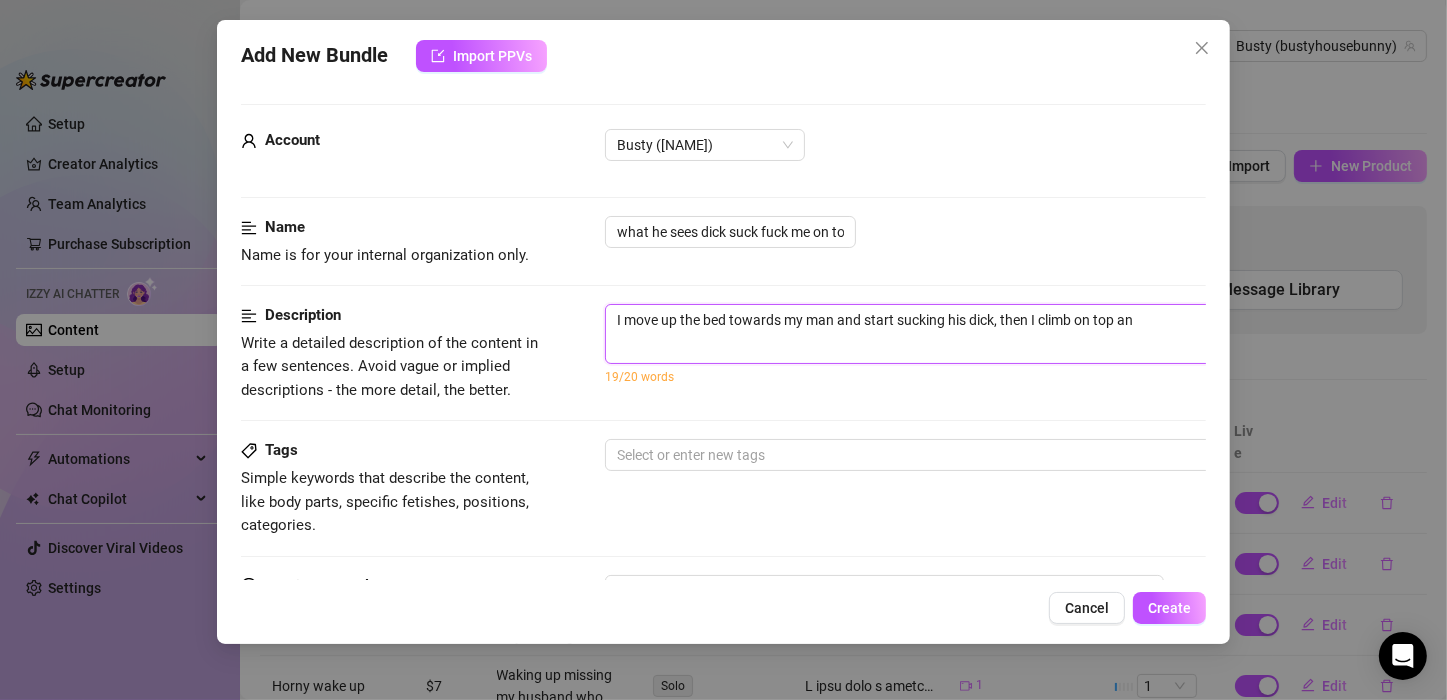 type on "I move up the bed towards my man and start sucking his dick, then I climb on top and" 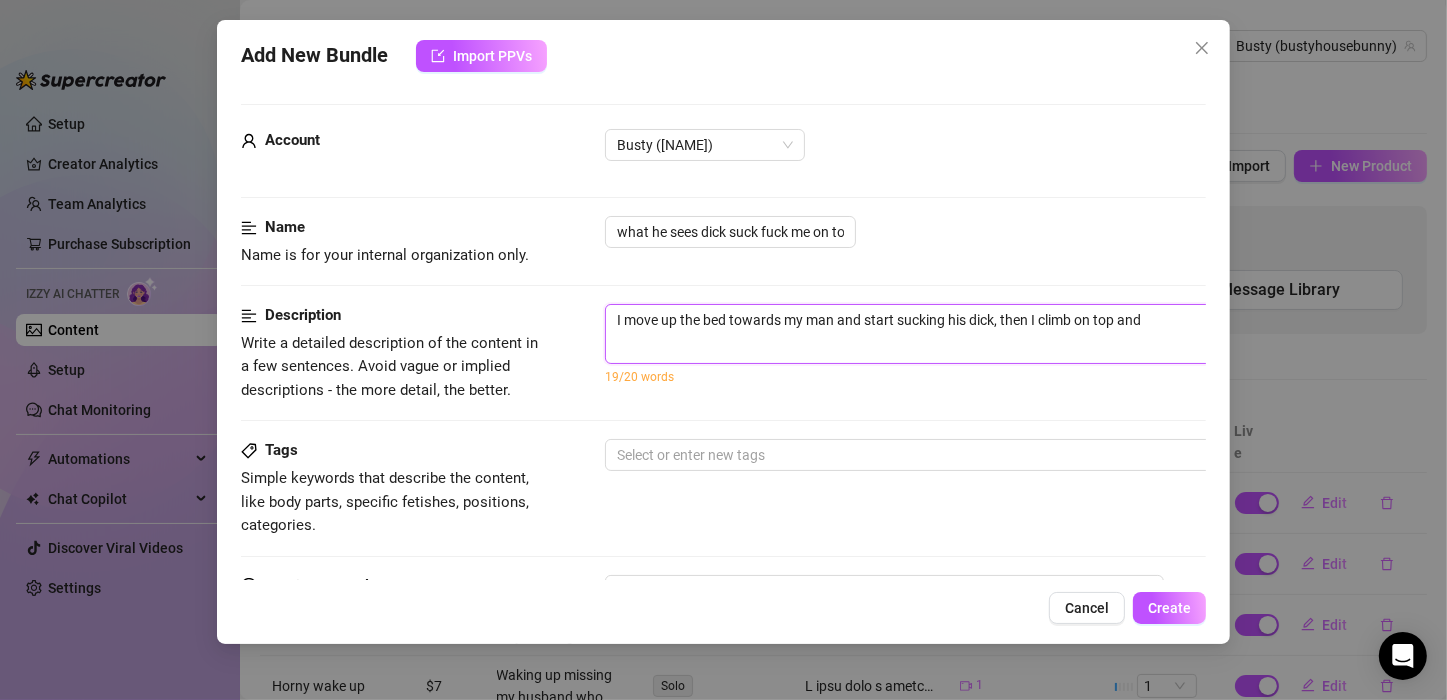 type on "I move up the bed towards my man and start sucking his dick, then I climb on top and" 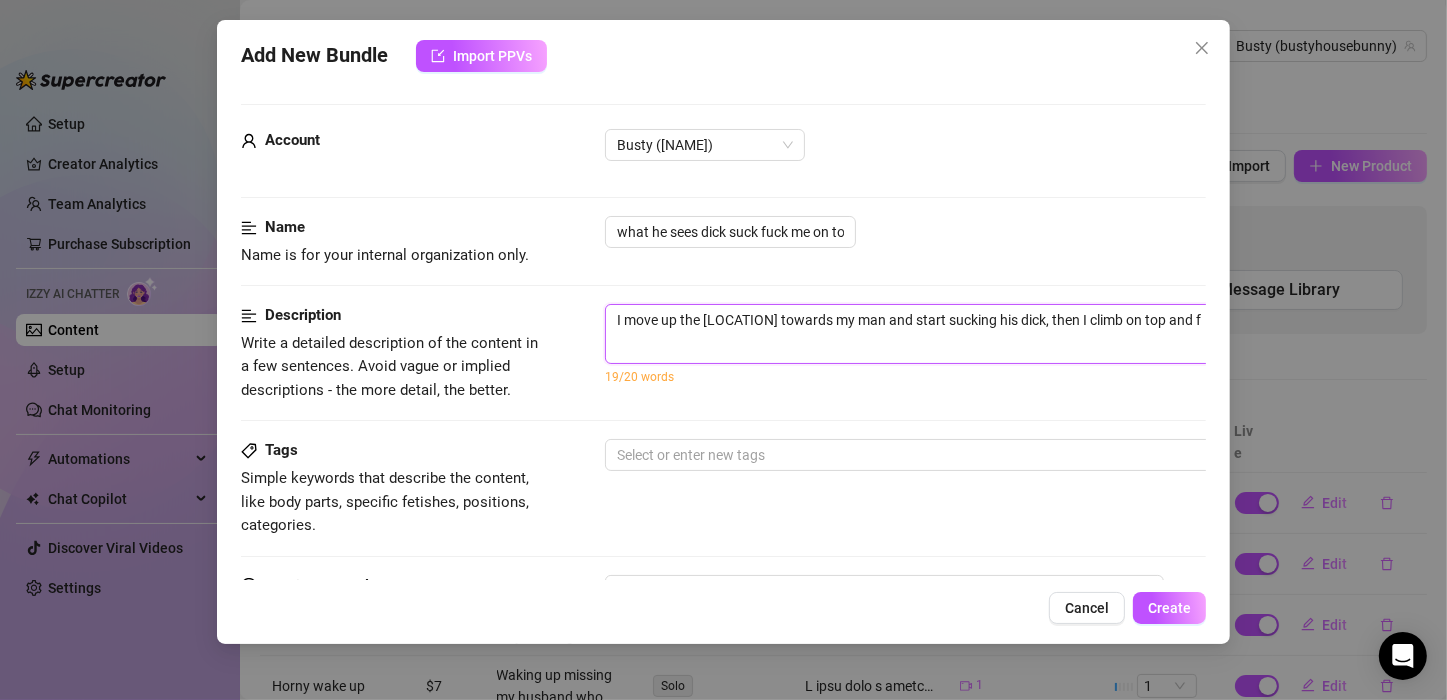 type on "I move up the [LOCATION] towards my man and start sucking his dick, then I climb on top and fu" 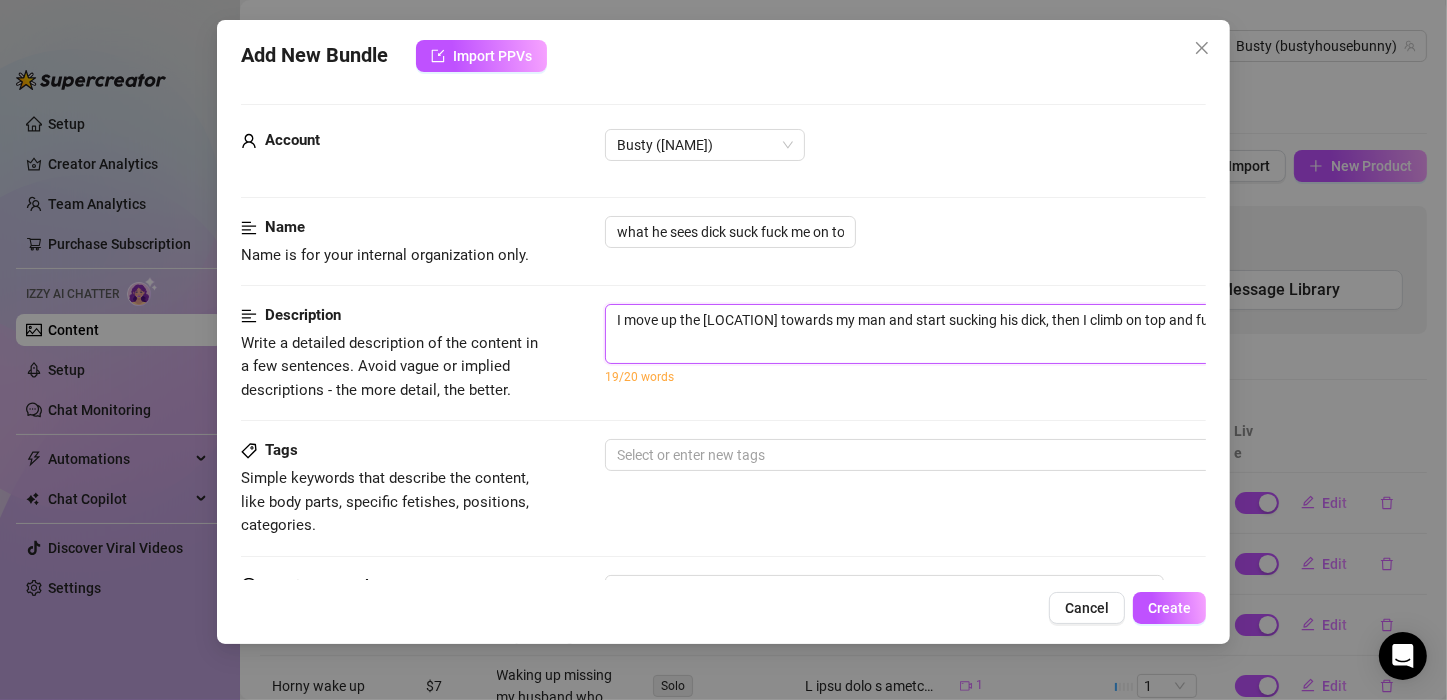 type on "I move up the bed towards my man and start sucking his dick, then I climb on top and fuj" 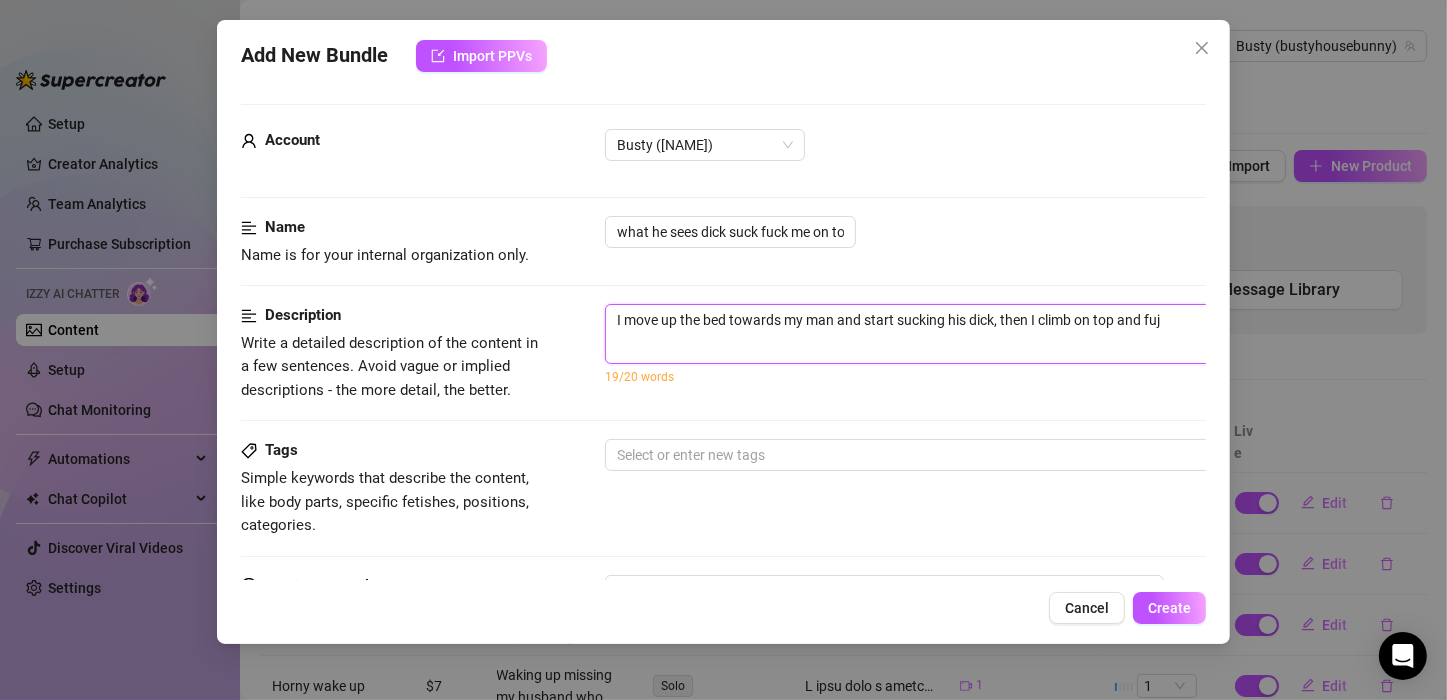 type on "I move up the [LOCATION] towards my man and start sucking his dick, then I climb on top and fujc" 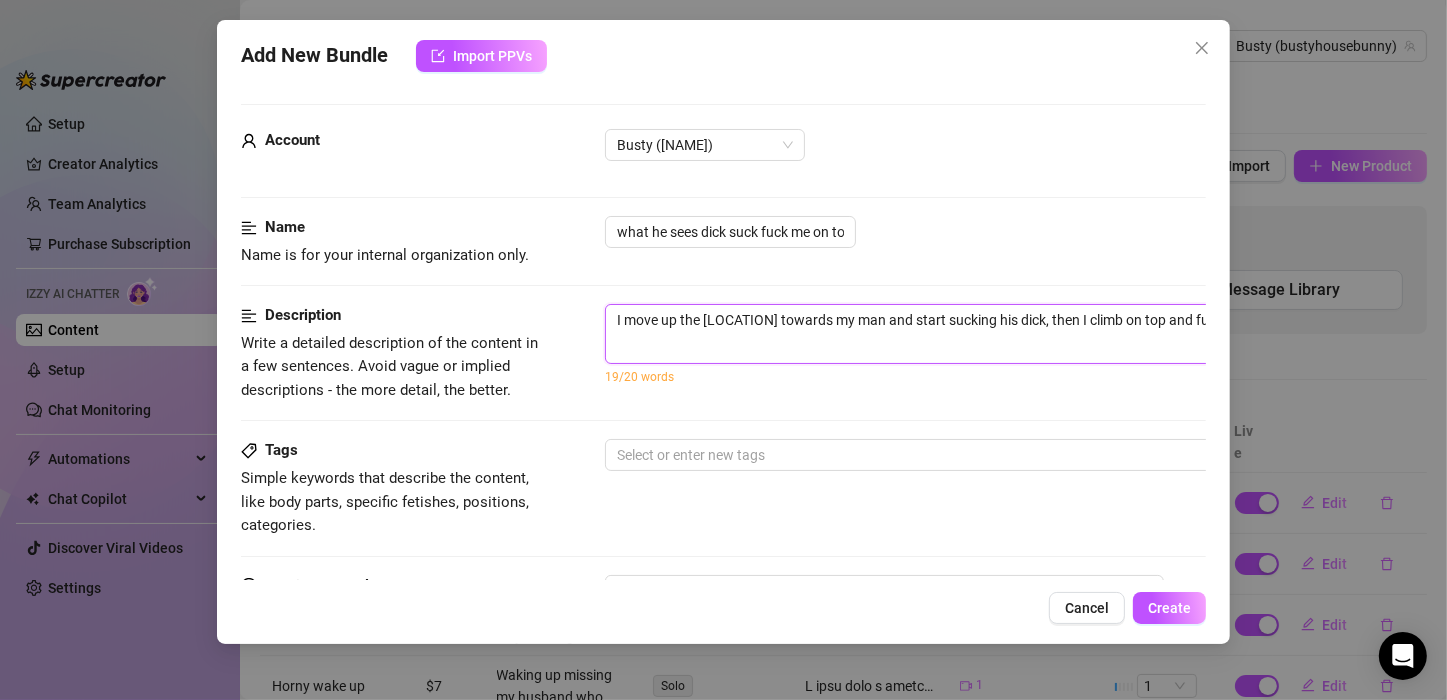 type on "I move up the bed towards my man and start sucking his dick, then I climb on top and fujck" 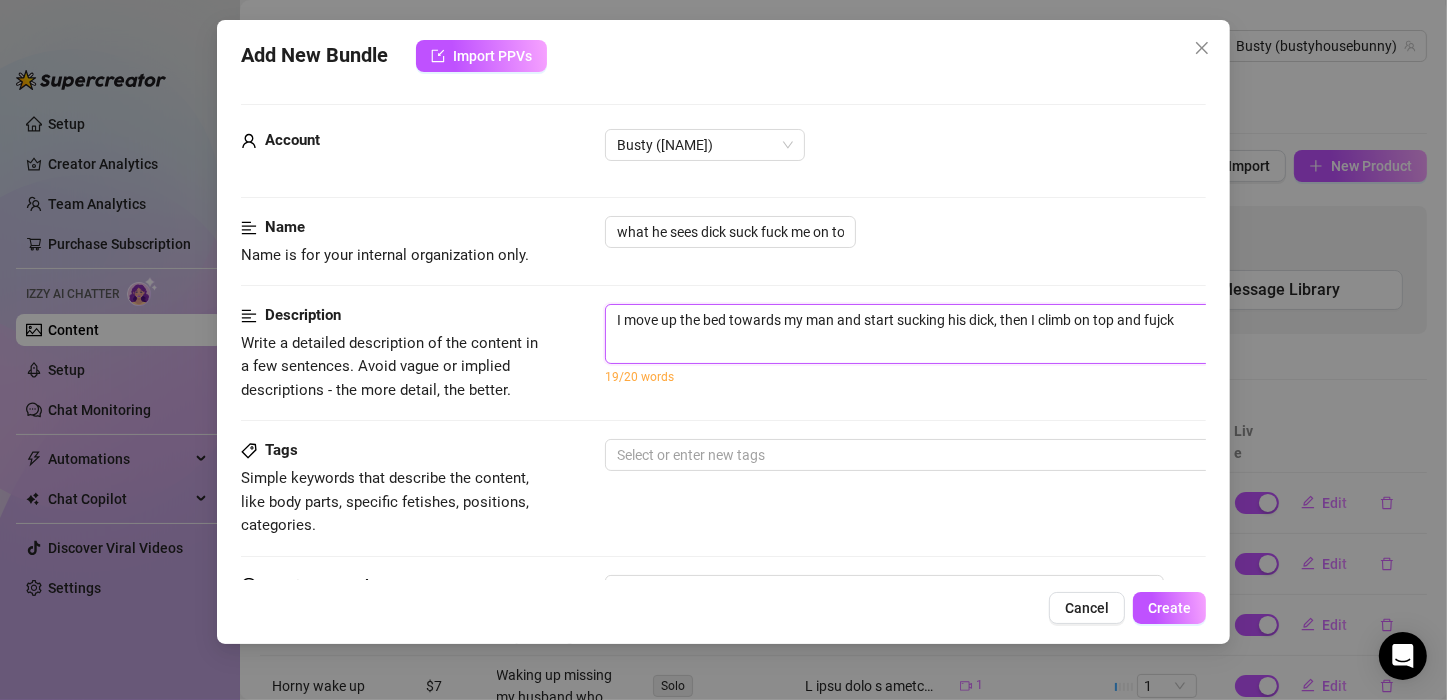 type on "I move up the [LOCATION] towards my man and start sucking his dick, then I climb on top and fujc" 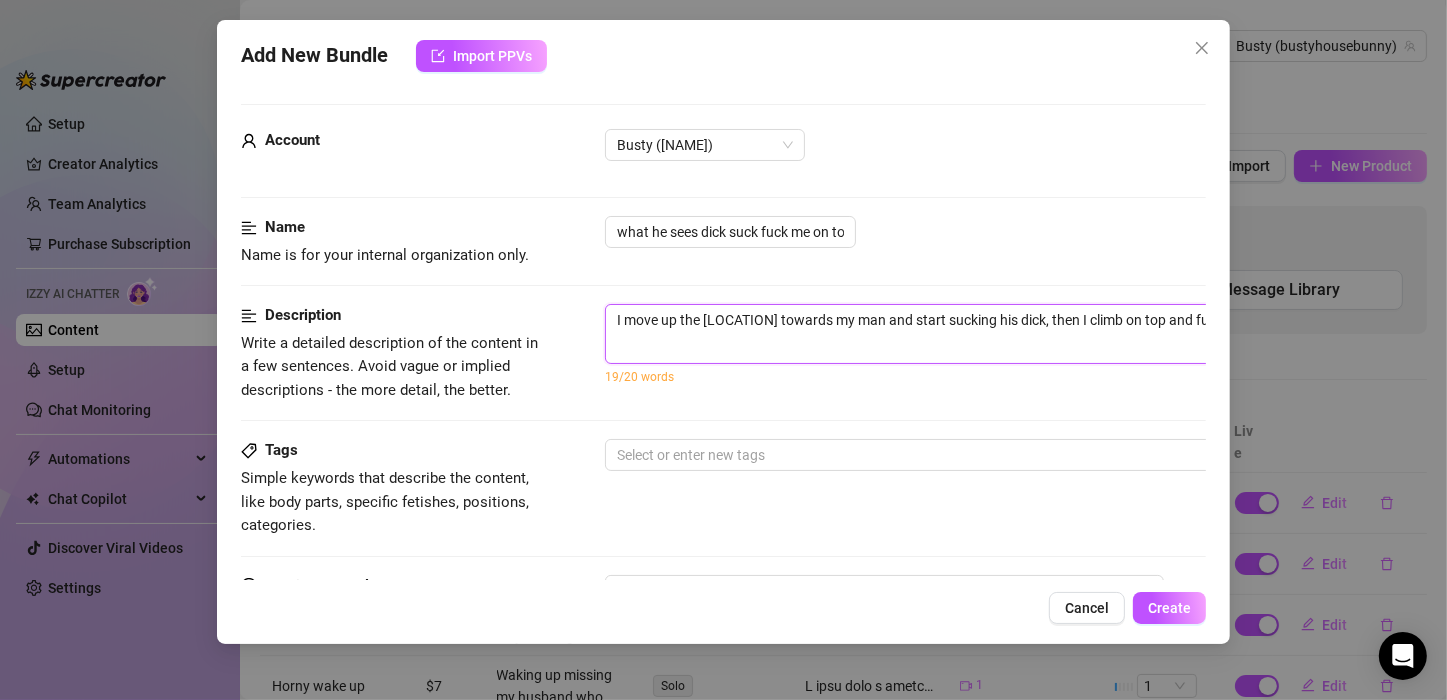 type on "I move up the bed towards my man and start sucking his dick, then I climb on top and fuj" 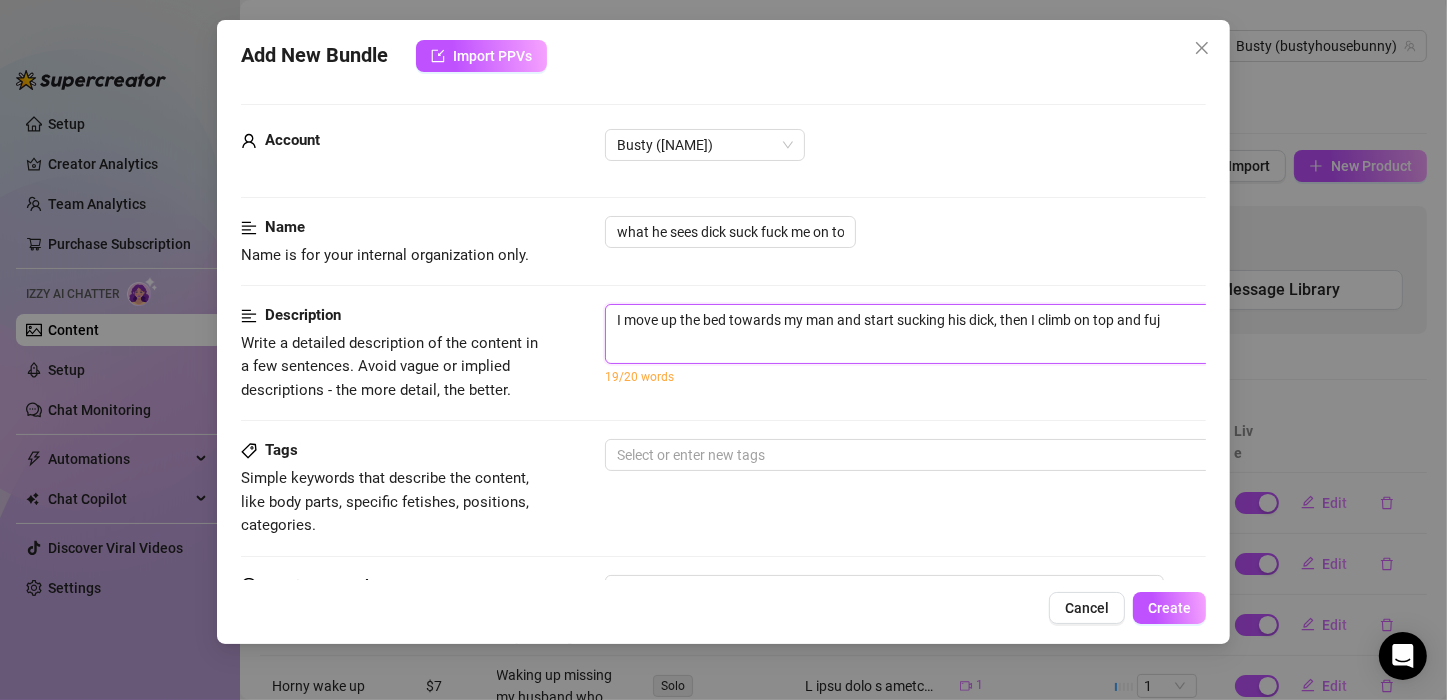 type on "I move up the [LOCATION] towards my man and start sucking his dick, then I climb on top and fu" 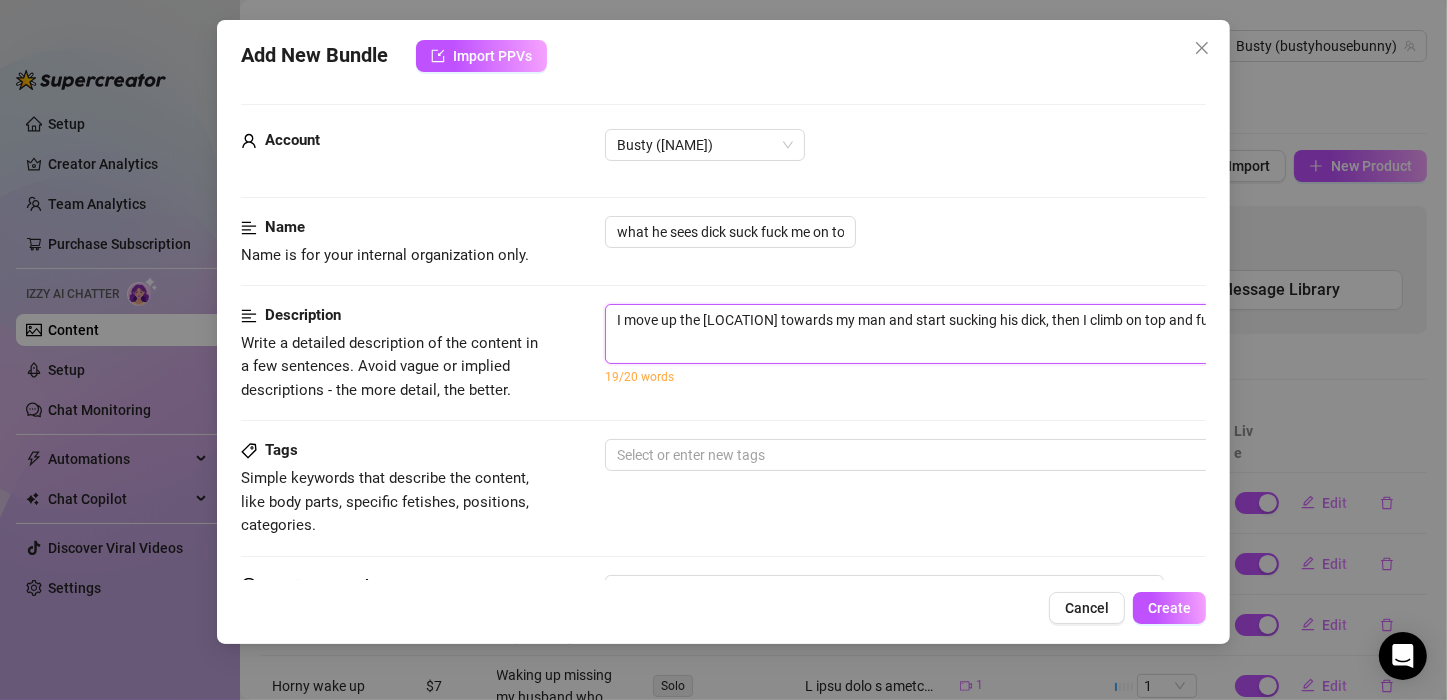 type on "I move up the bed towards my man and start sucking his dick, then I climb on top and fuc" 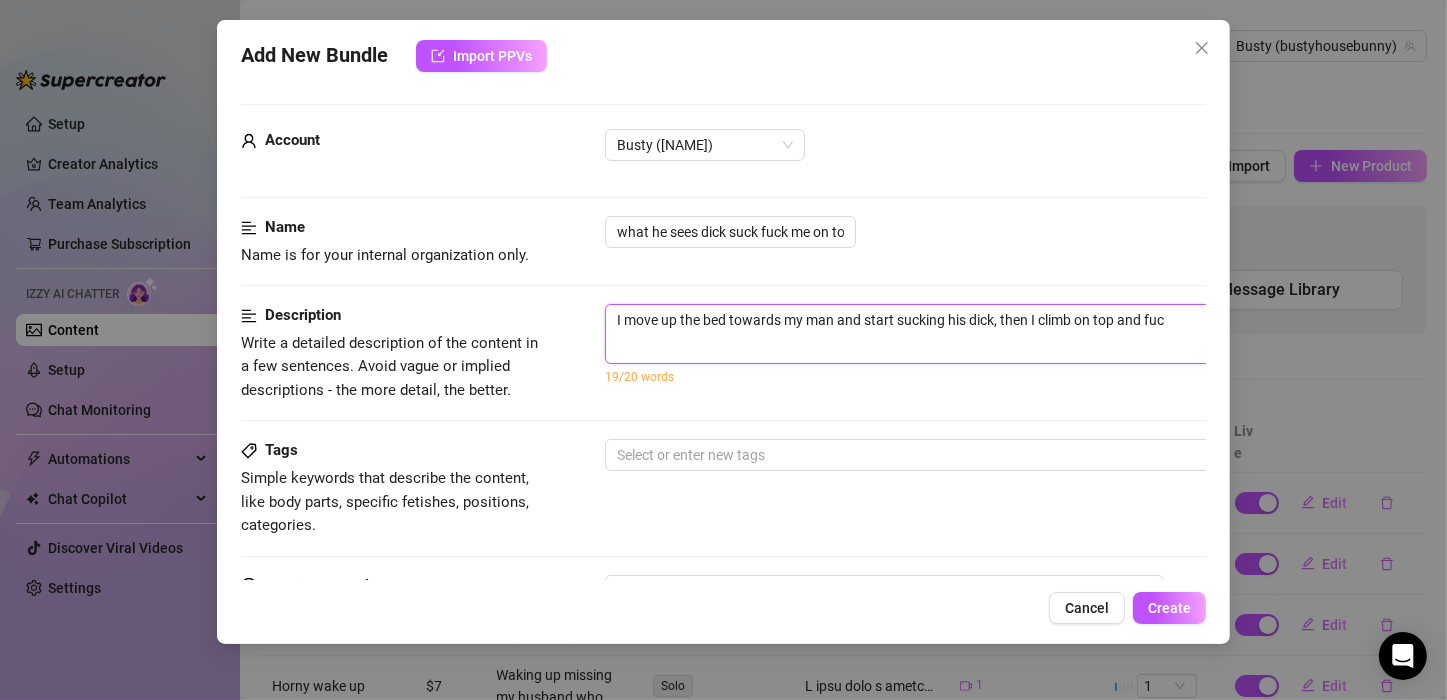 type on "I move up the [LOCATION] towards my man and start sucking his dick, then I climb on top and fuck" 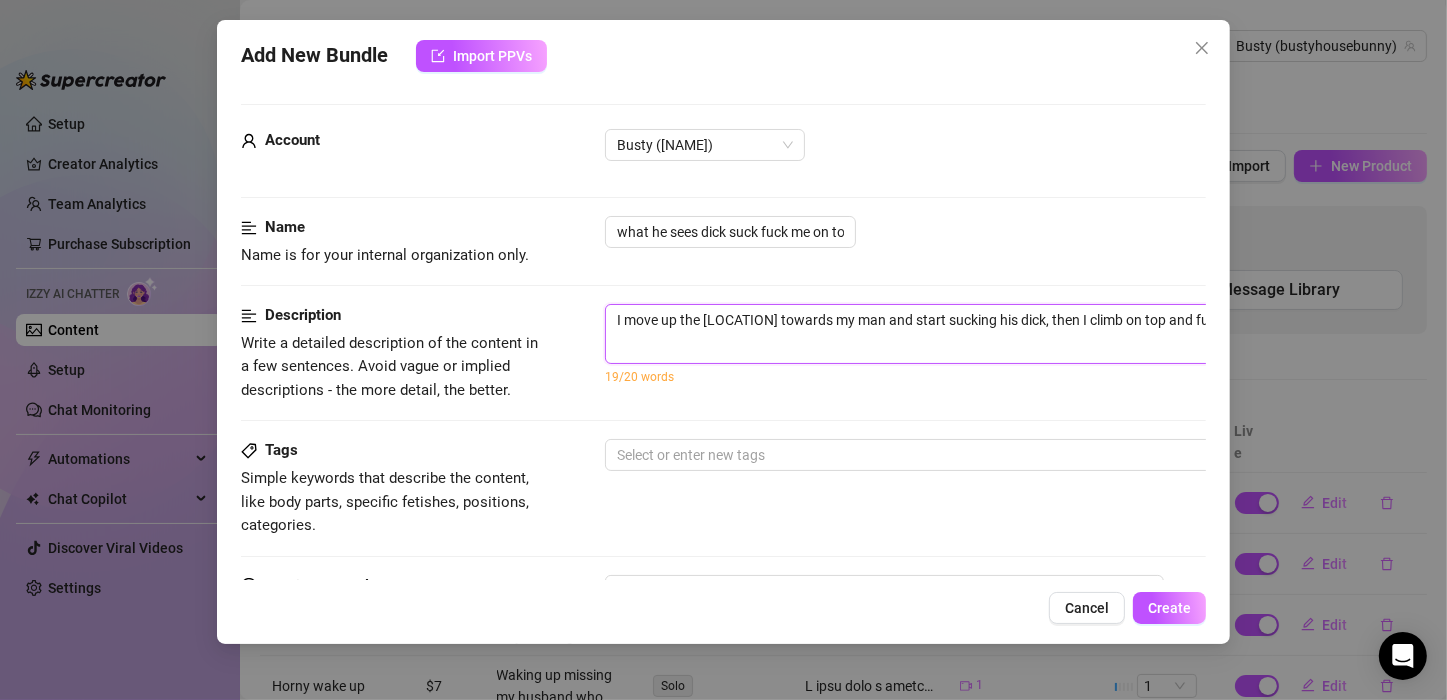 type on "I move up the [LOCATION] towards my man and start sucking his dick, then I climb on top and fuck" 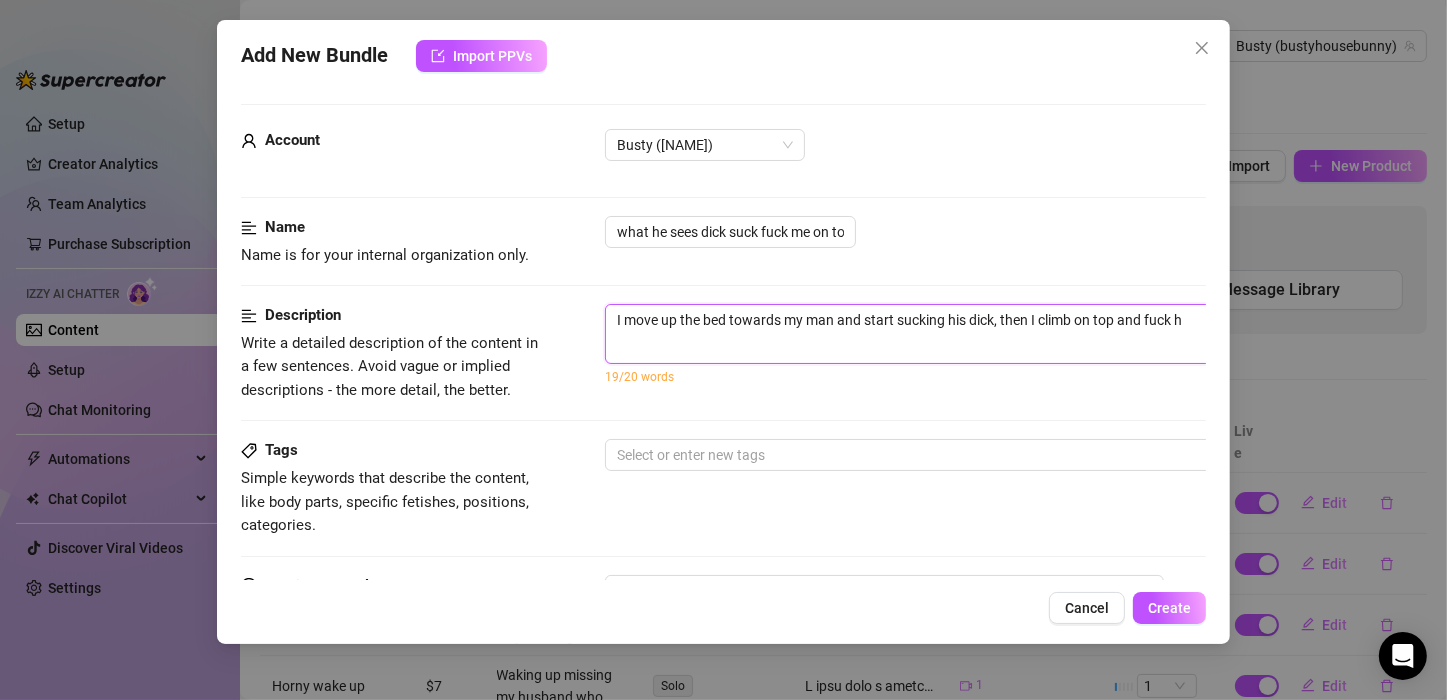 type on "I move up the bed towards my man and start sucking his dick, then I climb on top and fuck hi" 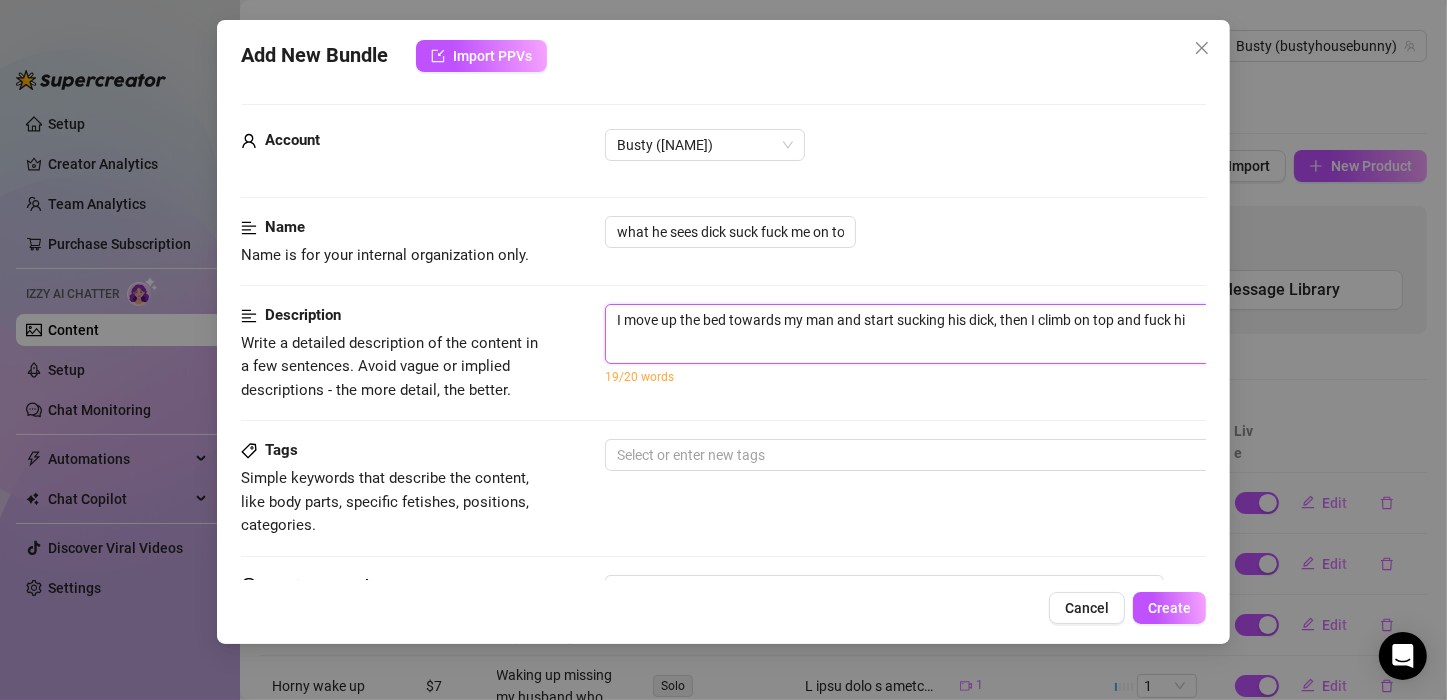 scroll, scrollTop: 0, scrollLeft: 0, axis: both 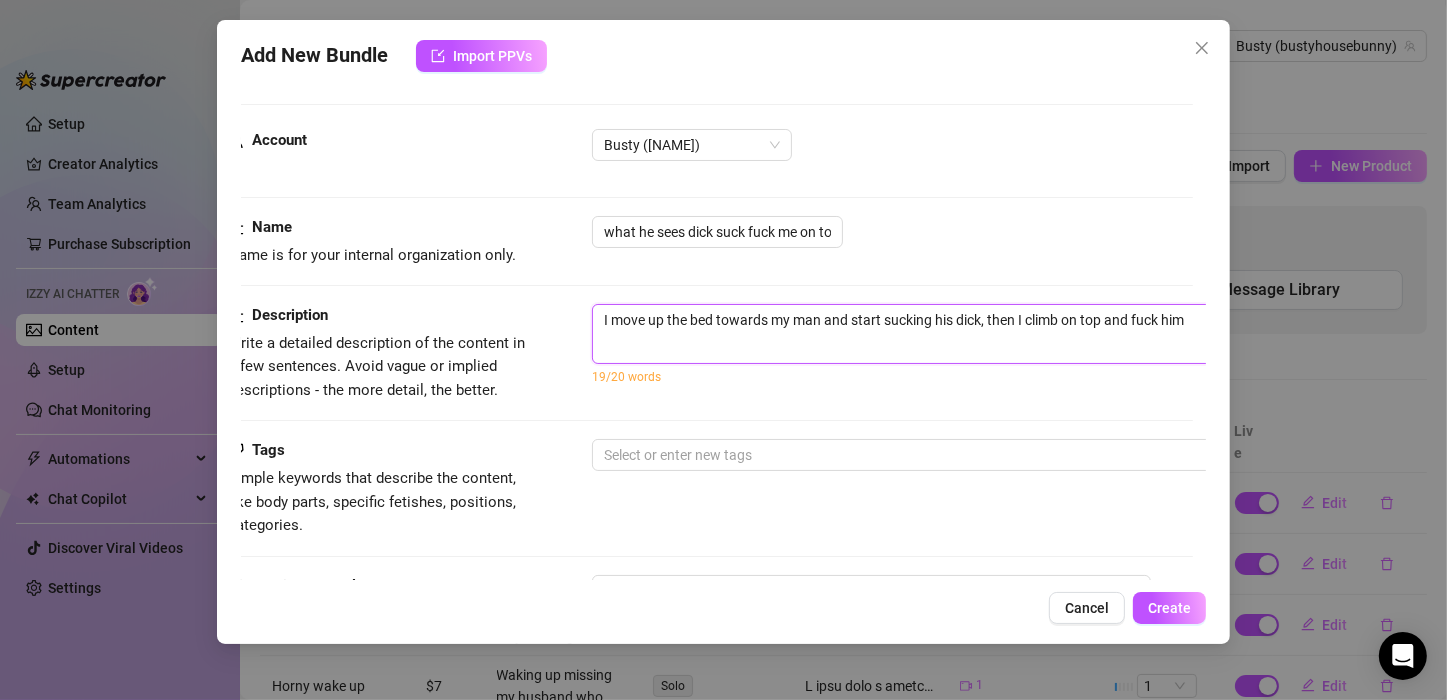 type on "I move up the bed towards my man and start sucking his dick, then I climb on top and fuck him" 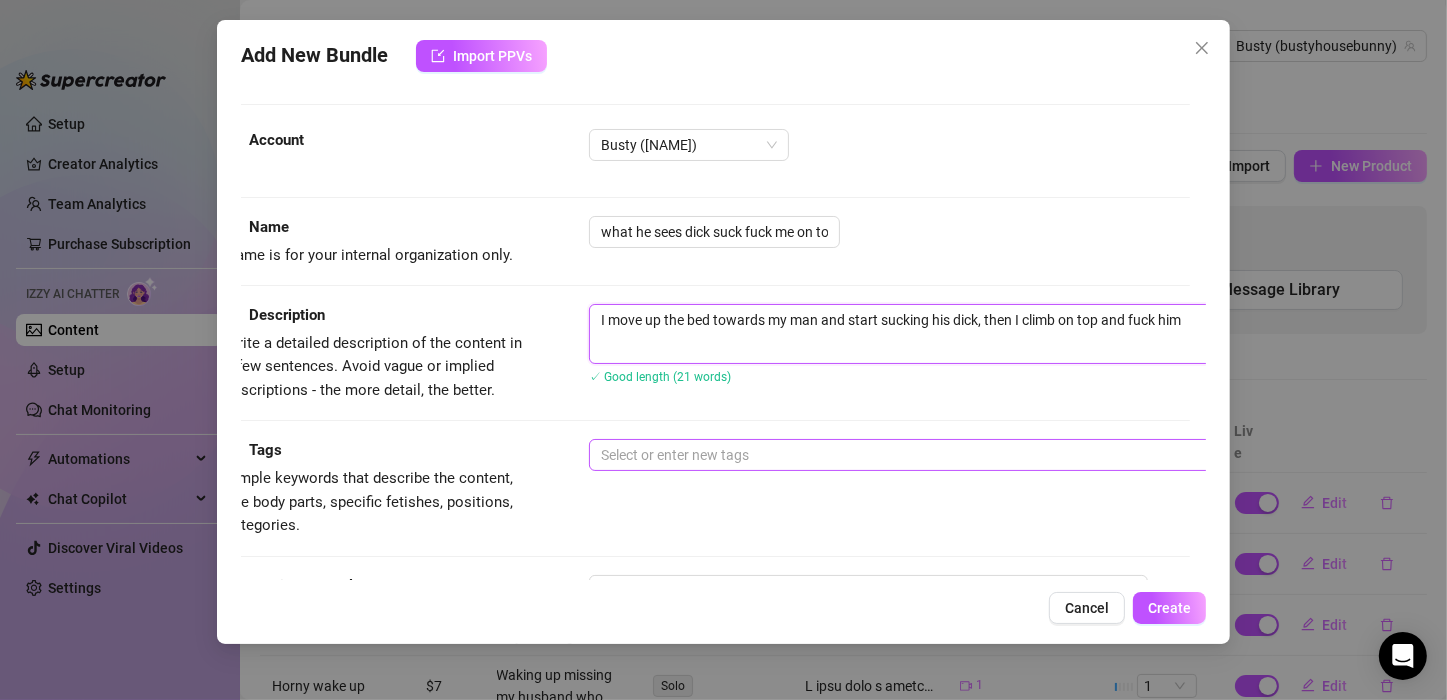 click at bounding box center (928, 455) 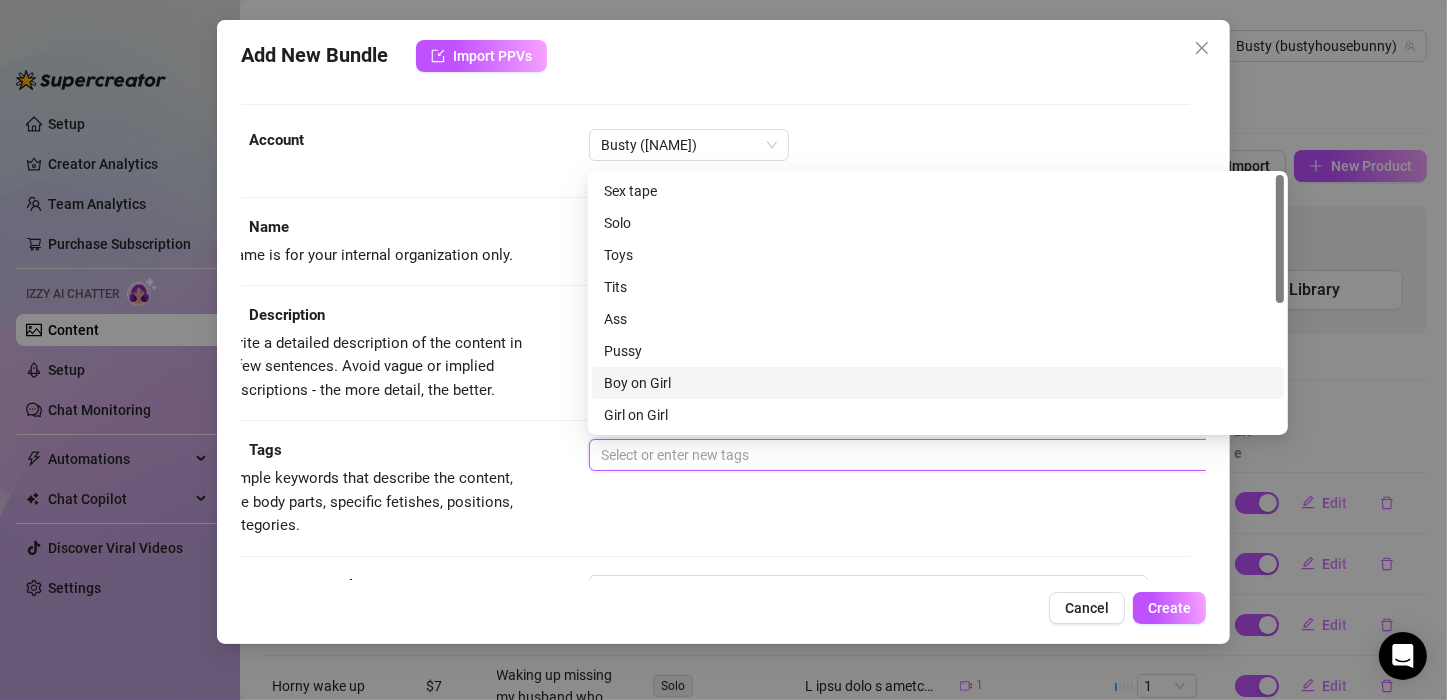 click on "Boy on Girl" at bounding box center [938, 383] 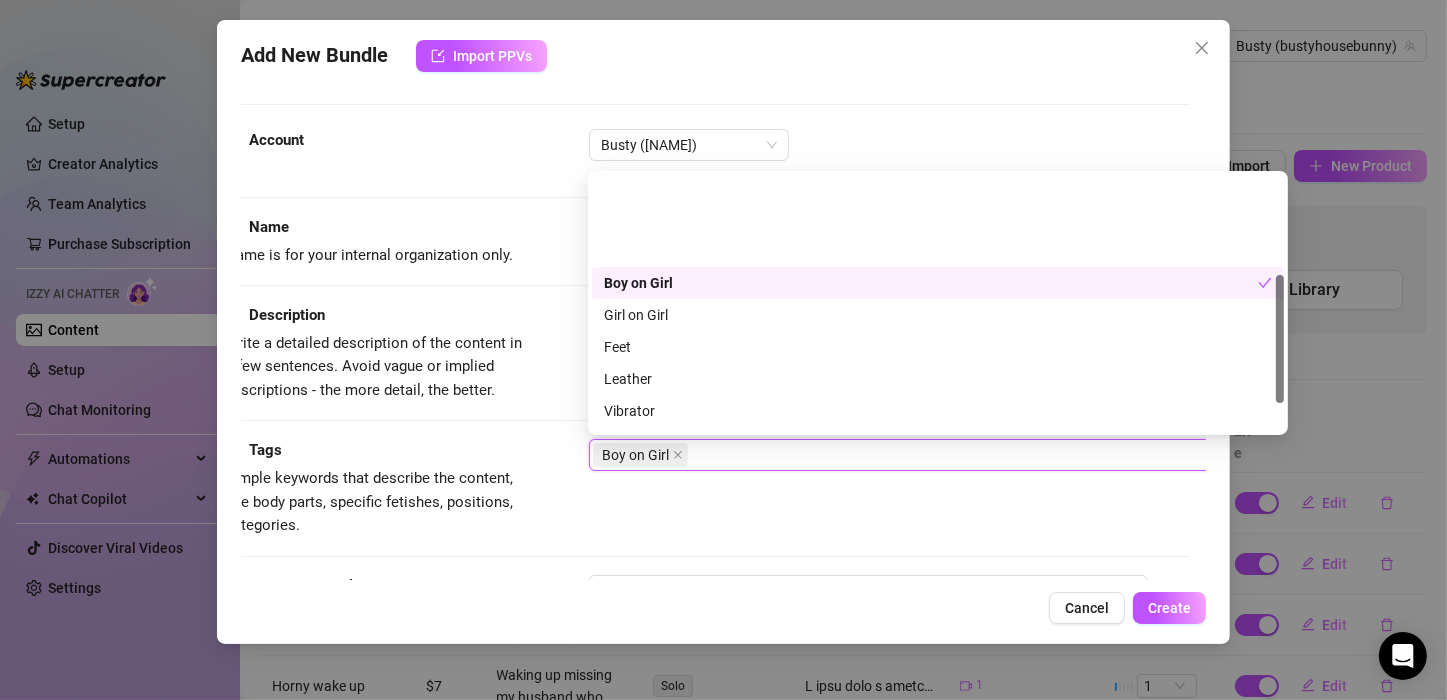scroll, scrollTop: 256, scrollLeft: 0, axis: vertical 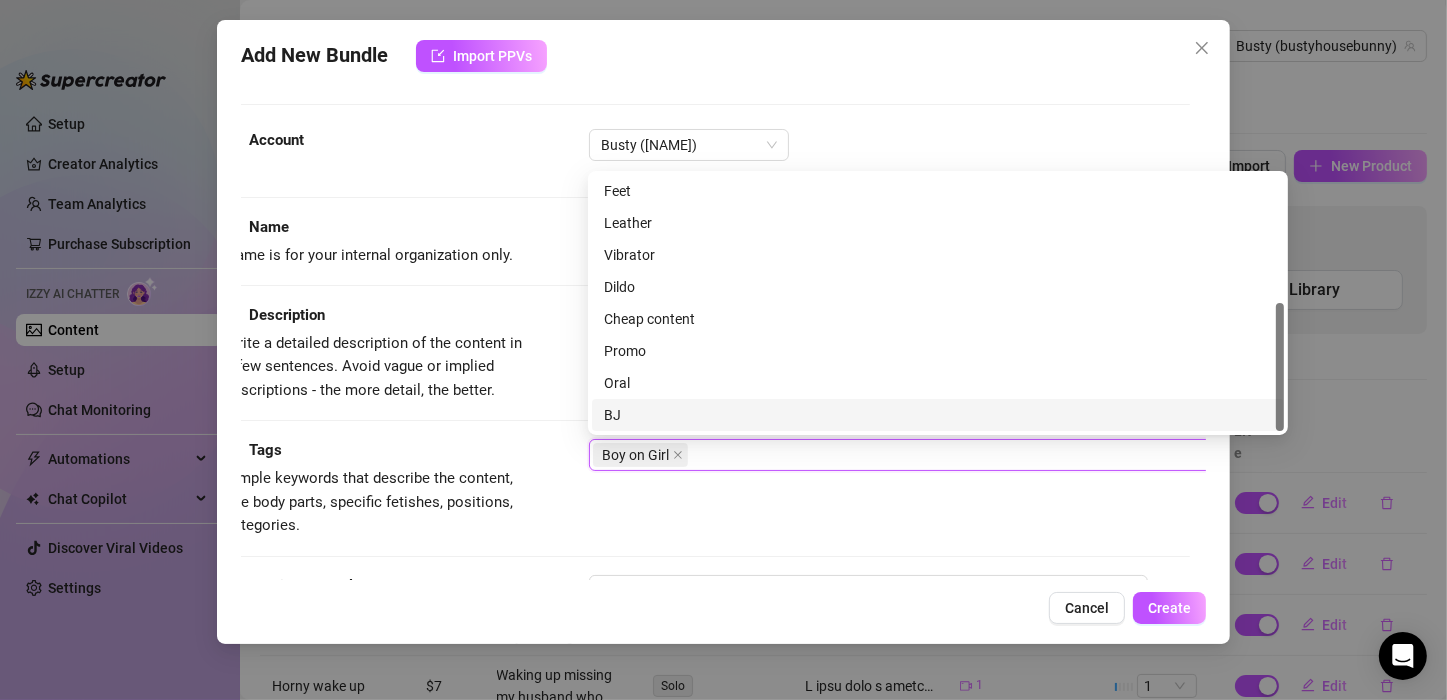 click on "BJ" at bounding box center (938, 415) 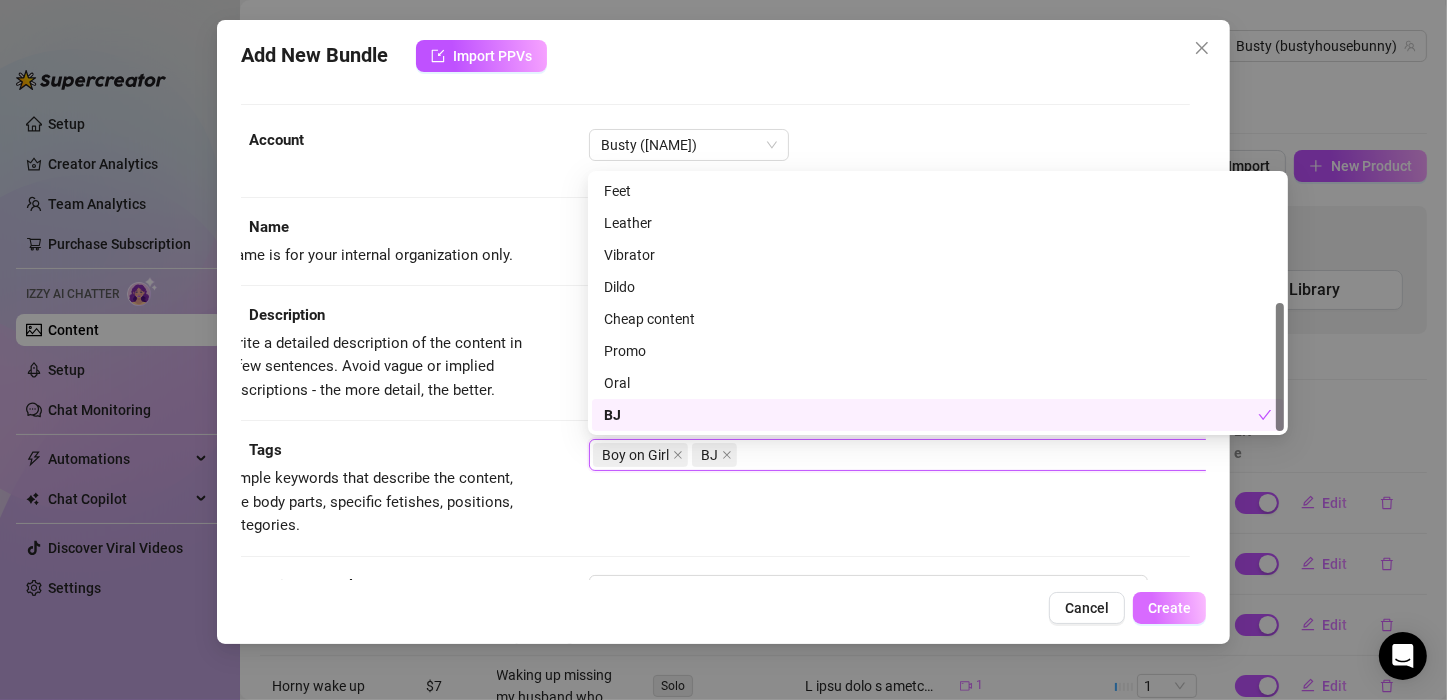 click on "Create" at bounding box center [1169, 608] 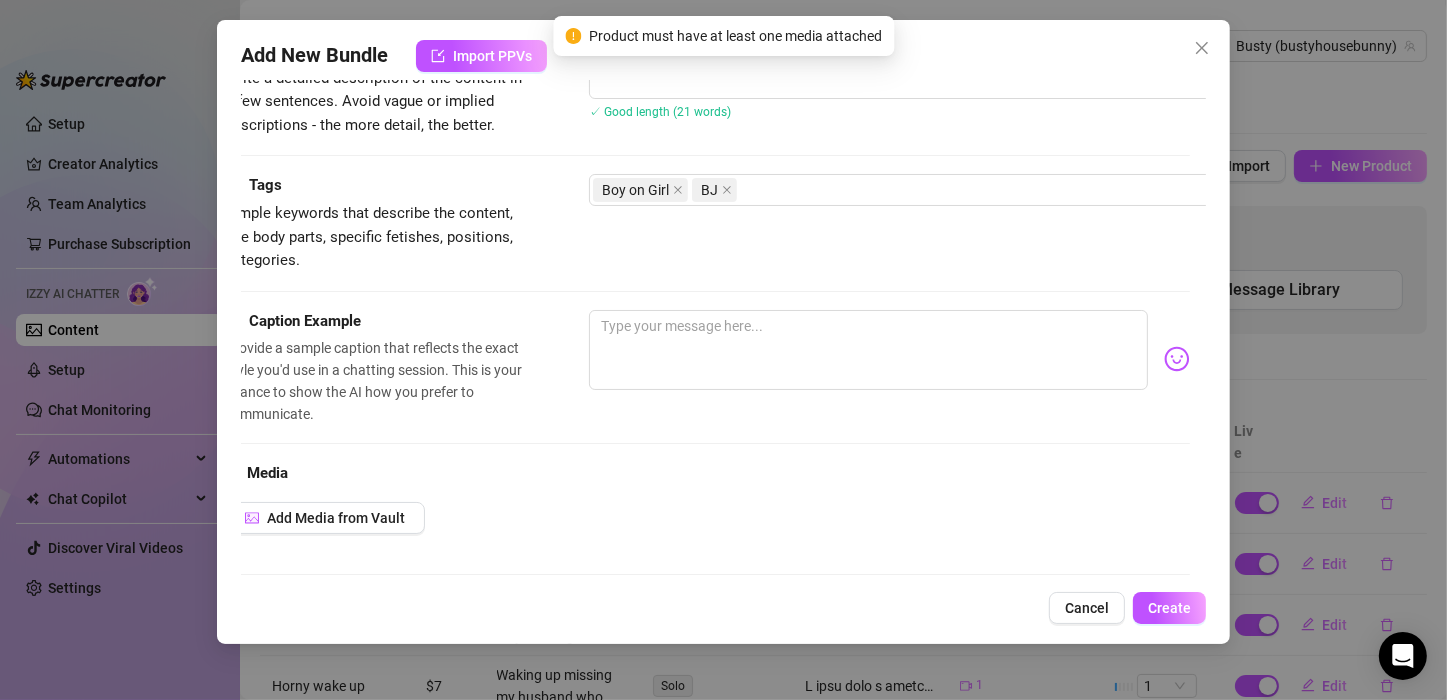 scroll, scrollTop: 300, scrollLeft: 16, axis: both 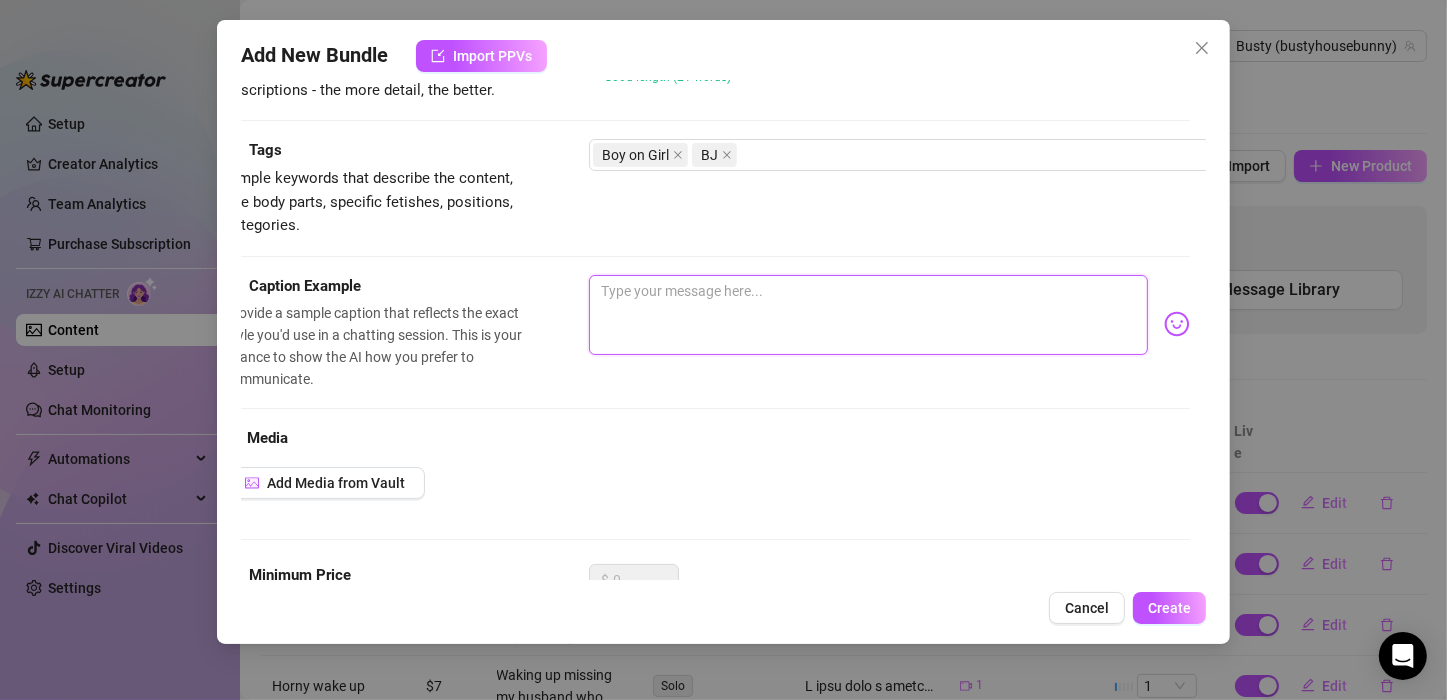 paste on "Imagine the soft glow of the bedroom, the air thick with anticipation as I slowly crawl up the bed, my body moving with a deliberate, seductive grace. My eyes lock onto yours, promising pleasure and satisfaction, as I inch closer, each movement a whisper of desire.
As I reach you, I let my hands explore your chest, tracing the lines of your muscles with my fingertips. You can feel the heat radiating from my body, the promise of what's to come. I lower my head, my breath hot against your skin, as I begin to tease you with soft kisses, working my way down to where you ache for me most.
I take you into my mouth, my lips wrapping around you with a gentle pressure that makes you gasp. My tongue swirls, exploring every inch, building the tension with each stroke. I savor the taste of you, the feeling of you pulsing against my tongue, as I take you deeper, feeling you hit the back of my throat. Every movement is a promise, a tease, a dance of pleasure that leaves you craving more.
As I pull back, a mischievous sm..." 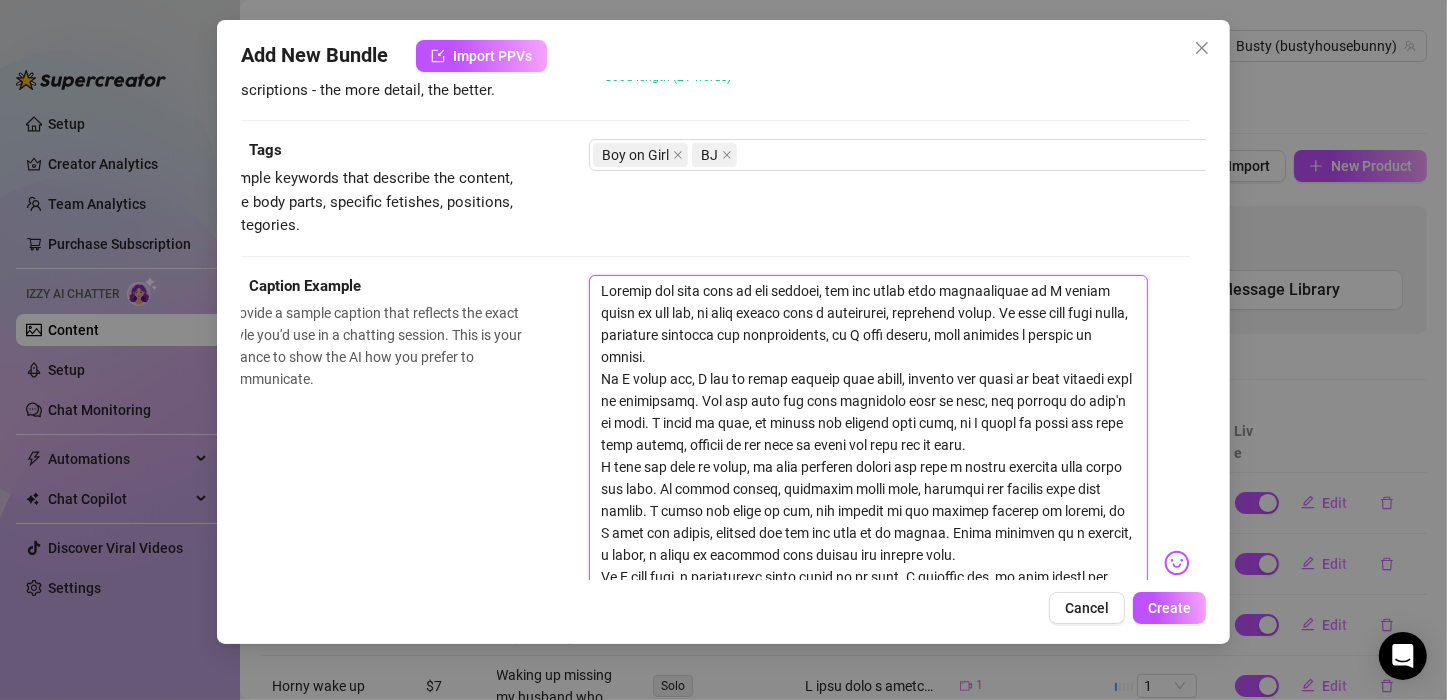 scroll, scrollTop: 0, scrollLeft: 0, axis: both 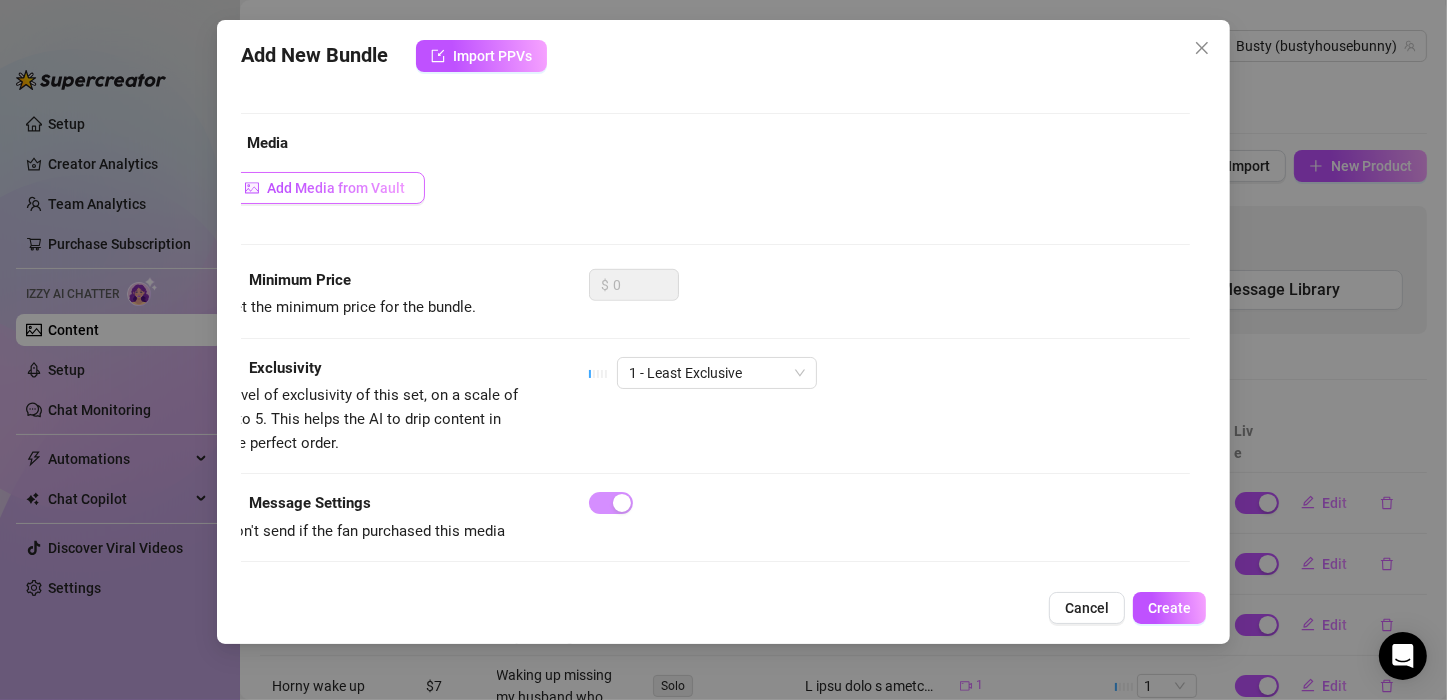 type on "Imagine the soft glow of the bedroom, the air thick with anticipation as I slowly crawl up the bed, my body moving with a deliberate, seductive grace. My eyes lock onto yours, promising pleasure and satisfaction, as I inch closer, each movement a whisper of desire.
As I reach you, I let my hands explore your chest, tracing the lines of your muscles with my fingertips. You can feel the heat radiating from my body, the promise of what's to come. I lower my head, my breath hot against your skin, as I begin to tease you with soft kisses, working my way down to where you ache for me most.
I take you into my mouth, my lips wrapping around you with a gentle pressure that makes you gasp. My tongue swirls, exploring every inch, building the tension with each stroke. I savor the taste of you, the feeling of you pulsing against my tongue, as I take you deeper, feeling you hit the back of my throat. Every movement is a promise, a tease, a dance of pleasure that leaves you craving more.
As I pull back, a mischievous sm..." 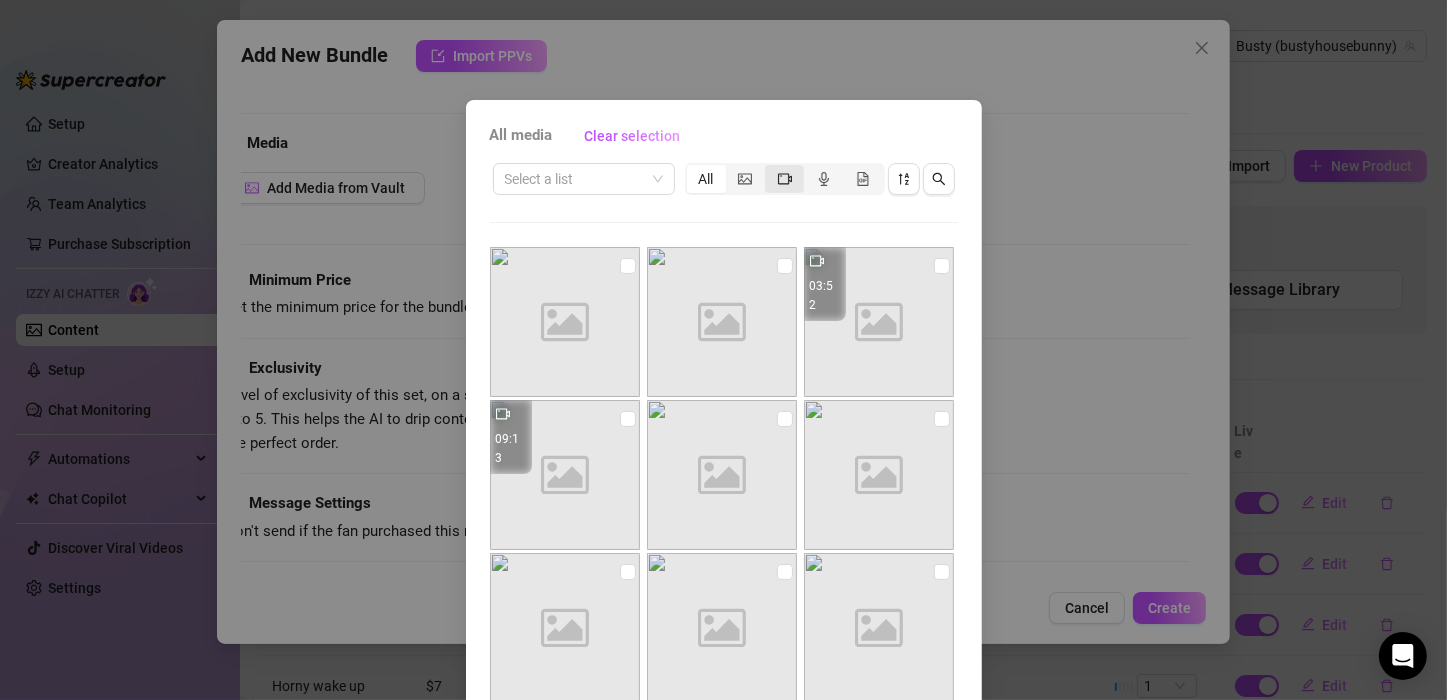 click at bounding box center [784, 179] 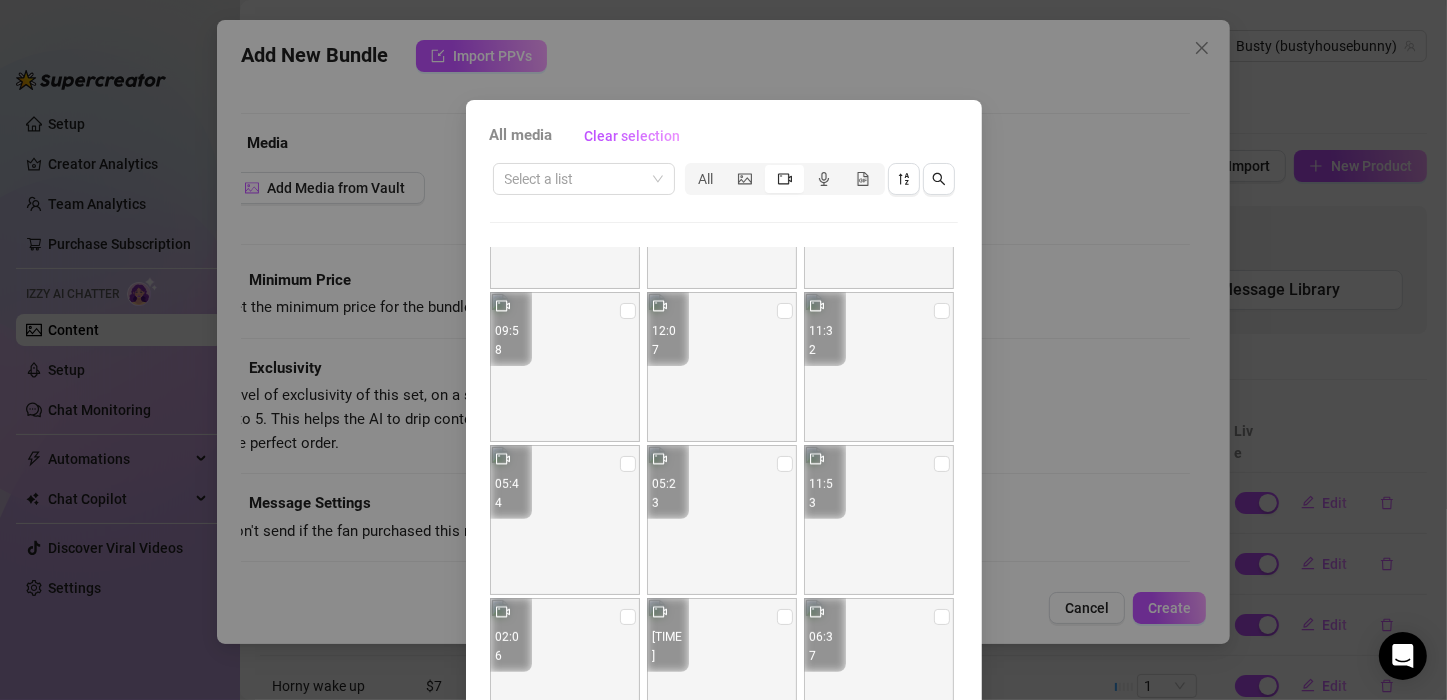 scroll, scrollTop: 753, scrollLeft: 0, axis: vertical 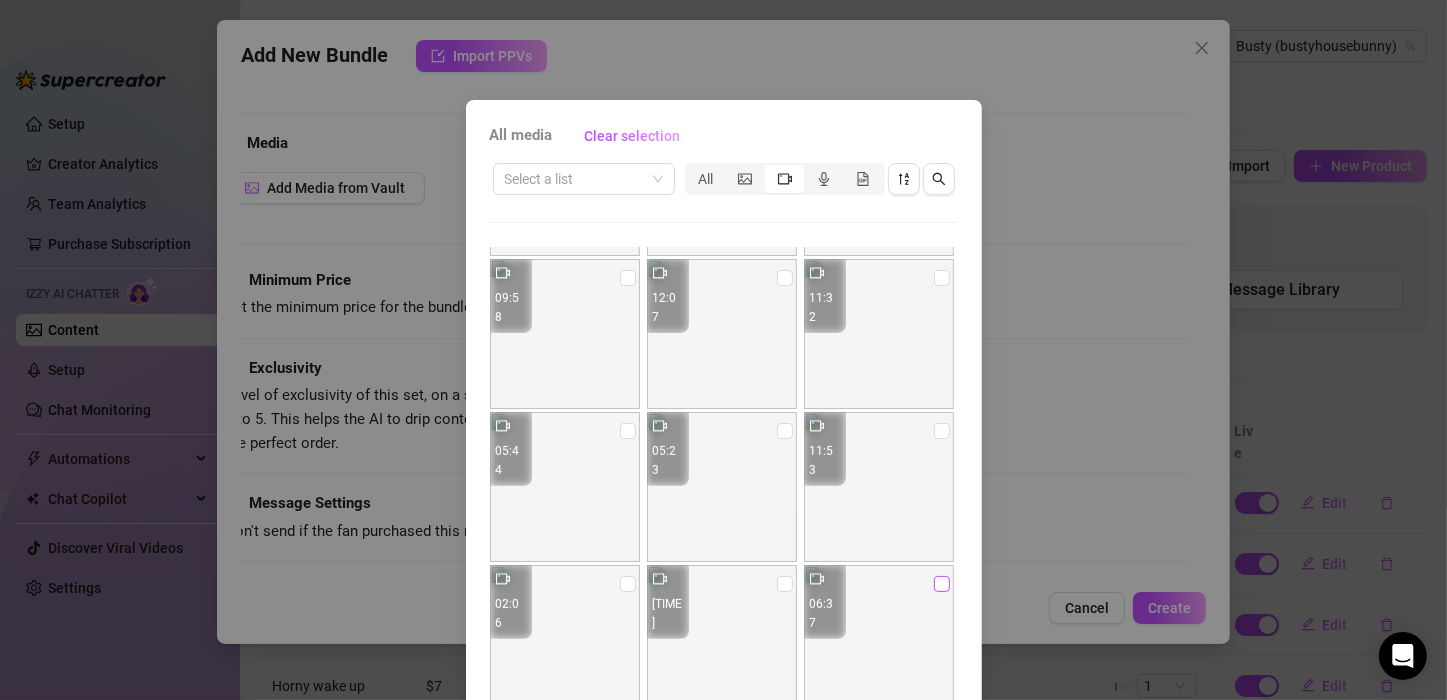 click at bounding box center [942, 584] 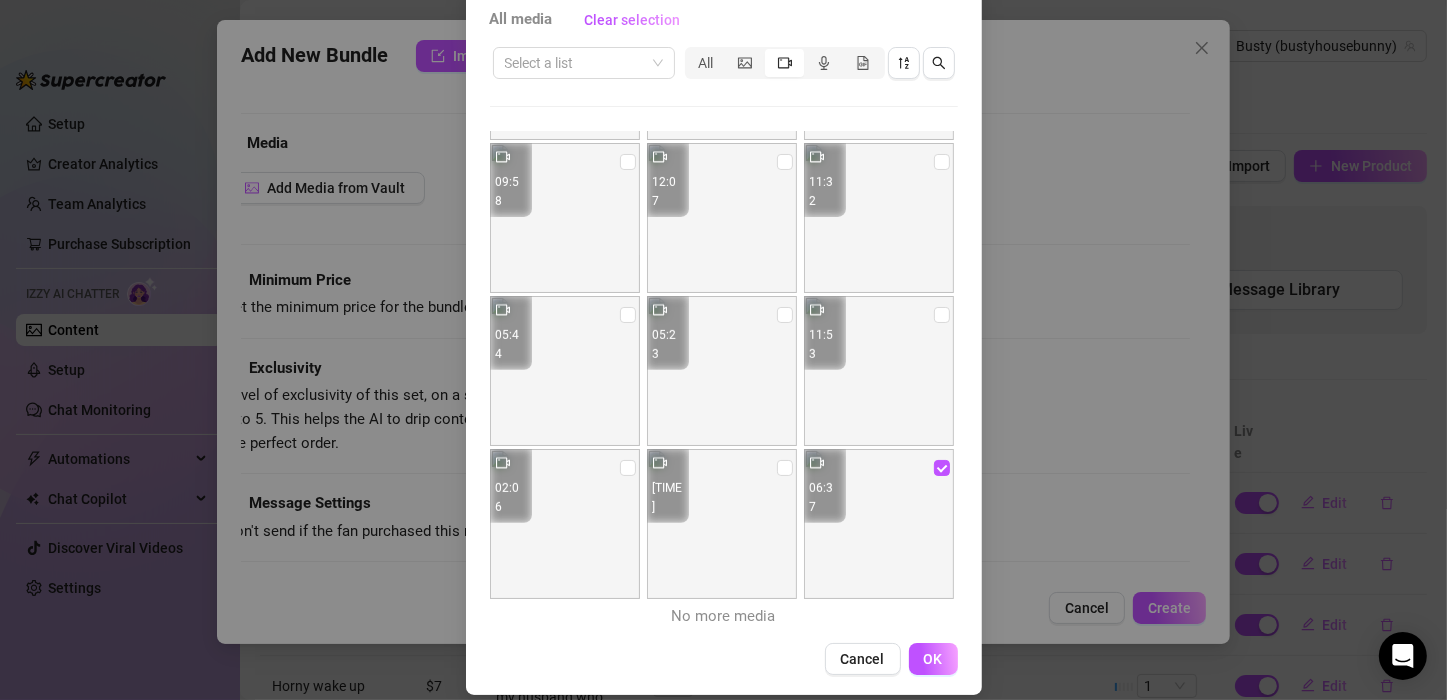 scroll, scrollTop: 135, scrollLeft: 0, axis: vertical 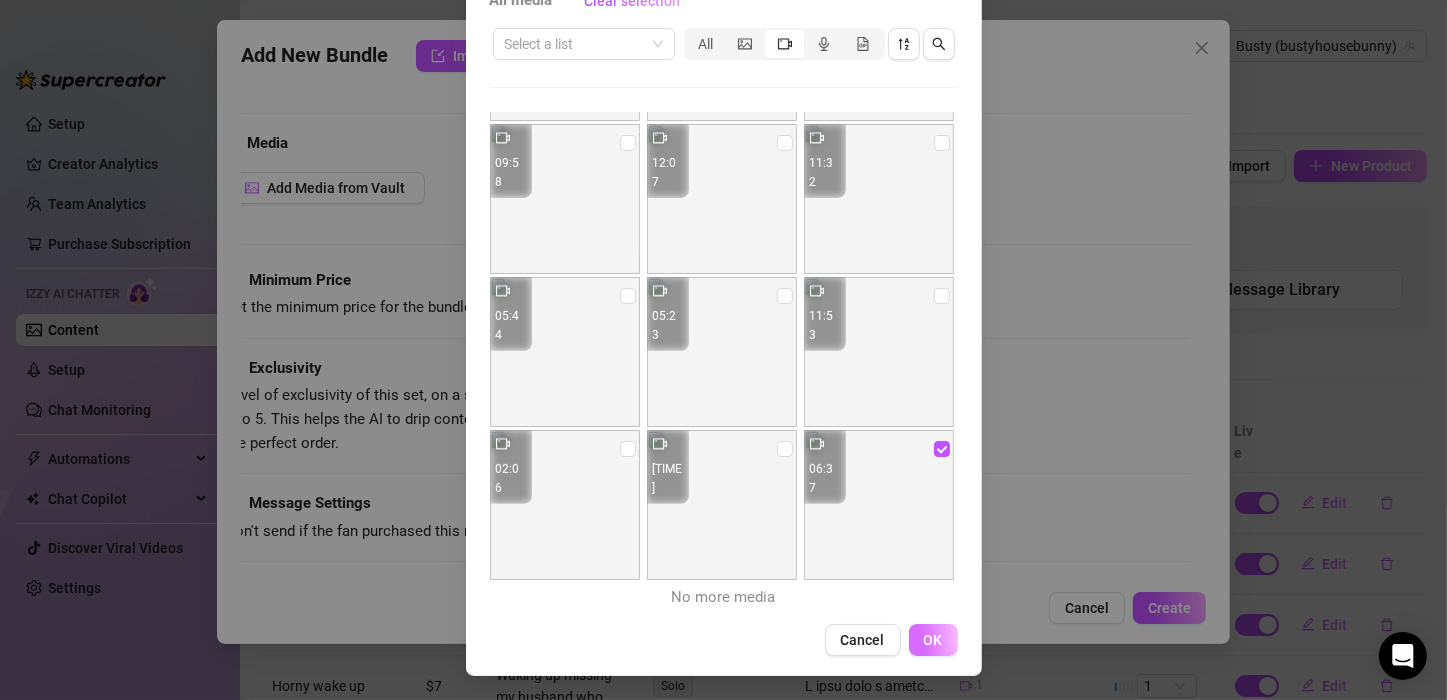 click on "OK" at bounding box center [933, 640] 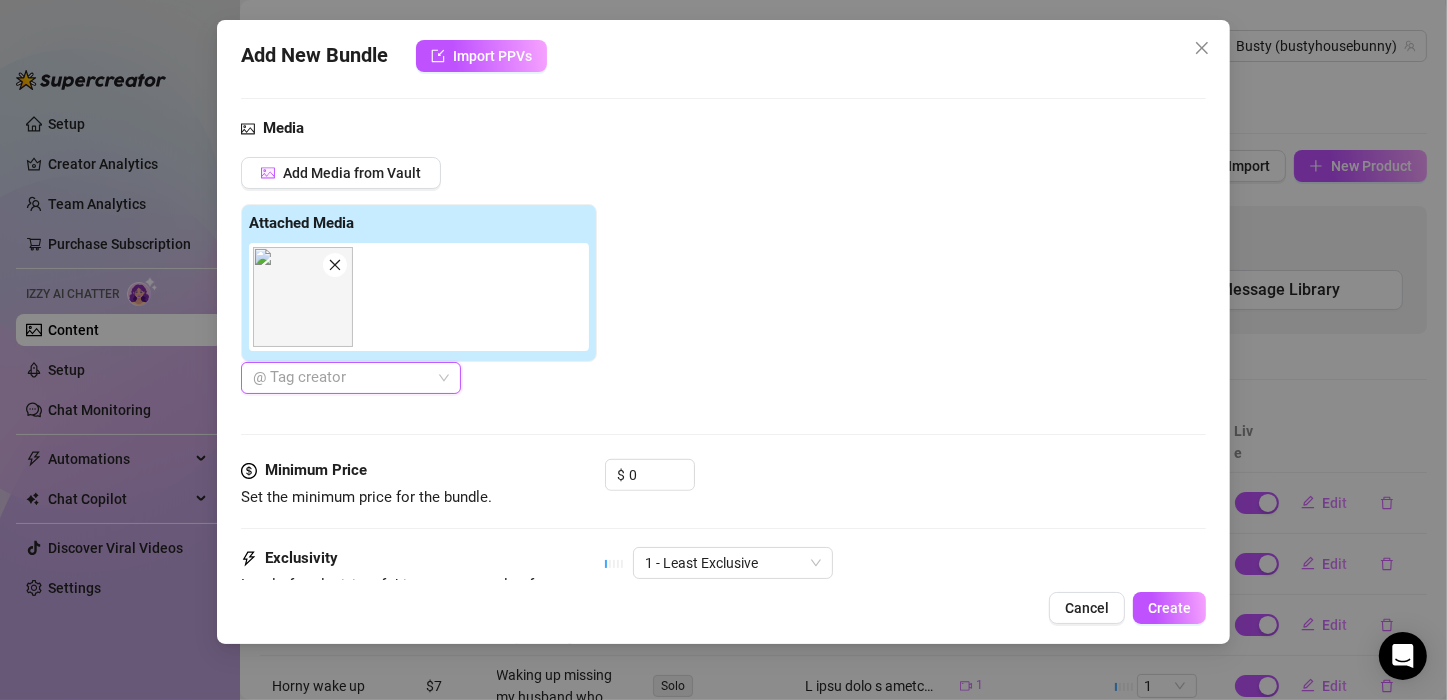 click at bounding box center (340, 378) 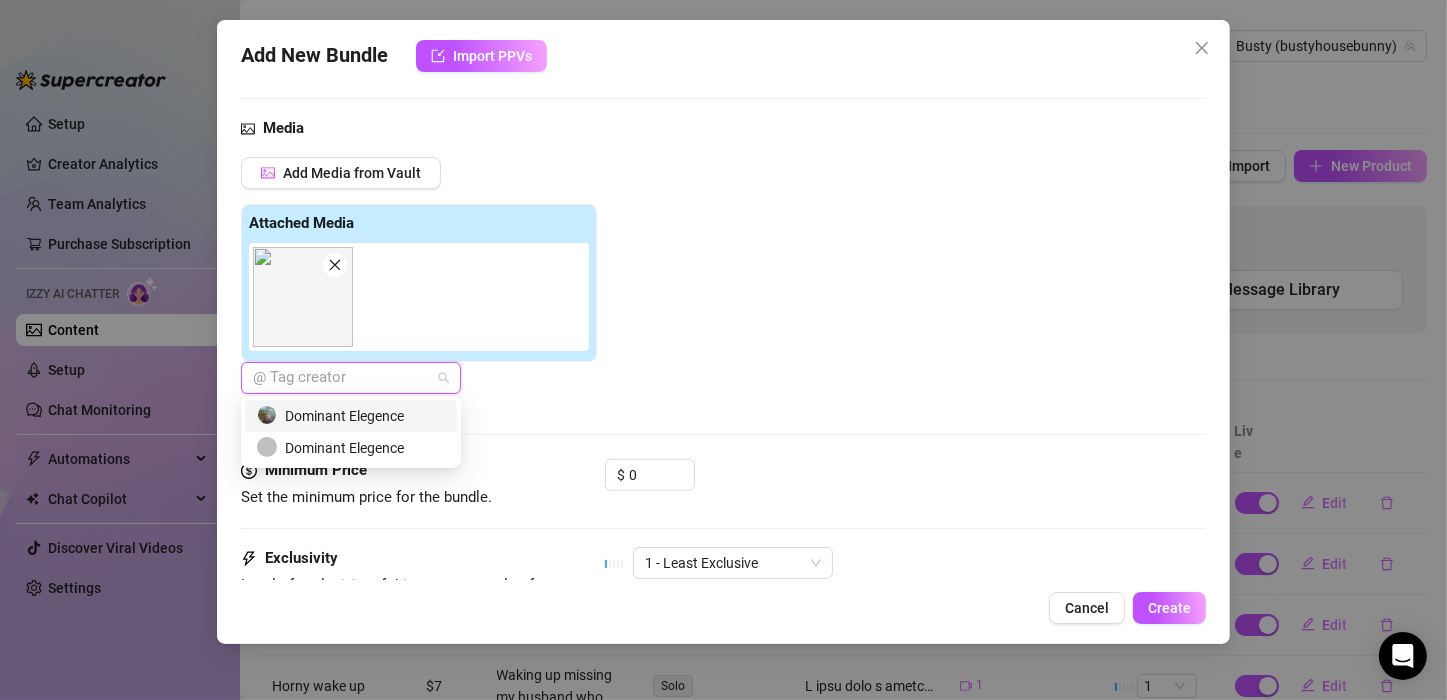 click on "Dominant Elegence" at bounding box center [351, 416] 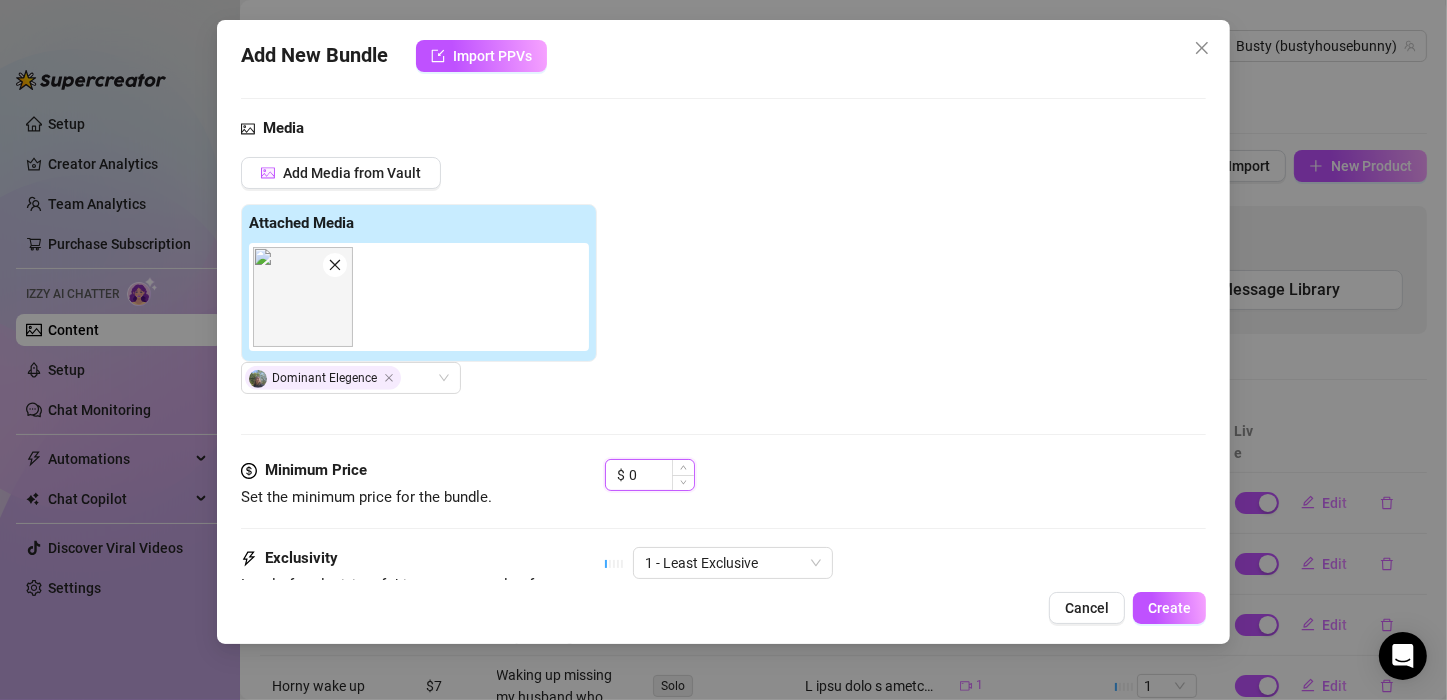 drag, startPoint x: 627, startPoint y: 468, endPoint x: 612, endPoint y: 468, distance: 15 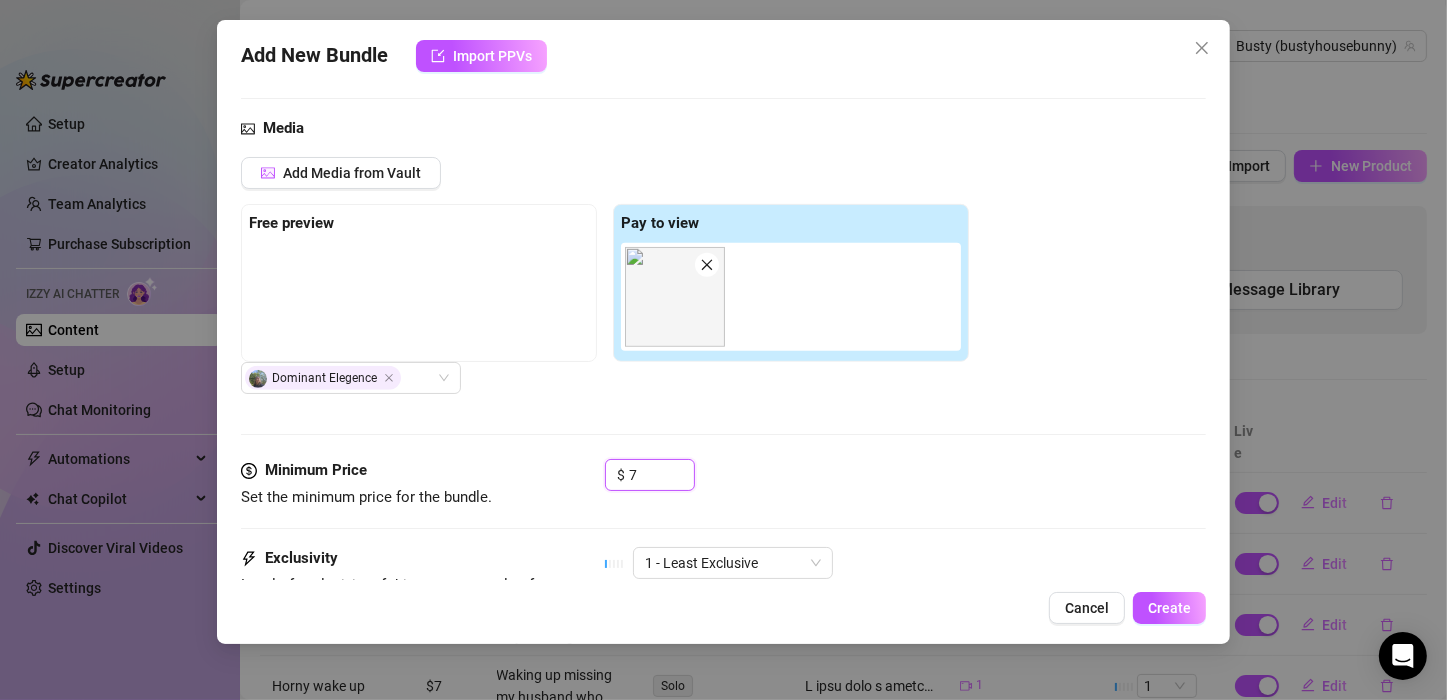 type on "7" 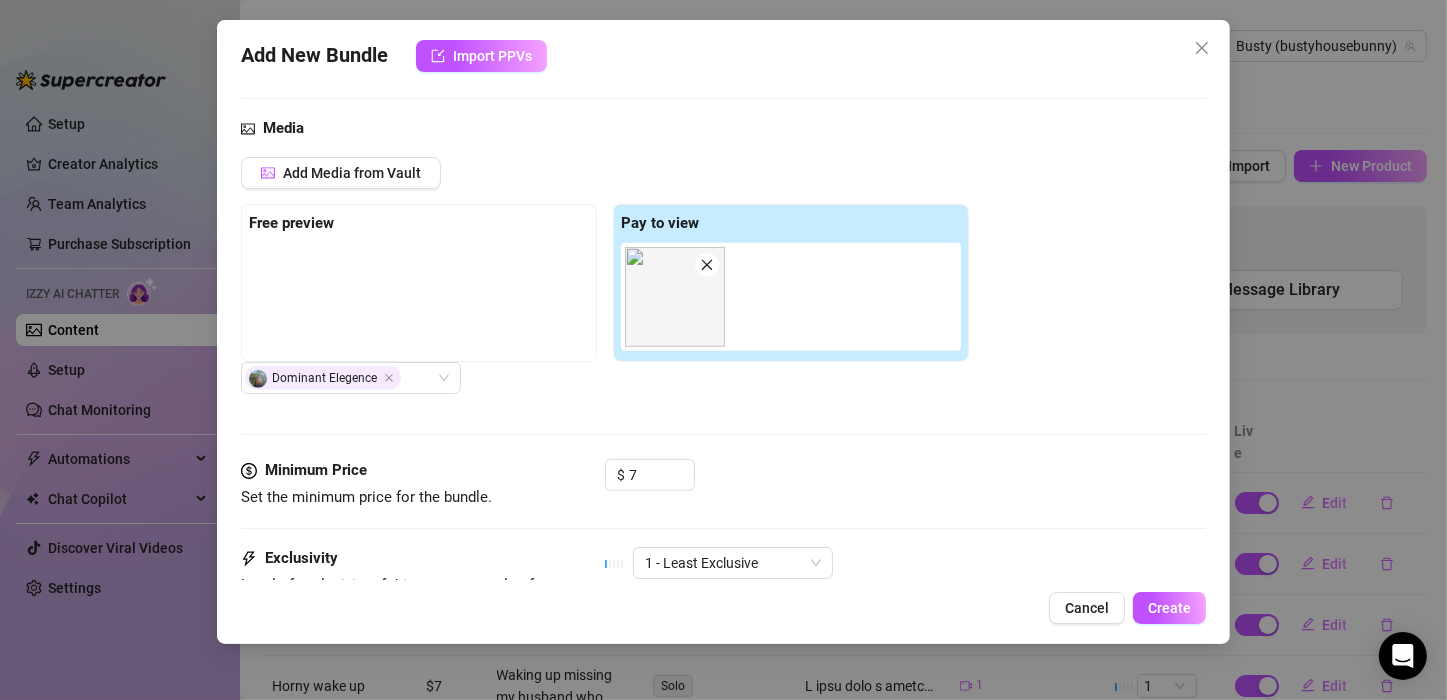 click on "$ 7" at bounding box center [905, 484] 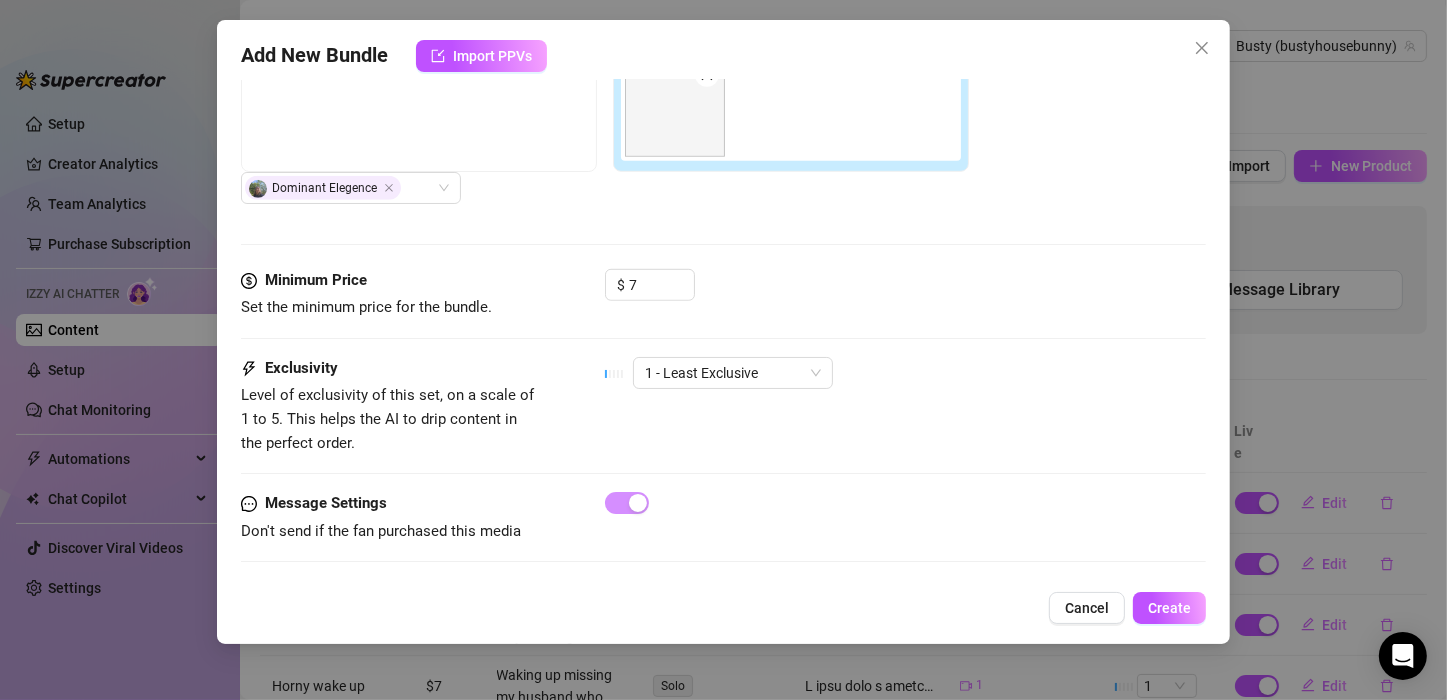 scroll, scrollTop: 1276, scrollLeft: 0, axis: vertical 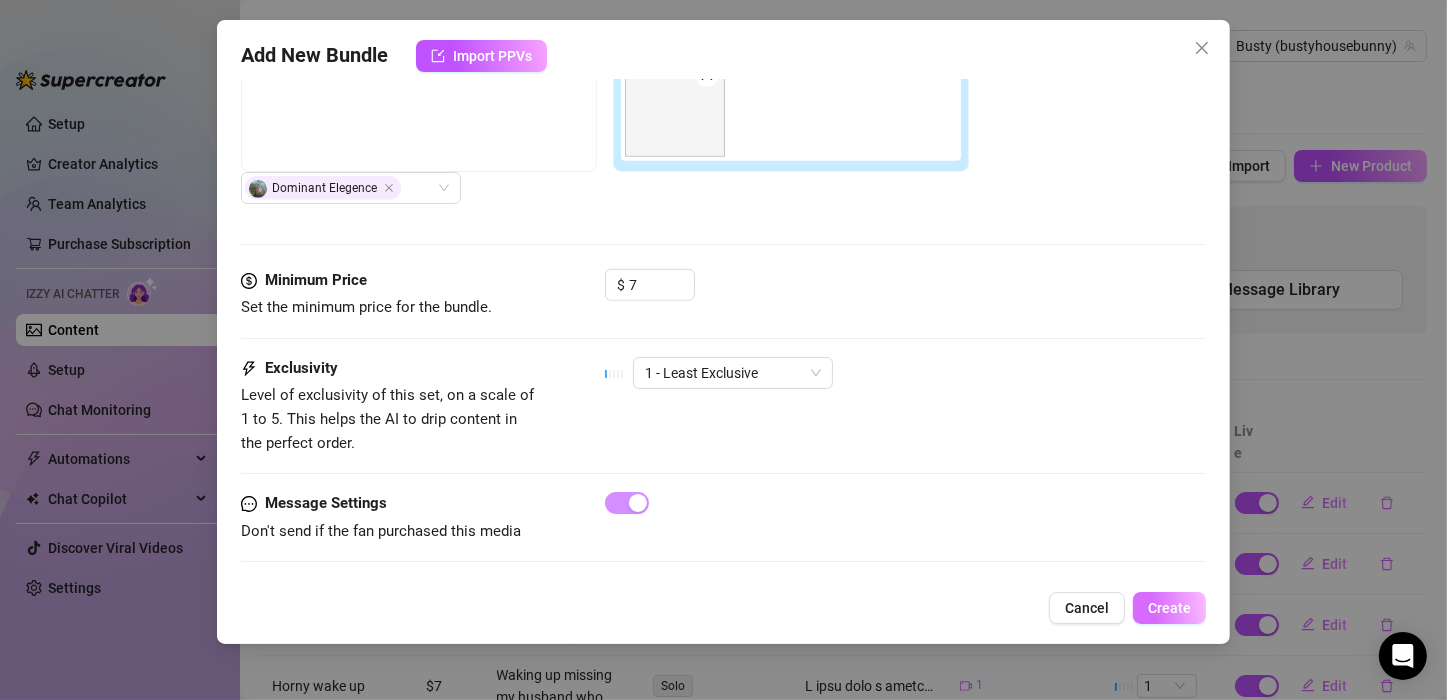 click on "Create" at bounding box center [1169, 608] 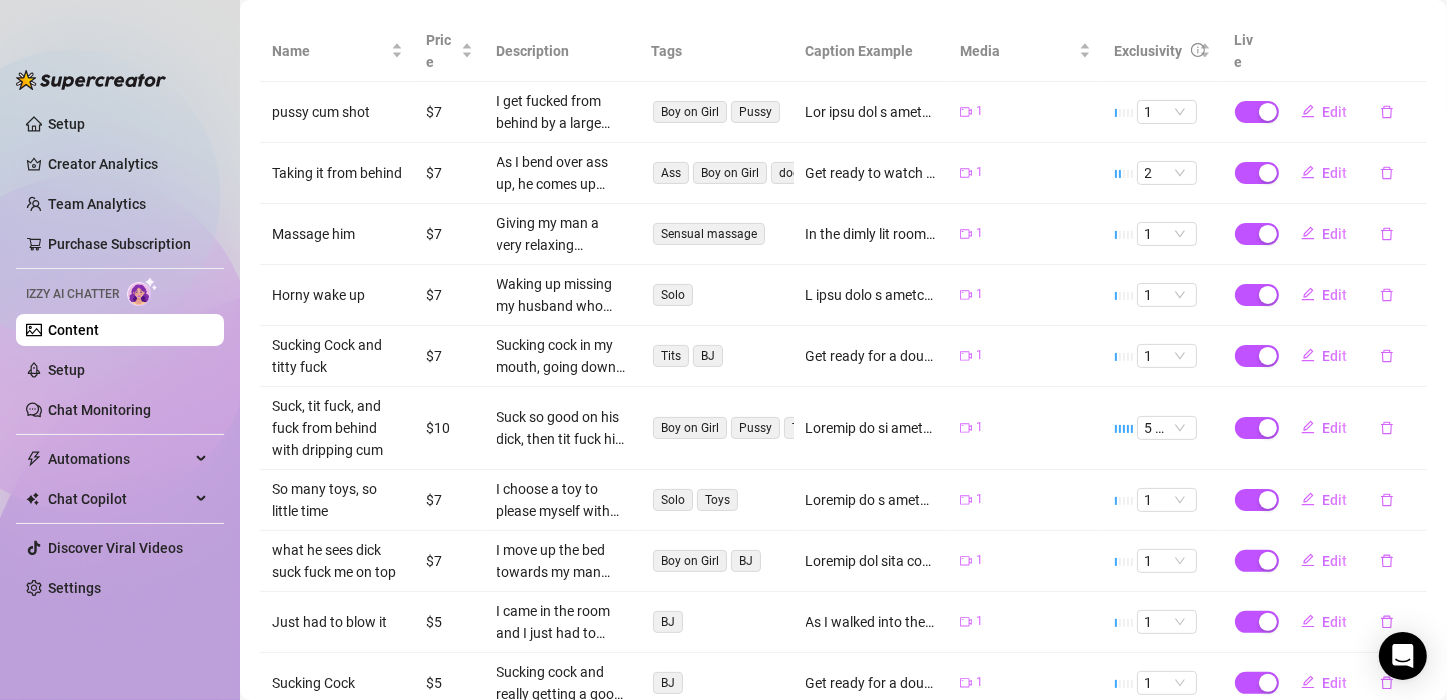 scroll, scrollTop: 0, scrollLeft: 0, axis: both 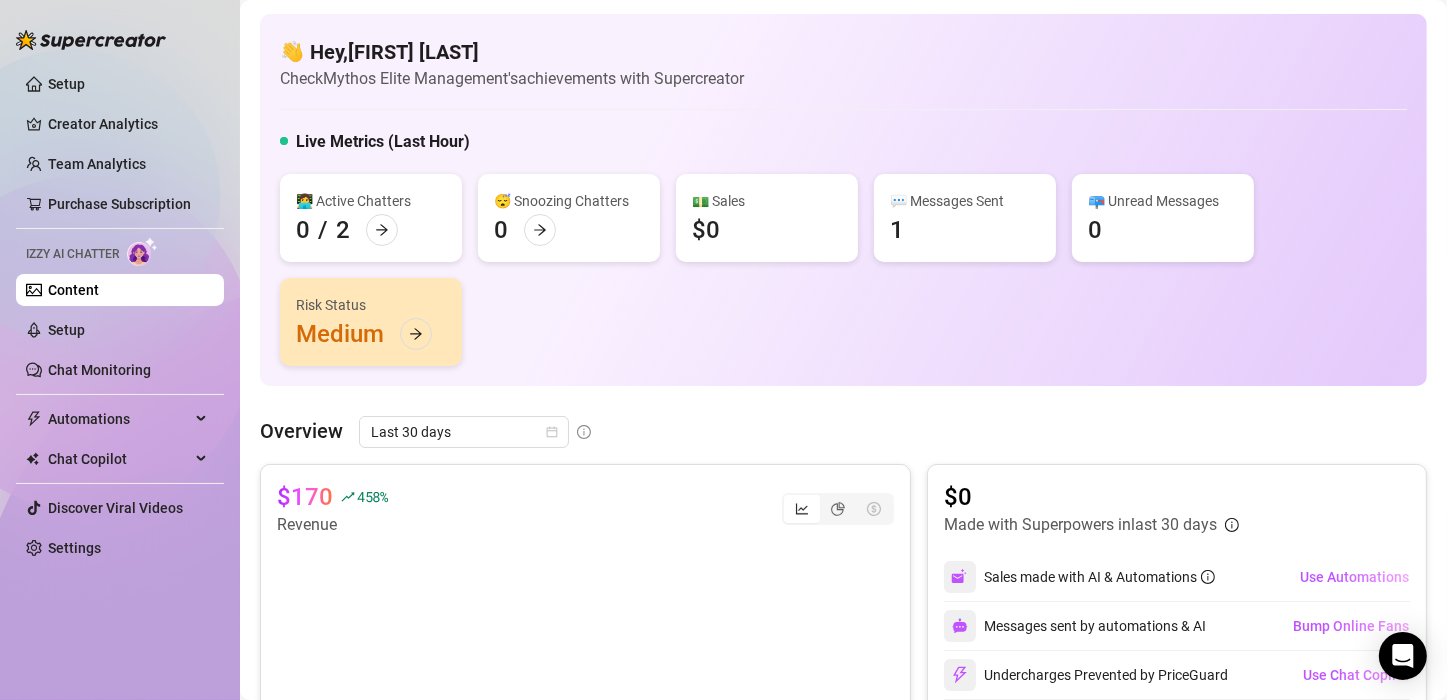 click on "💬 Messages Sent" at bounding box center [965, 201] 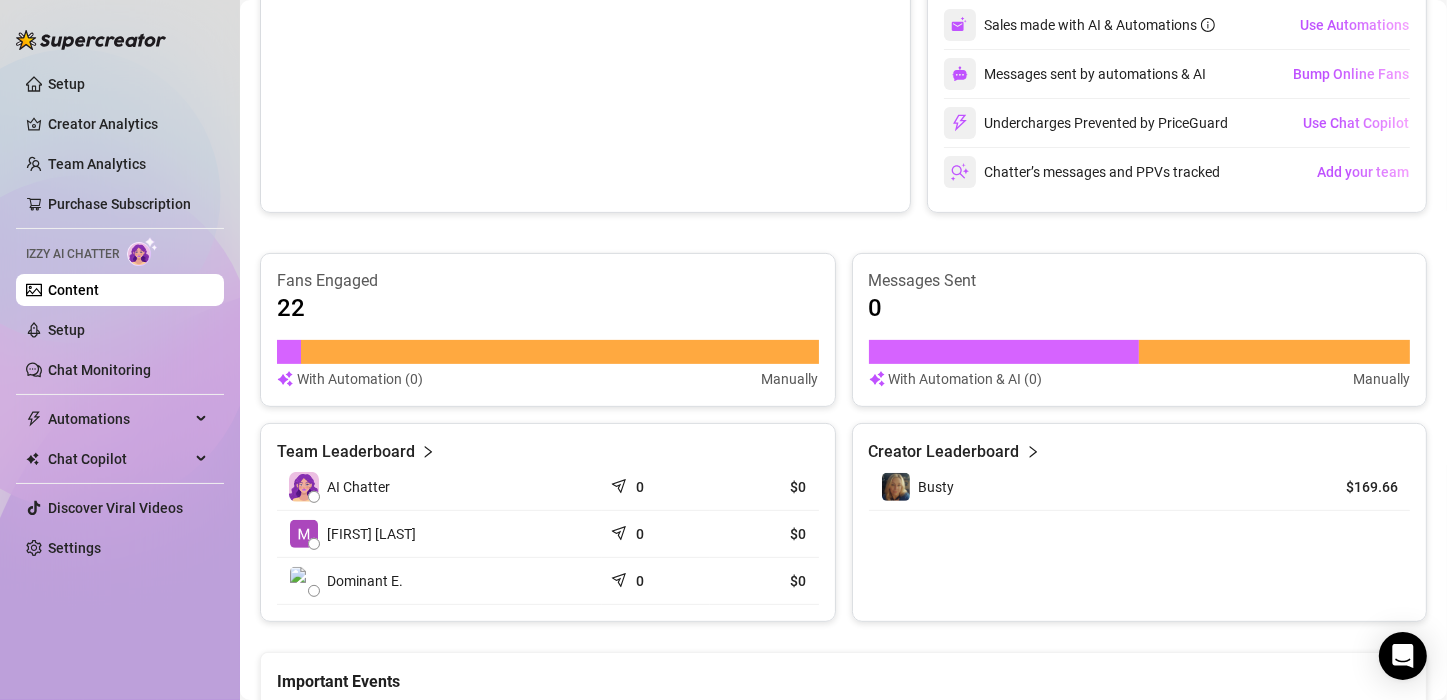 scroll, scrollTop: 152, scrollLeft: 0, axis: vertical 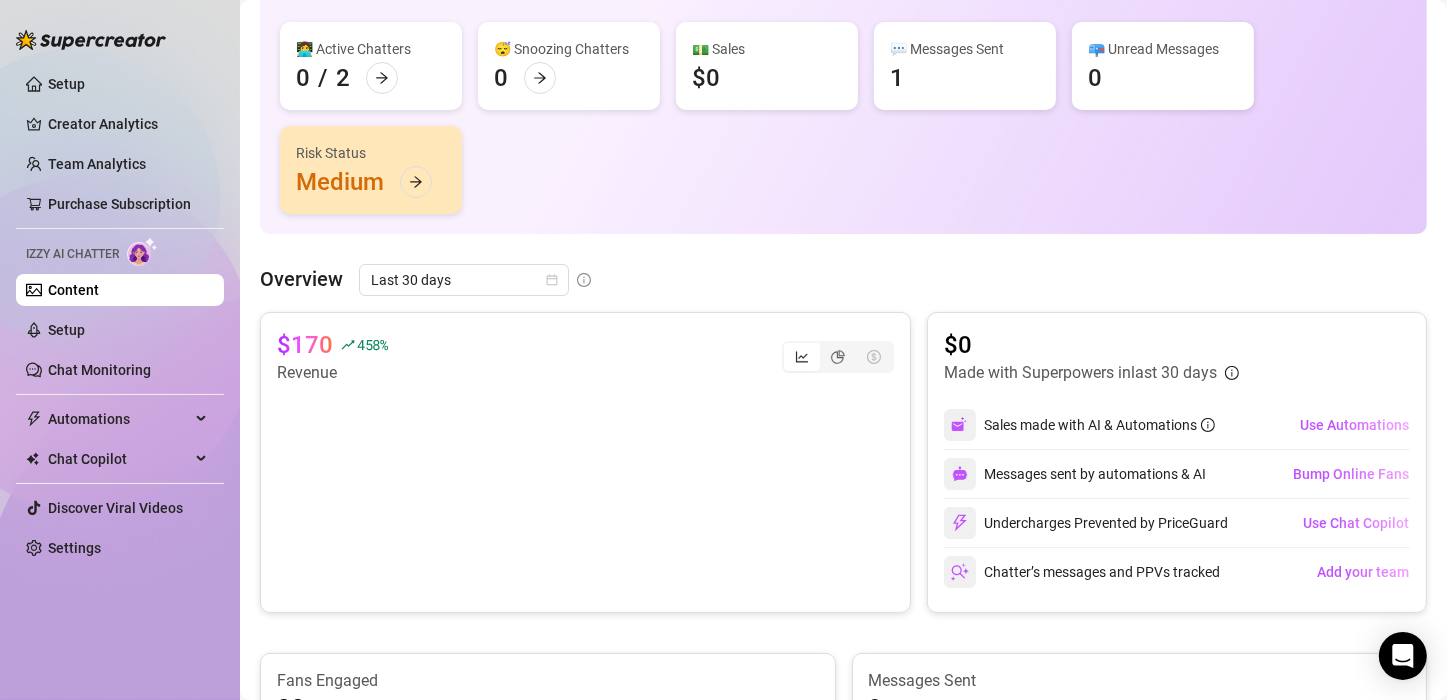 click on "💬 Messages Sent 1" at bounding box center [965, 66] 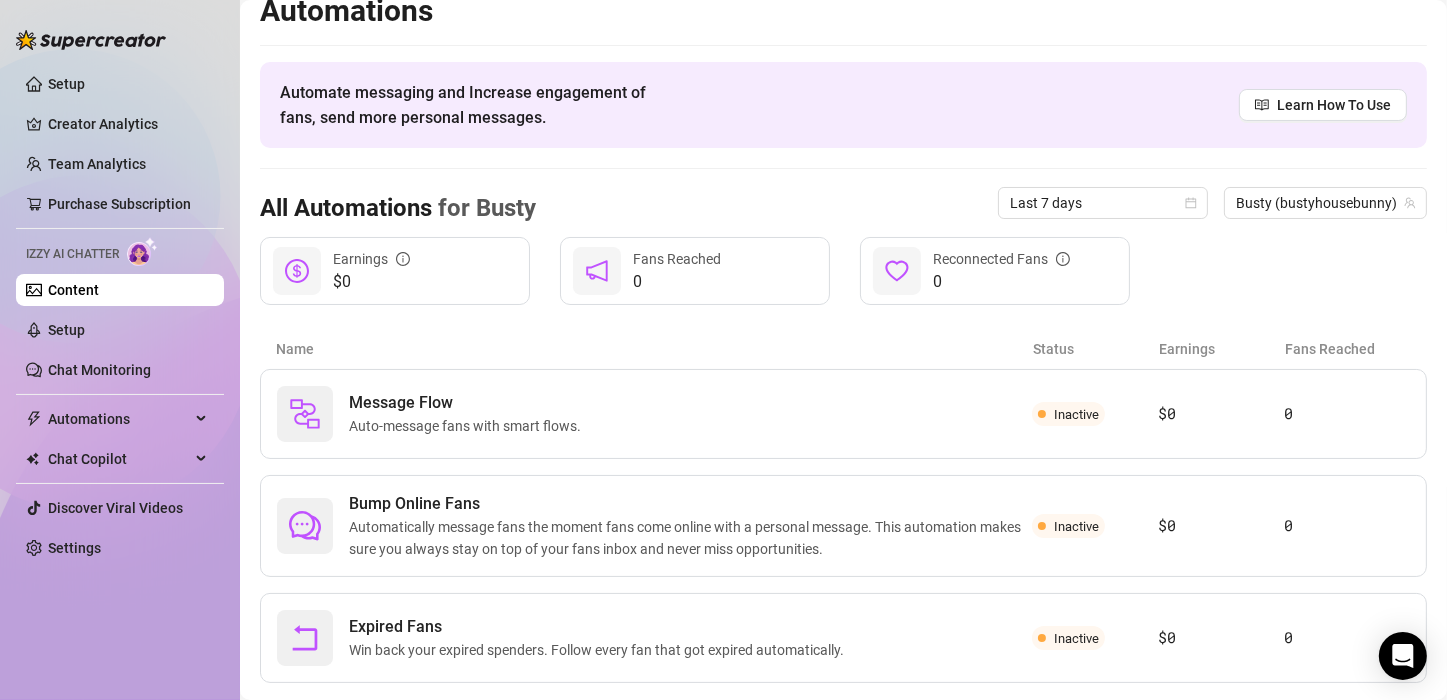 scroll, scrollTop: 0, scrollLeft: 0, axis: both 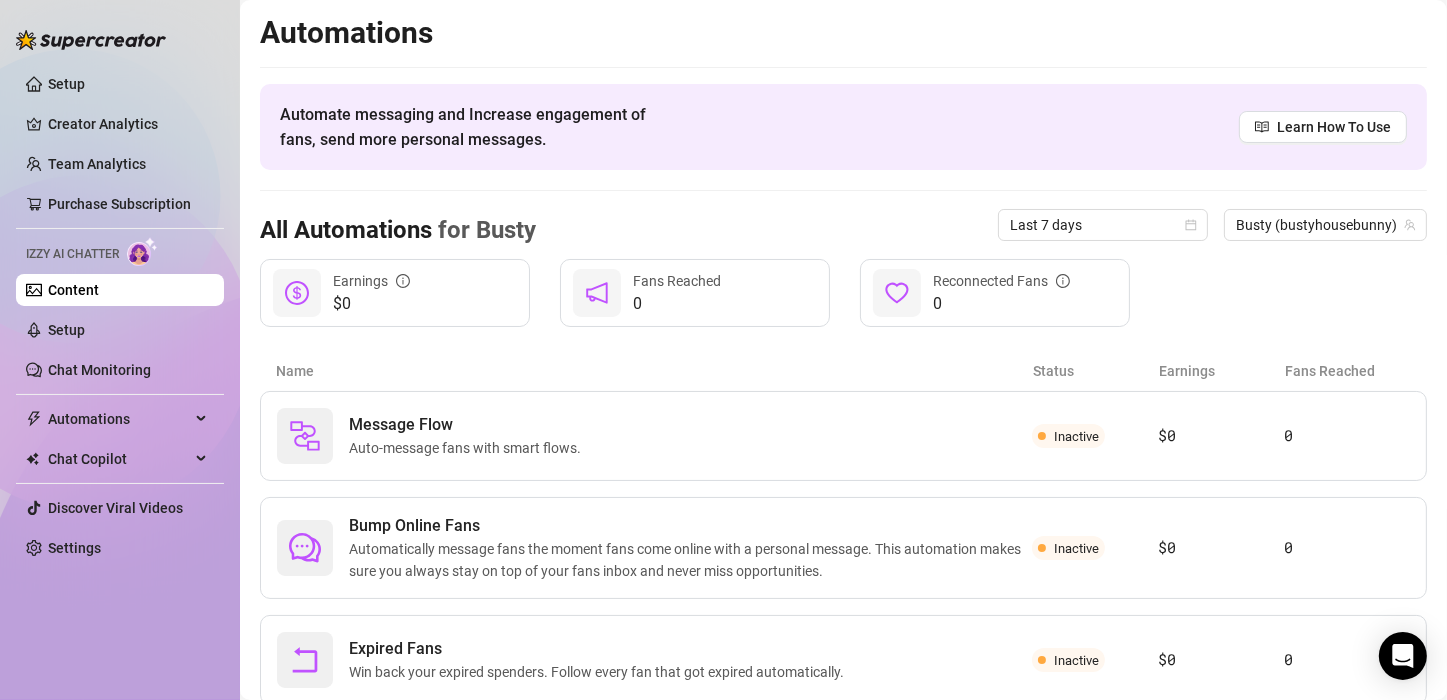 click on "Content" at bounding box center [73, 290] 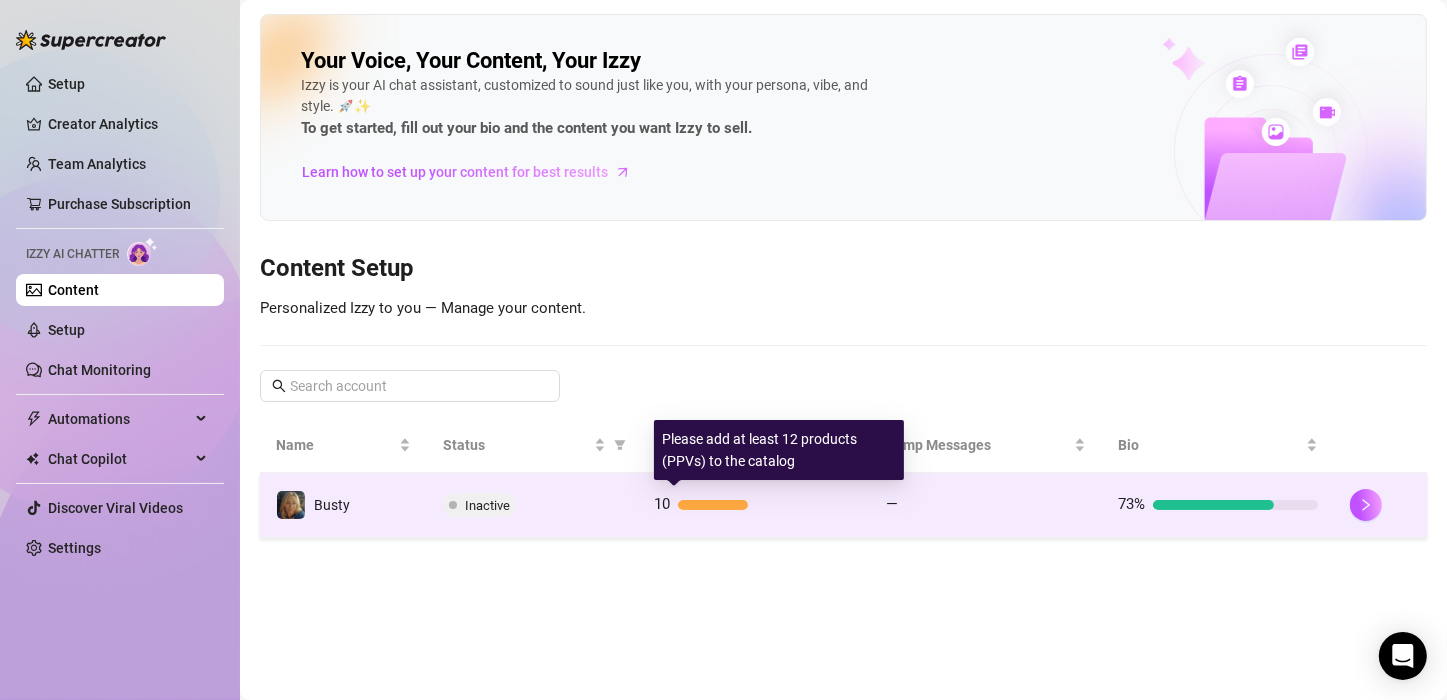 click on "10" at bounding box center (754, 505) 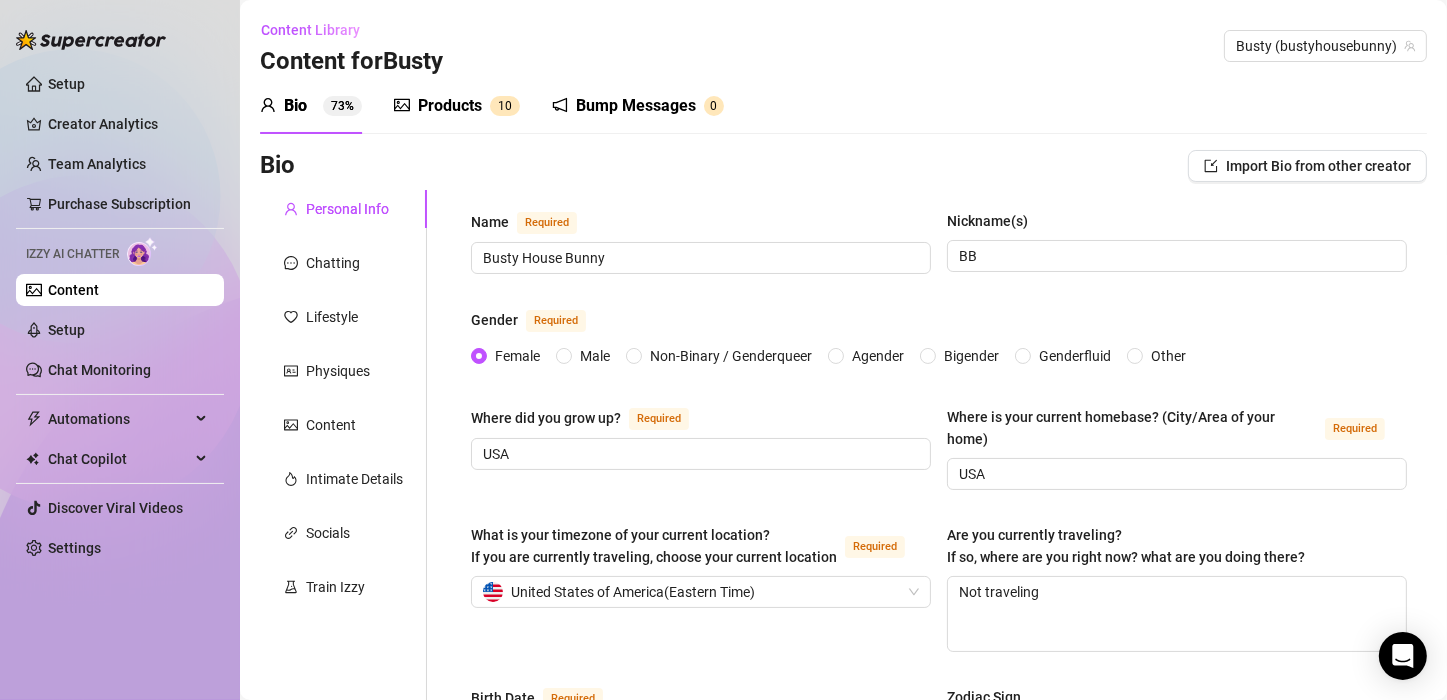 click on "Products" at bounding box center (450, 106) 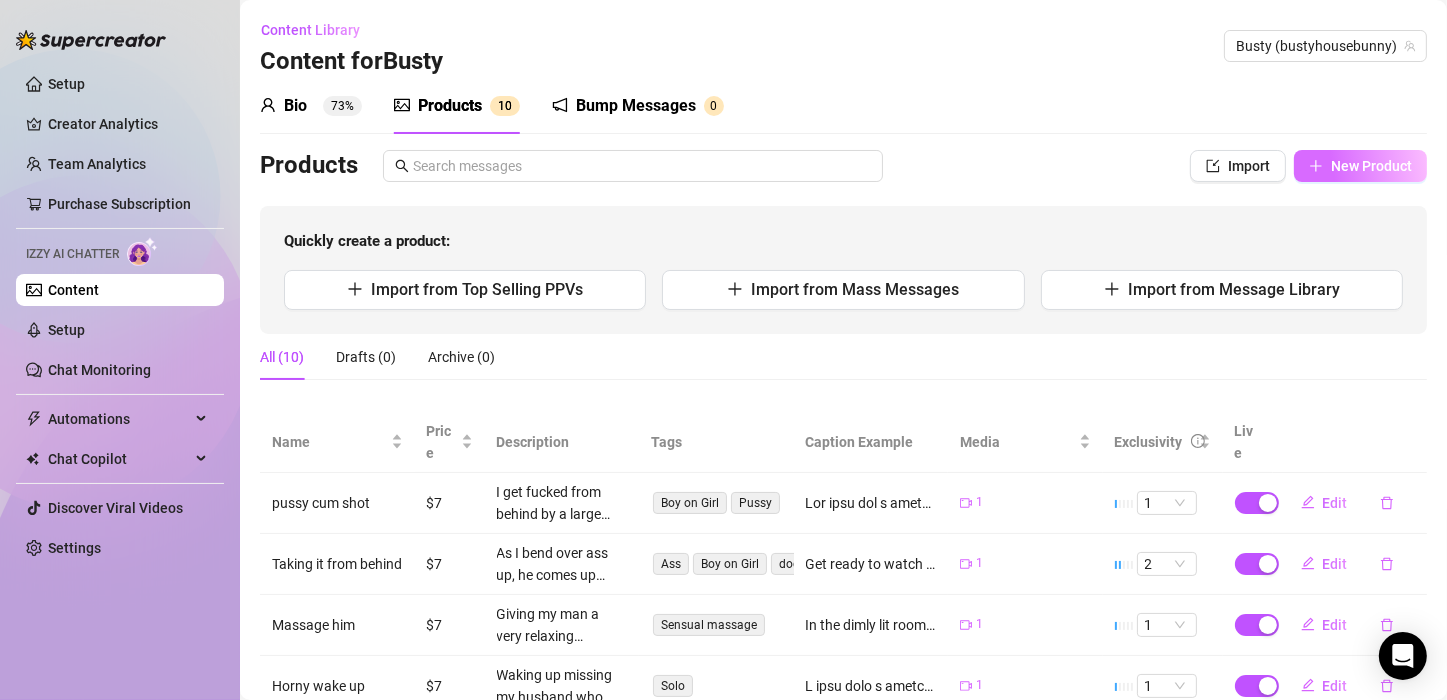 click on "New Product" at bounding box center [1360, 166] 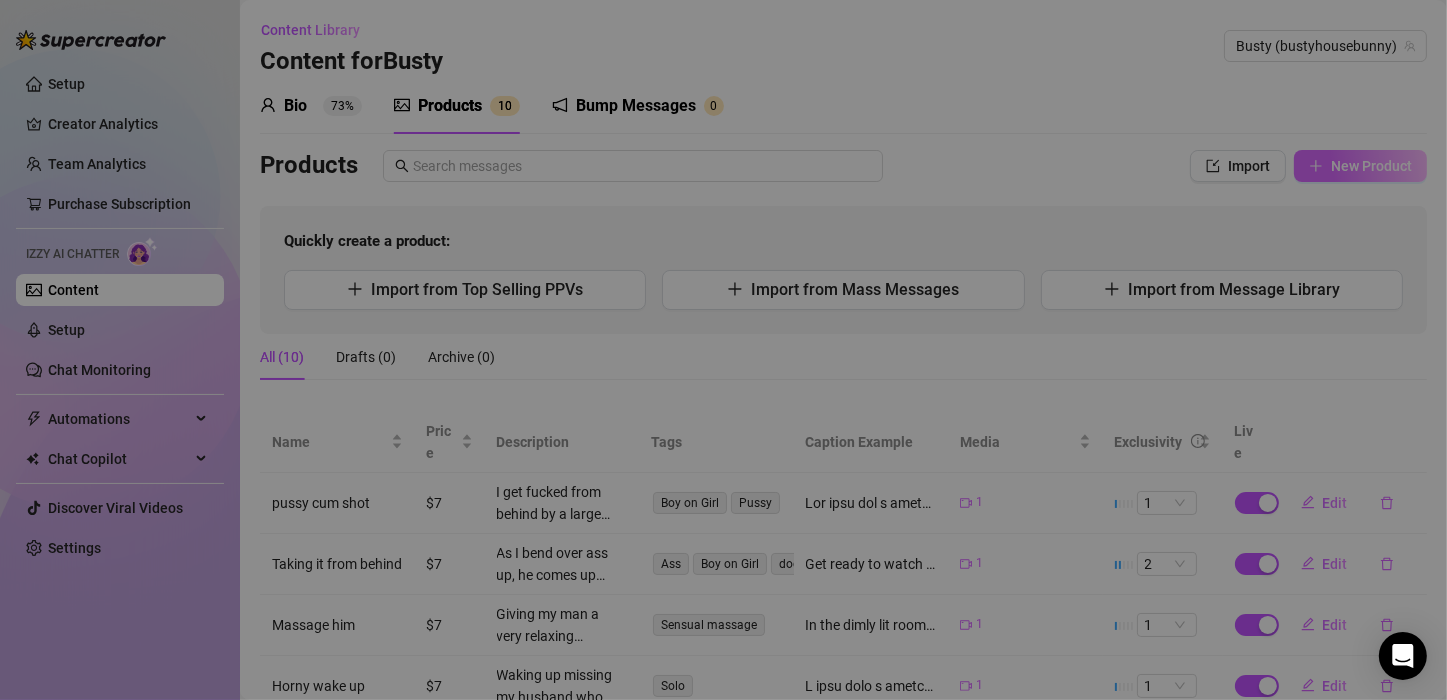 type on "Type your message here..." 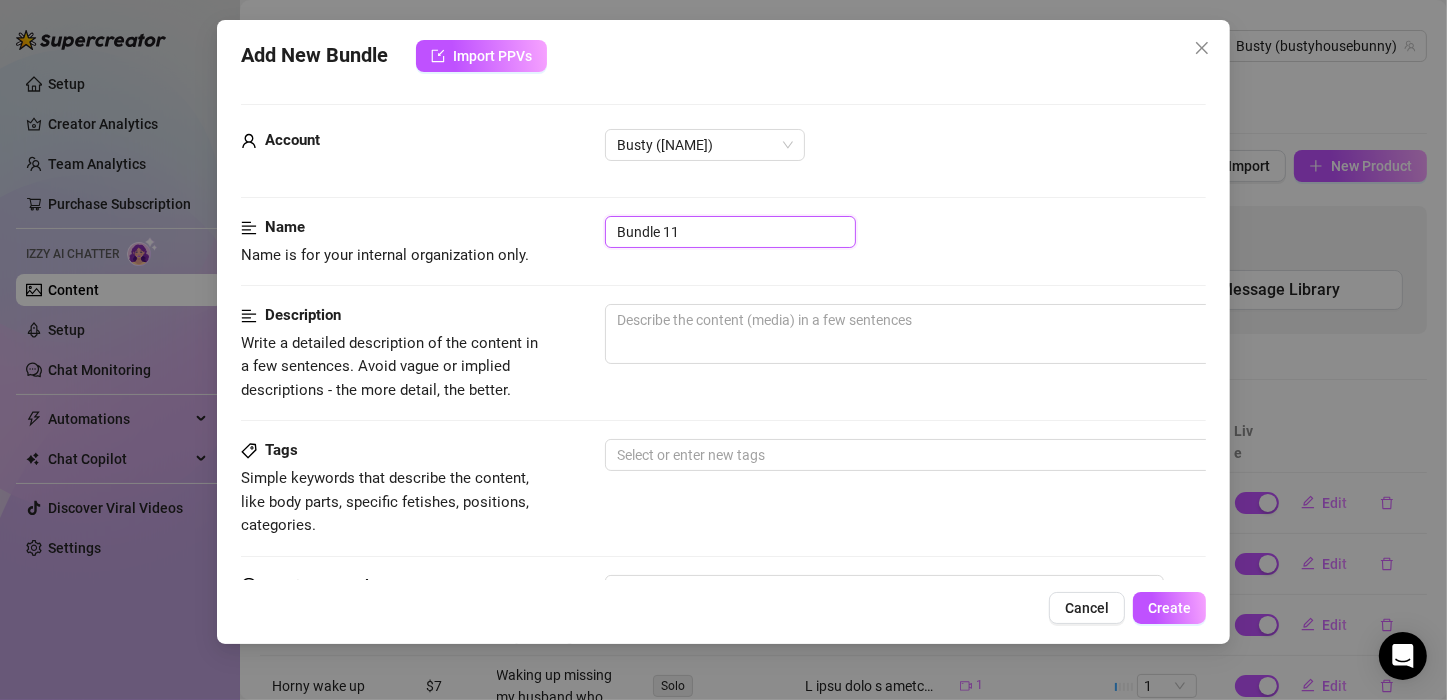 drag, startPoint x: 722, startPoint y: 238, endPoint x: 511, endPoint y: 222, distance: 211.60576 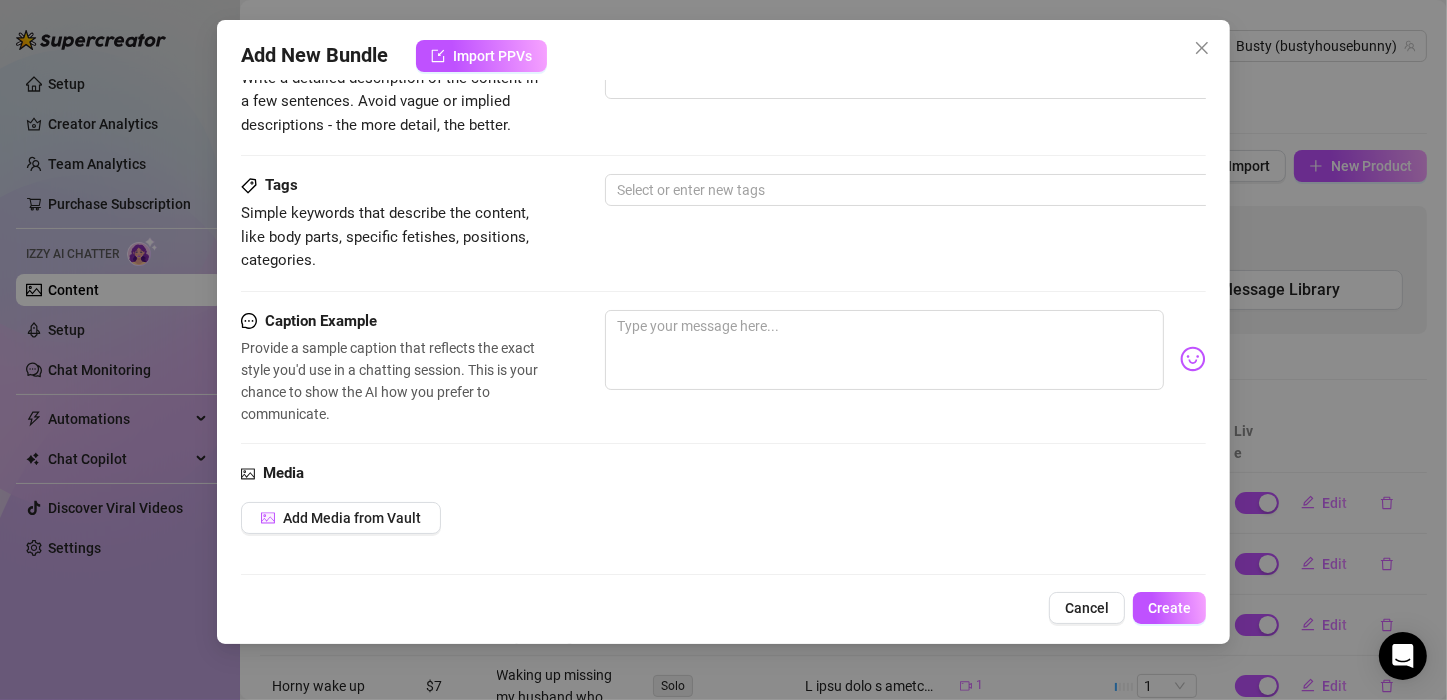 scroll, scrollTop: 300, scrollLeft: 0, axis: vertical 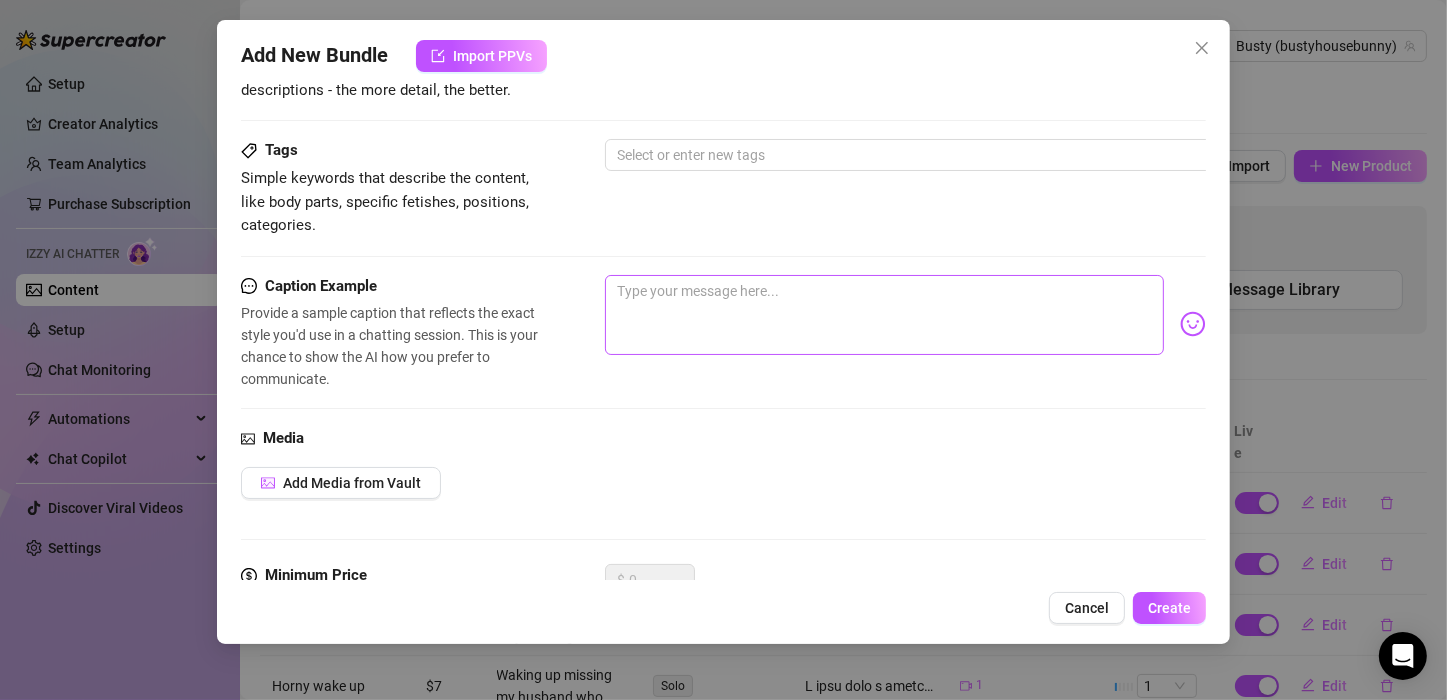 type on "Striptease bath" 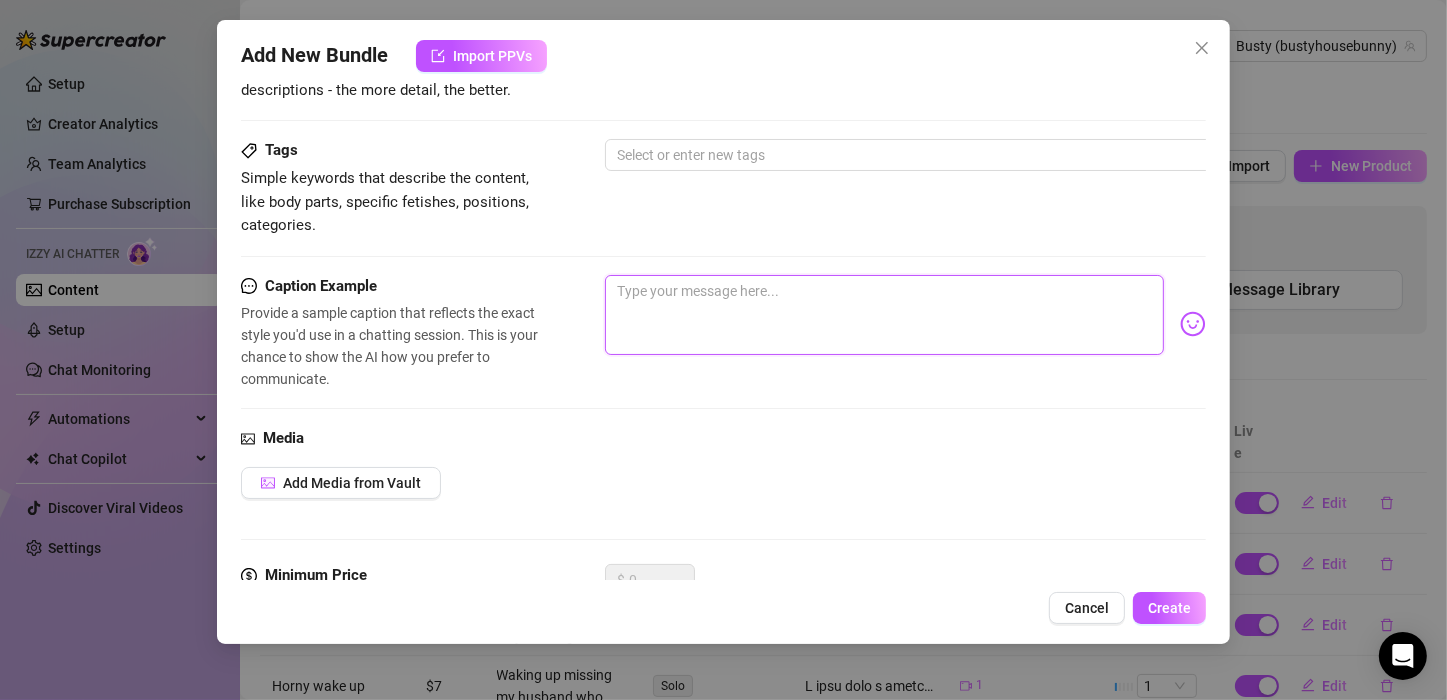 click at bounding box center (884, 315) 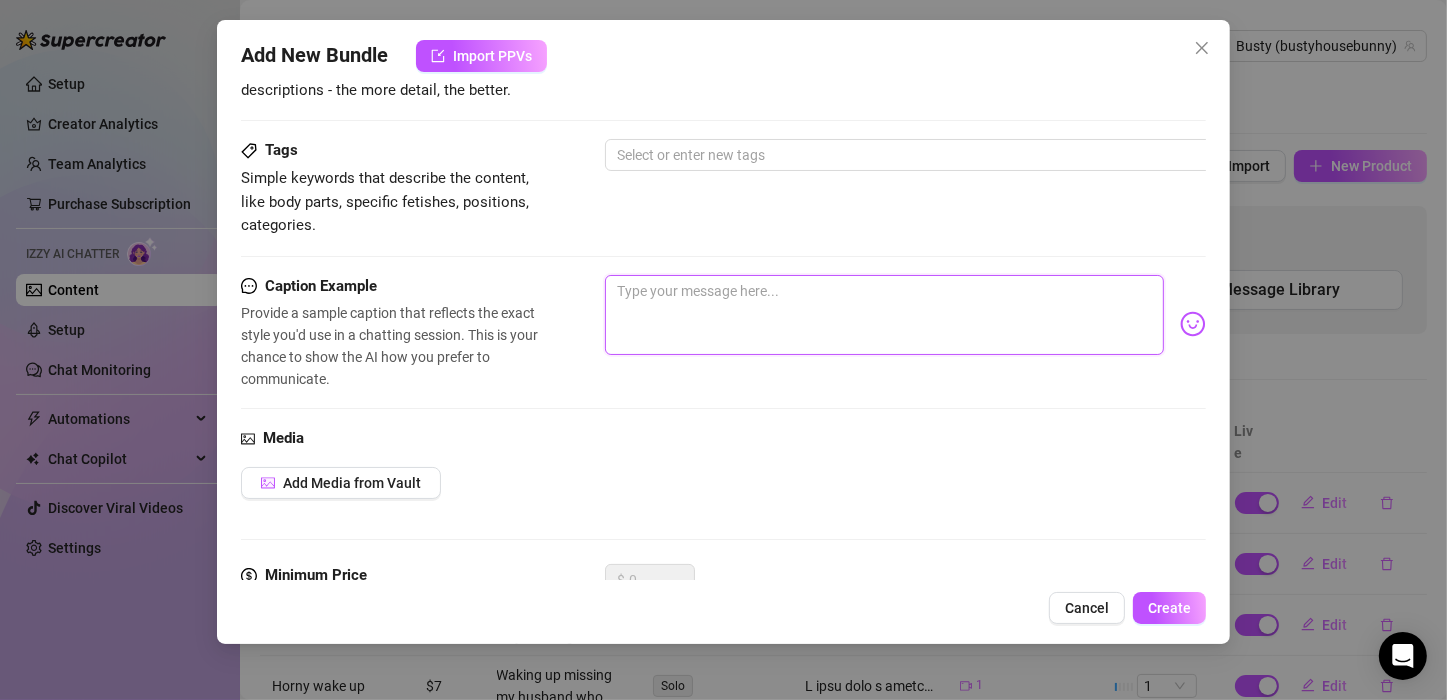 paste on "Witness the art of allure as I peel away the layers, revealing inch by tantalizing inch. With each deliberate movement, I tease and entice, inviting you into my world of seduction. Feel the heat build as I strip for you, my body a canvas of desire, until nothing stands between us but the promise of pleasure. Don't miss this irresistible performance." 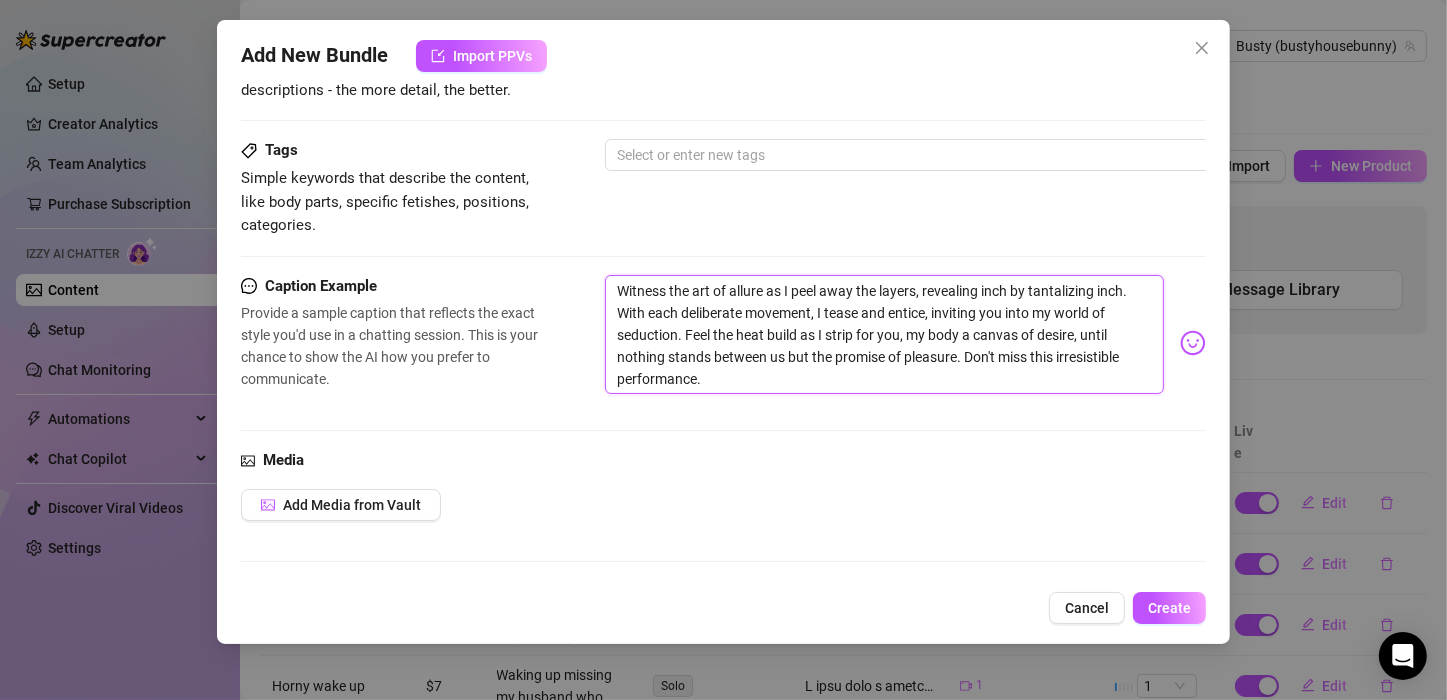 scroll, scrollTop: 0, scrollLeft: 0, axis: both 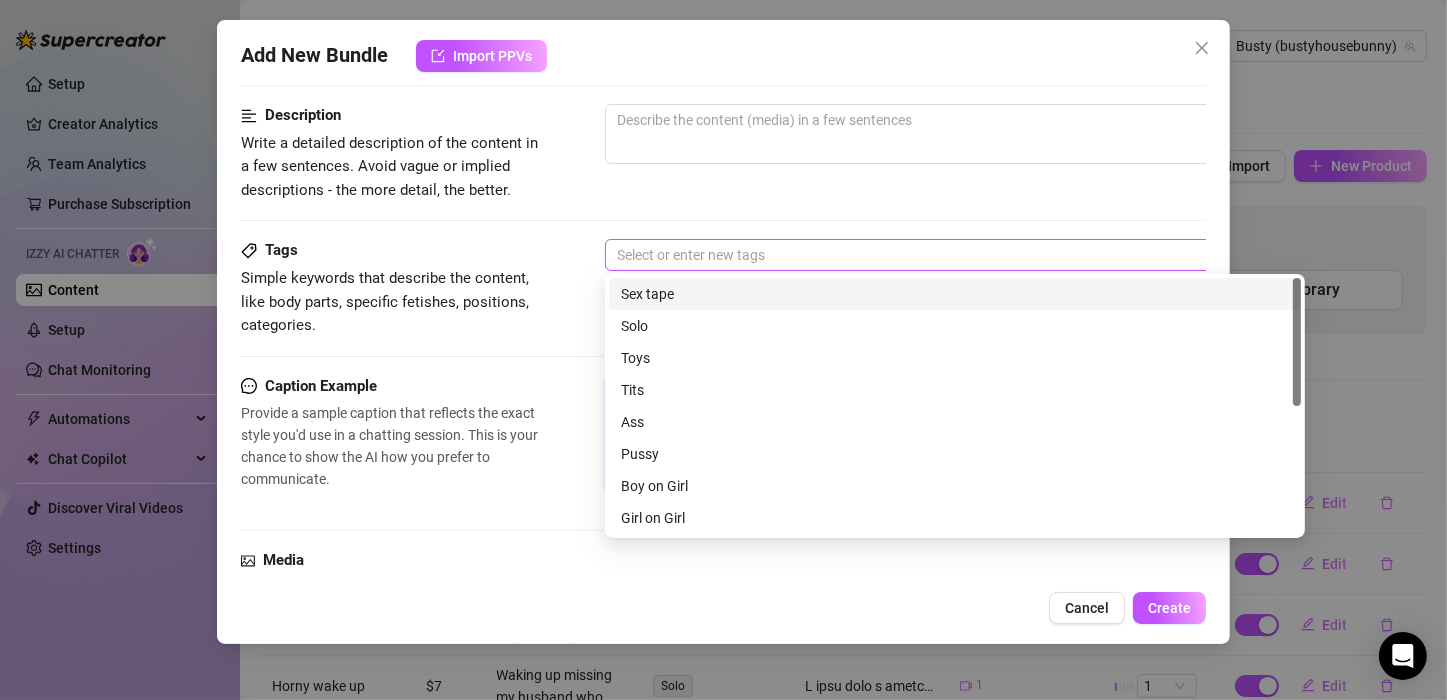 click at bounding box center (944, 255) 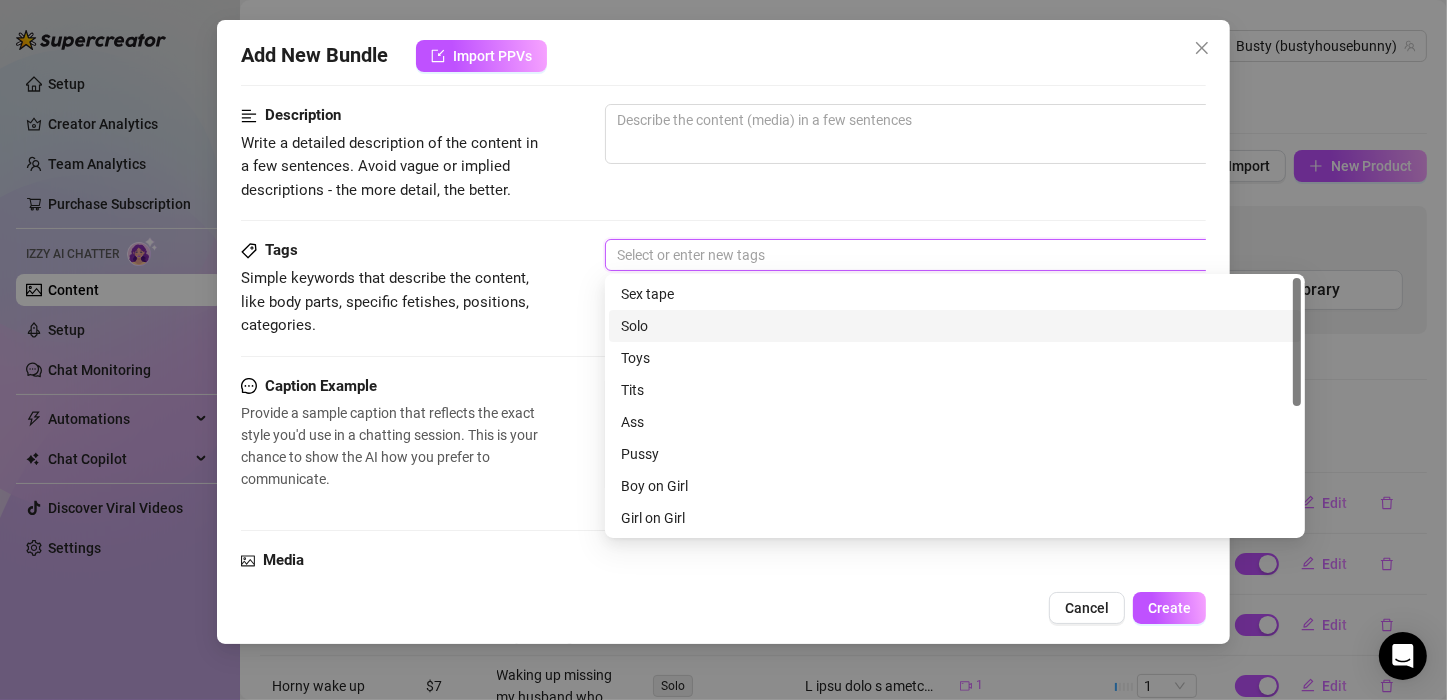 click on "Solo" at bounding box center [955, 326] 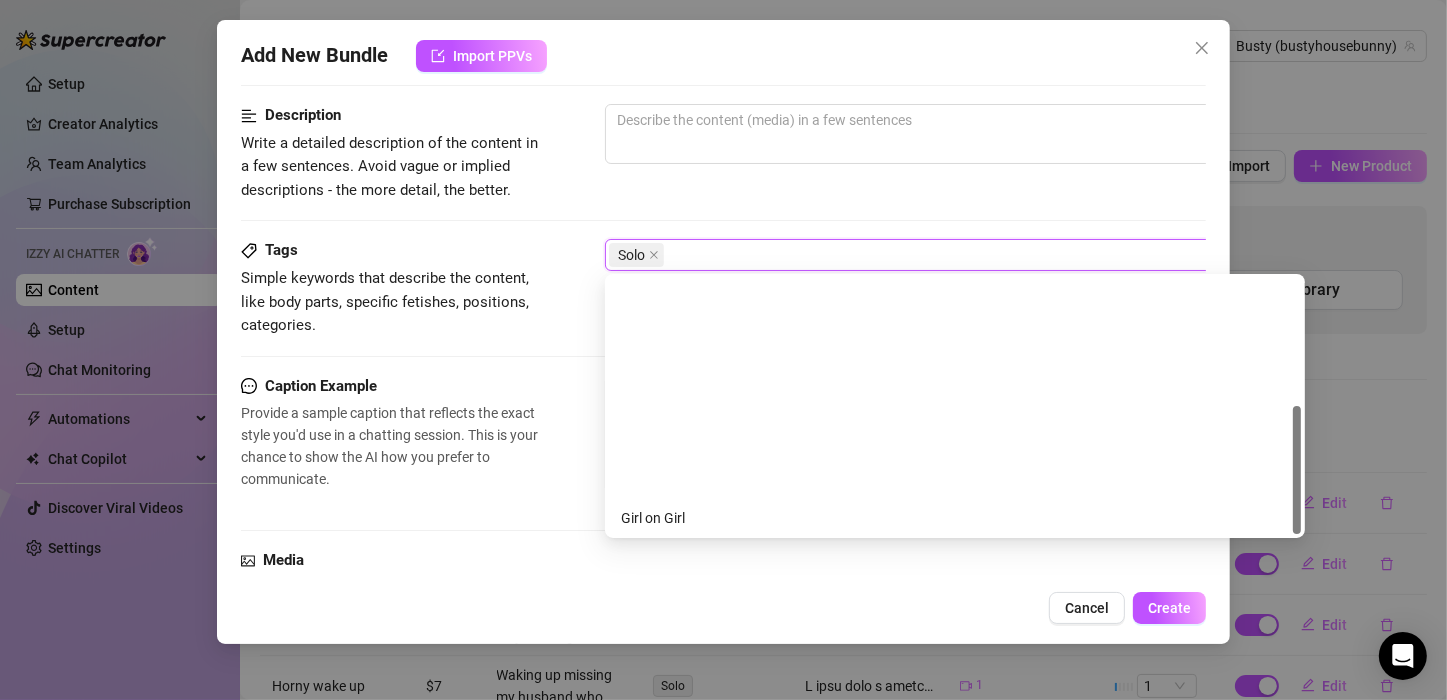 scroll, scrollTop: 256, scrollLeft: 0, axis: vertical 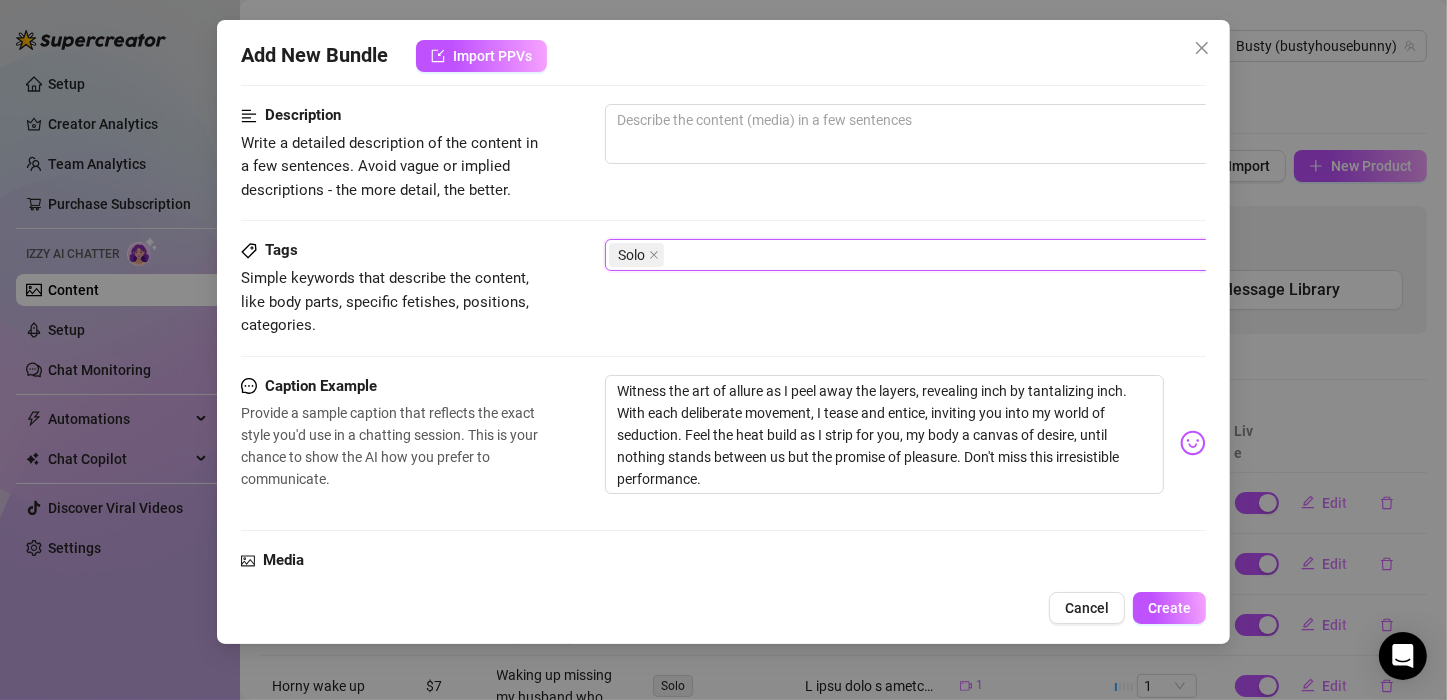 click on "Solo" at bounding box center [944, 255] 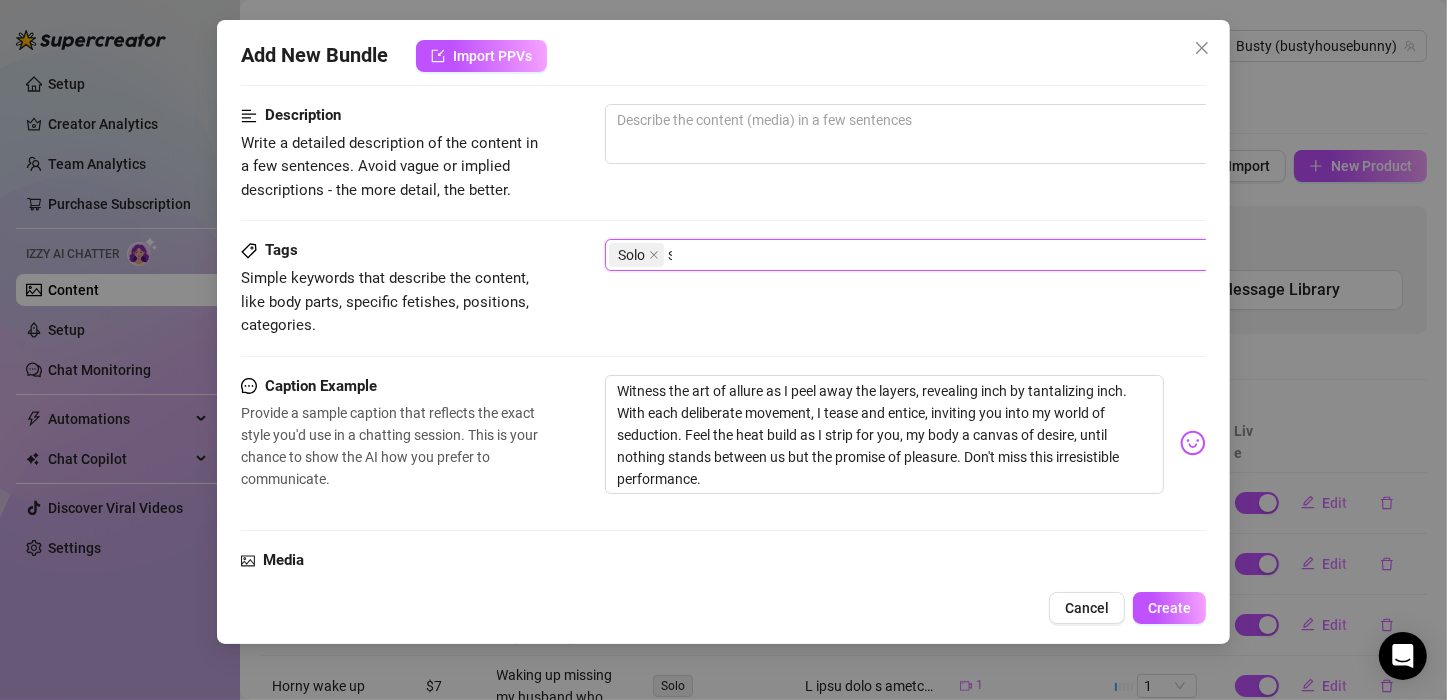 scroll, scrollTop: 0, scrollLeft: 0, axis: both 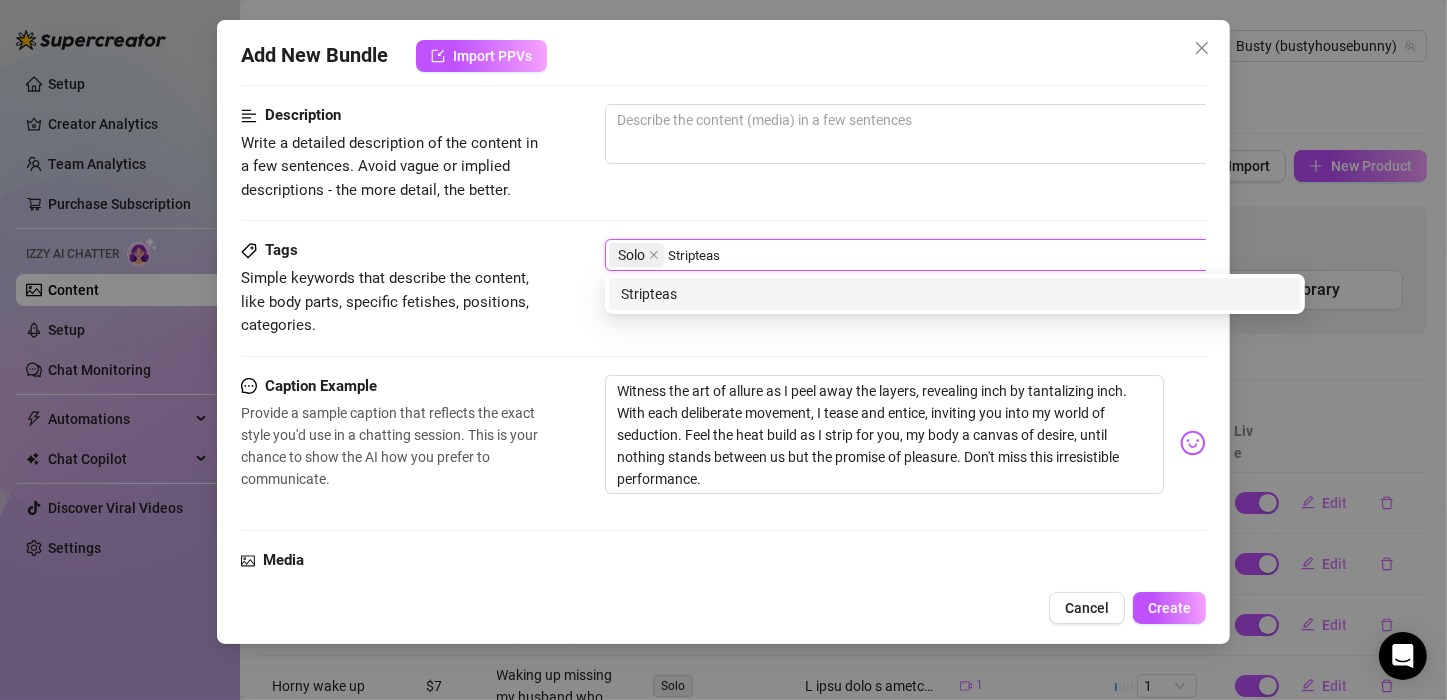type 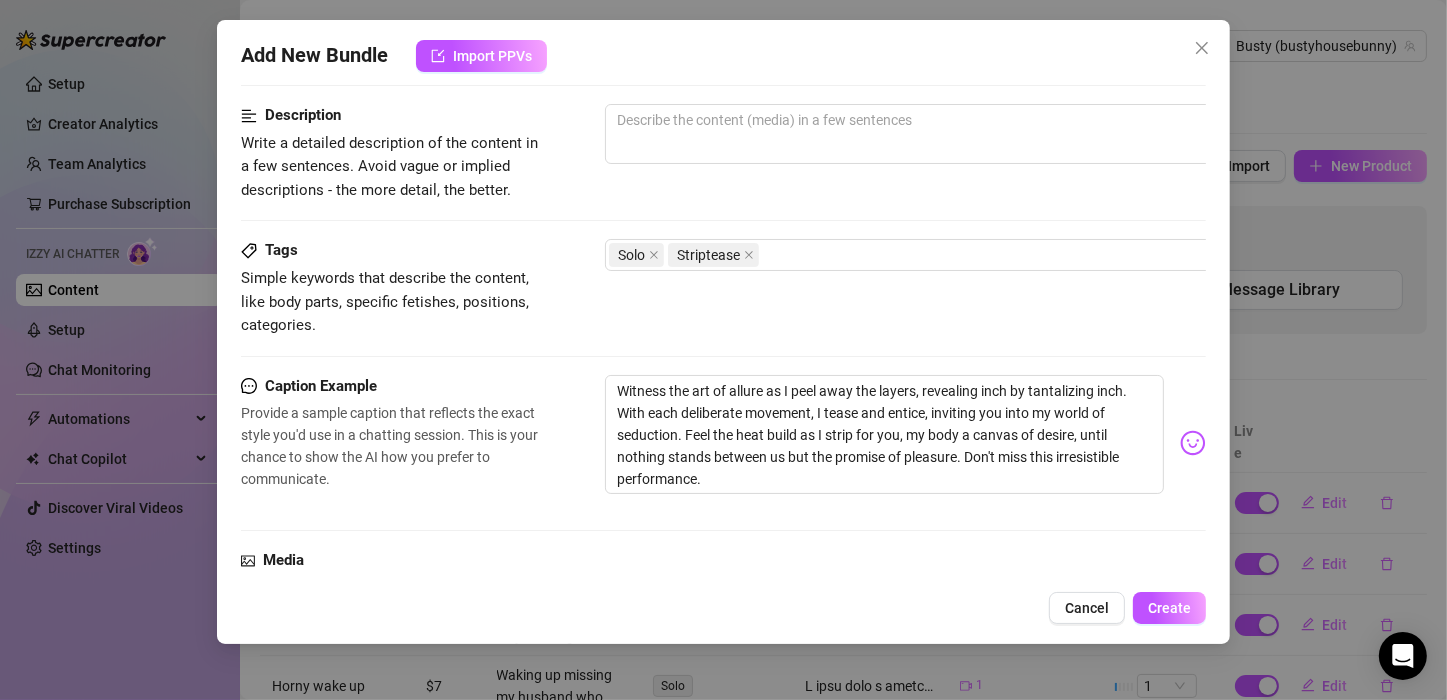 click on "Description Write a detailed description of the content in a few sentences. Avoid vague or implied descriptions - the more detail, the better." at bounding box center [723, 153] 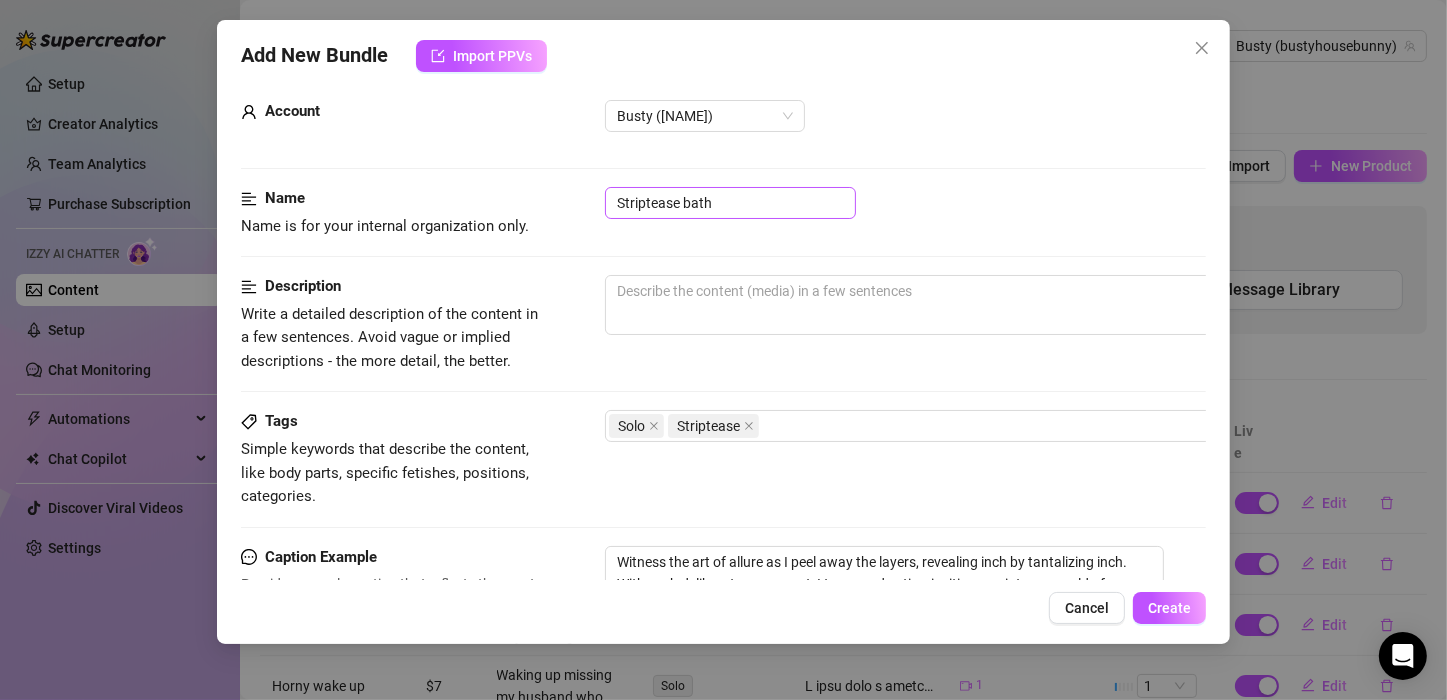 scroll, scrollTop: 0, scrollLeft: 0, axis: both 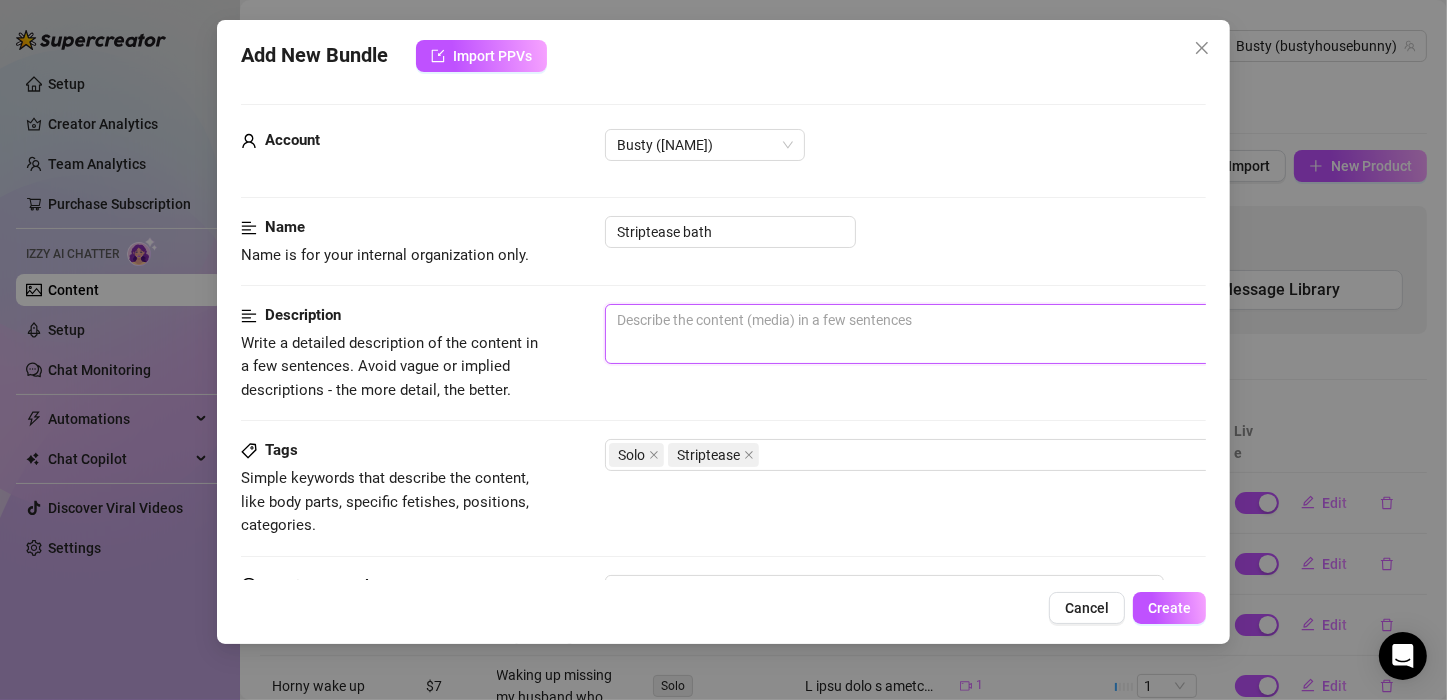 click at bounding box center (955, 334) 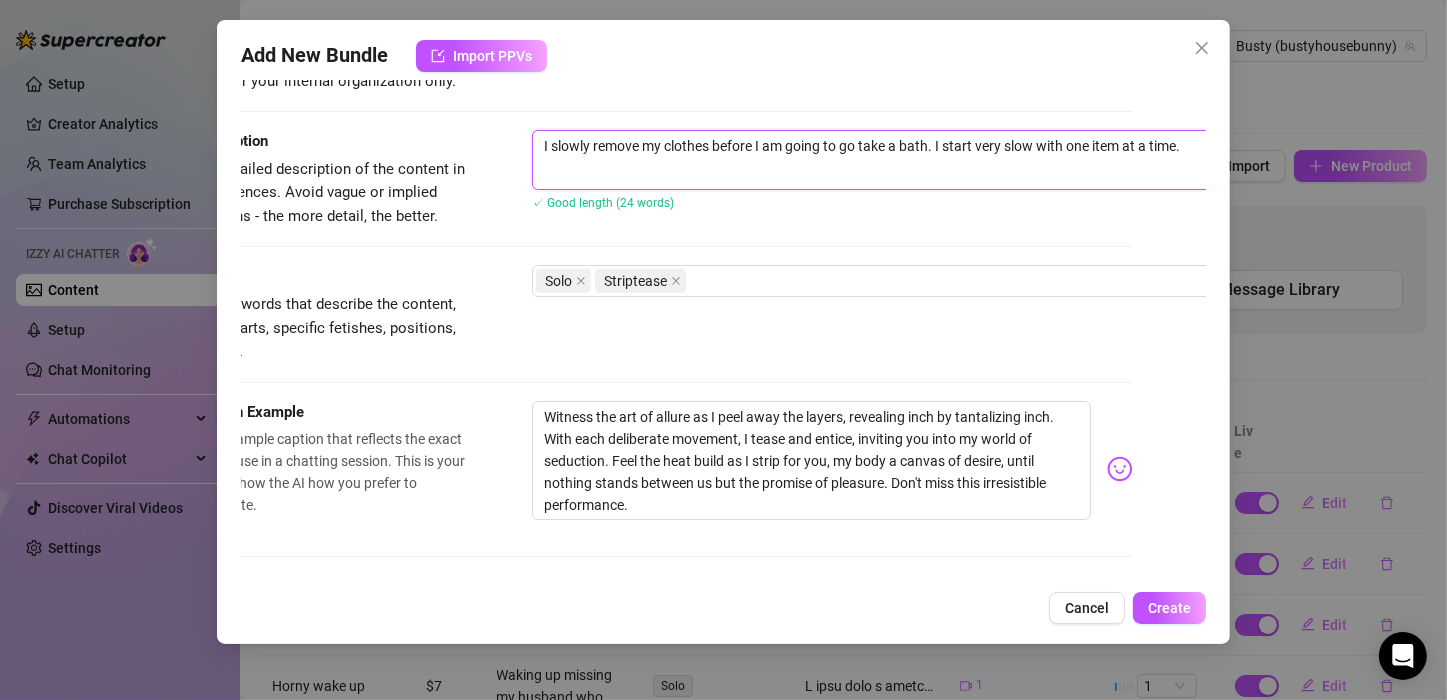scroll, scrollTop: 400, scrollLeft: 73, axis: both 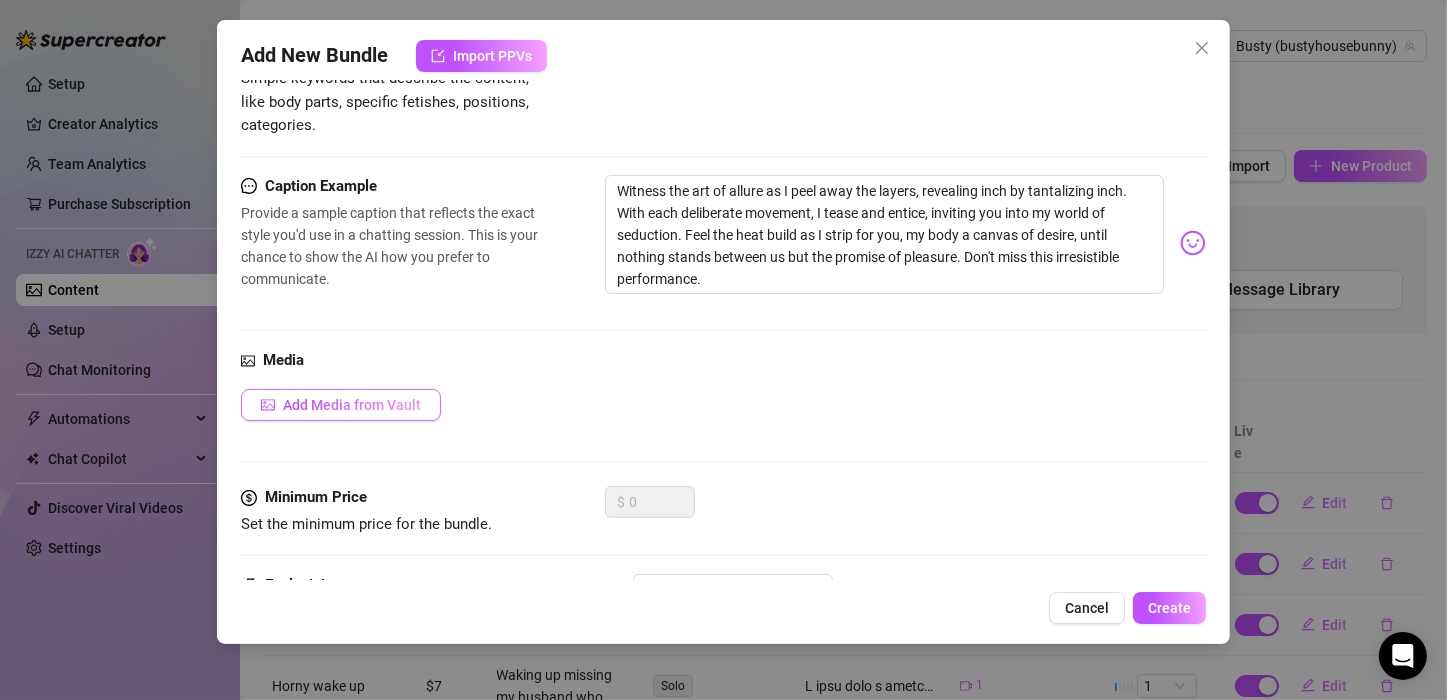 click on "Add Media from Vault" at bounding box center (352, 405) 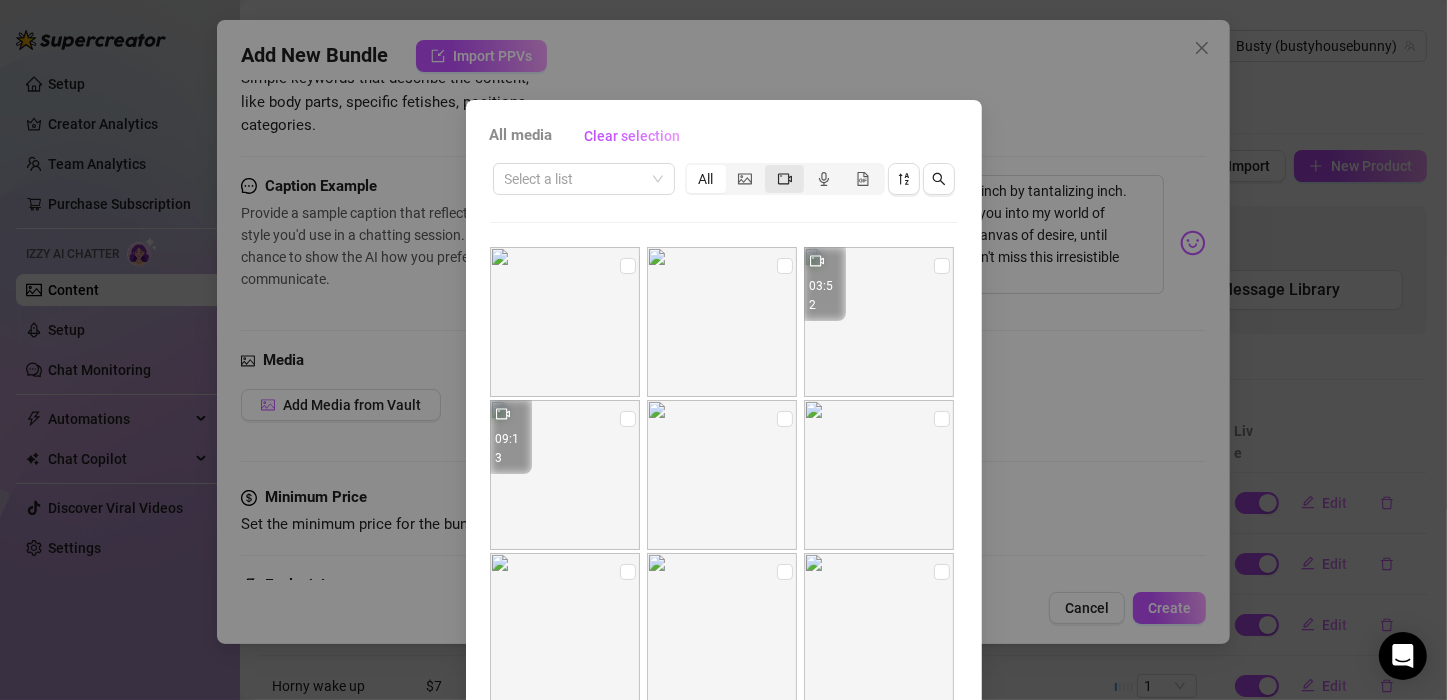click 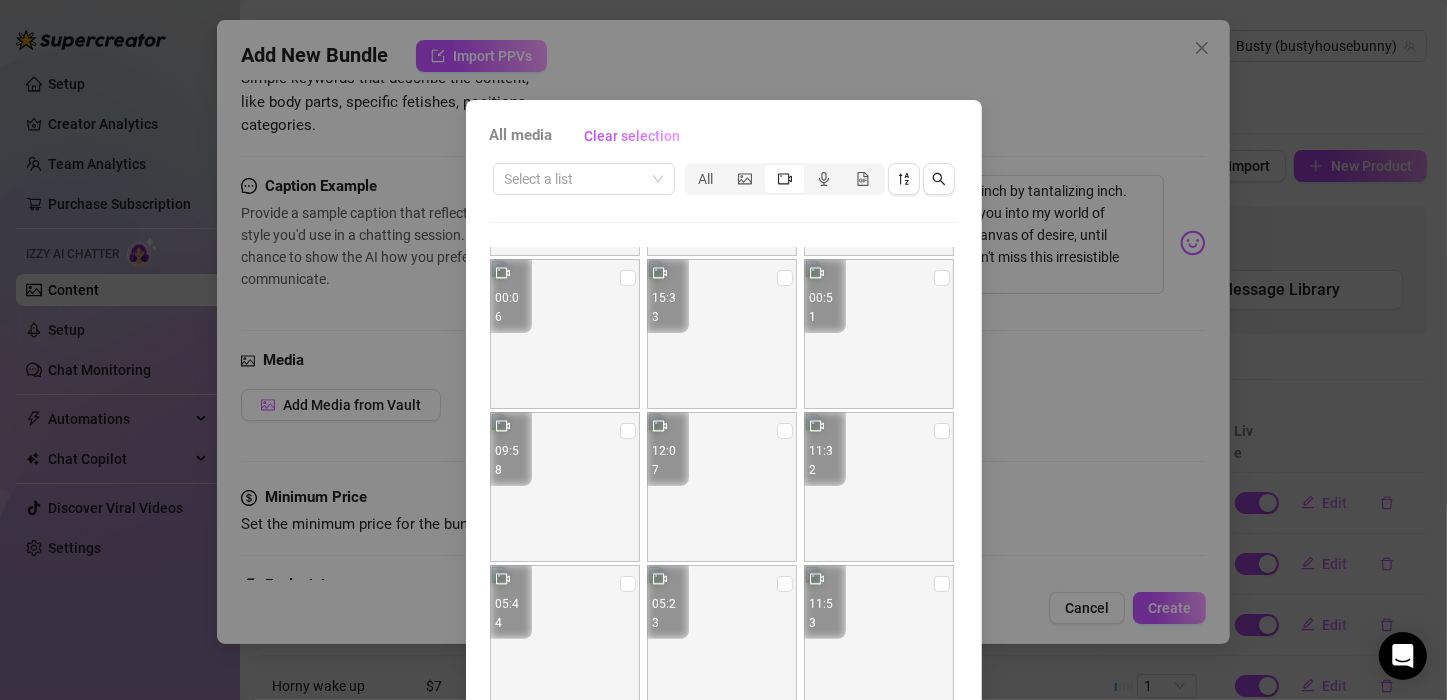 scroll, scrollTop: 753, scrollLeft: 0, axis: vertical 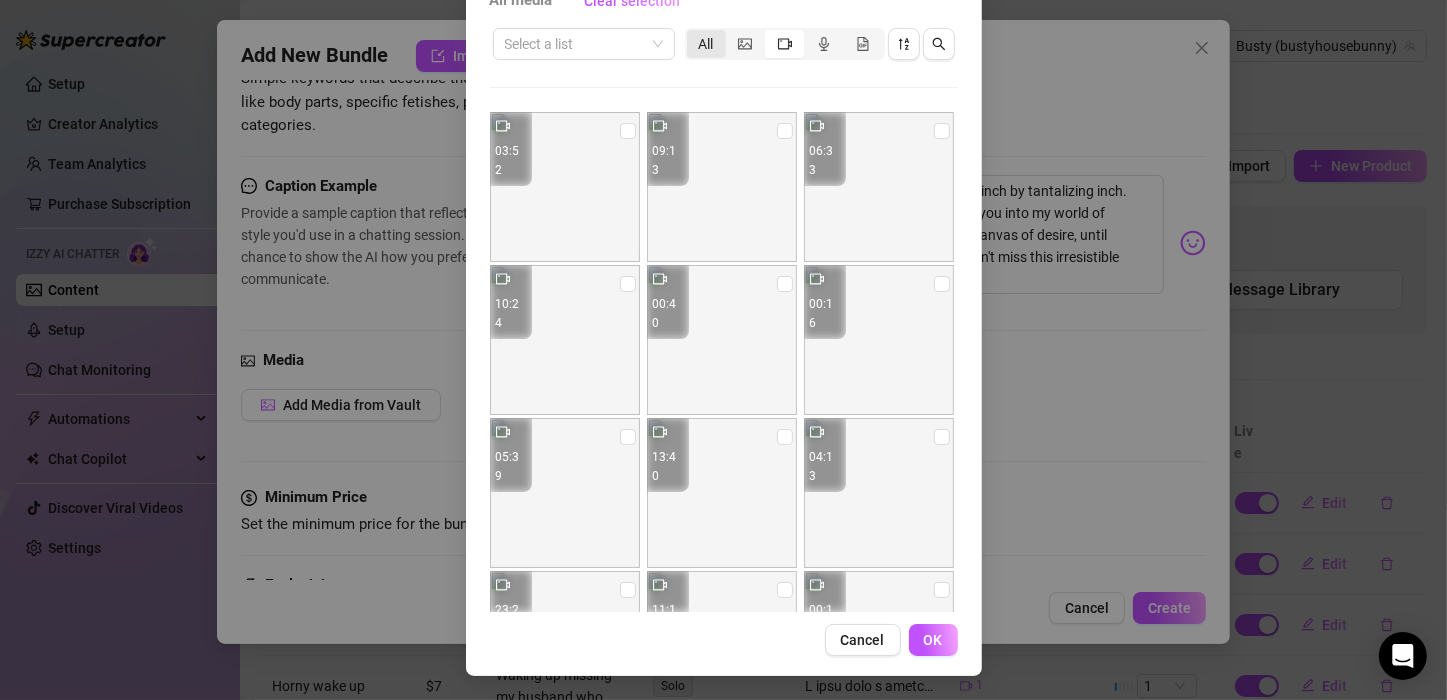 click on "All" at bounding box center [706, 44] 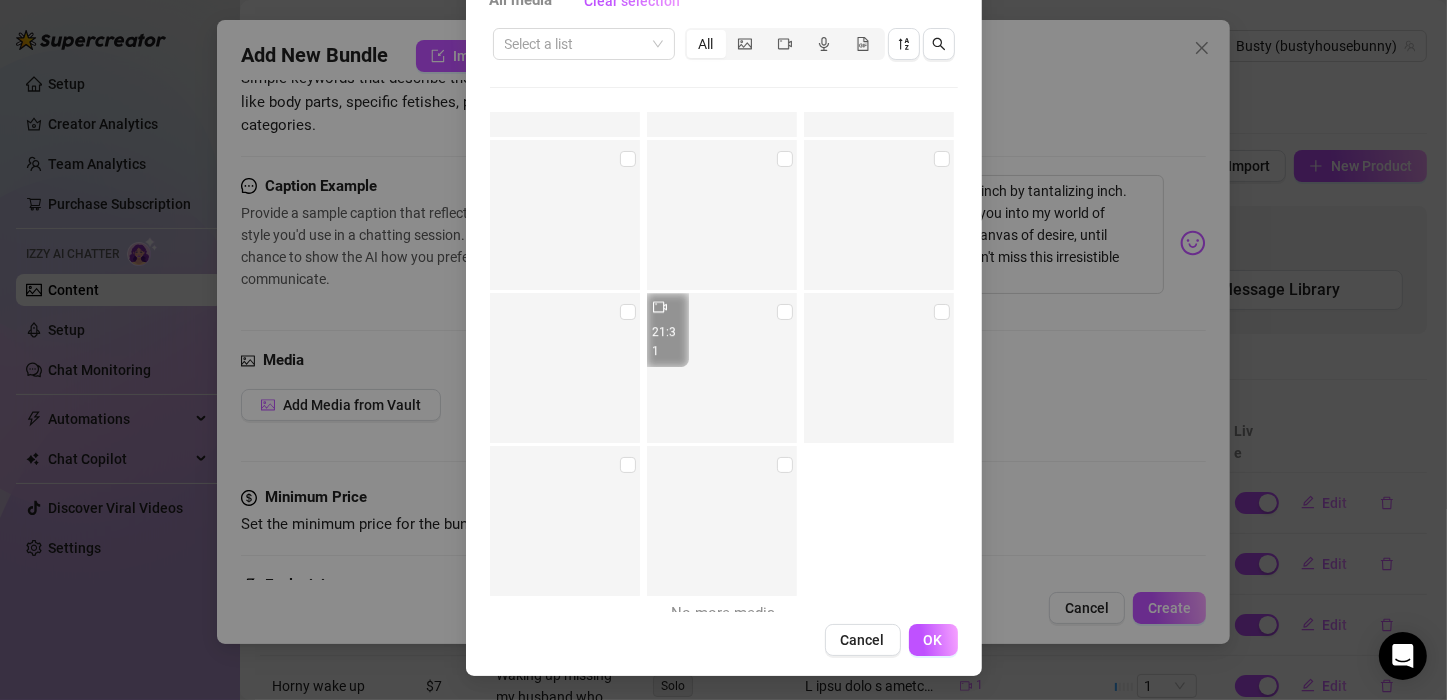 scroll, scrollTop: 12993, scrollLeft: 0, axis: vertical 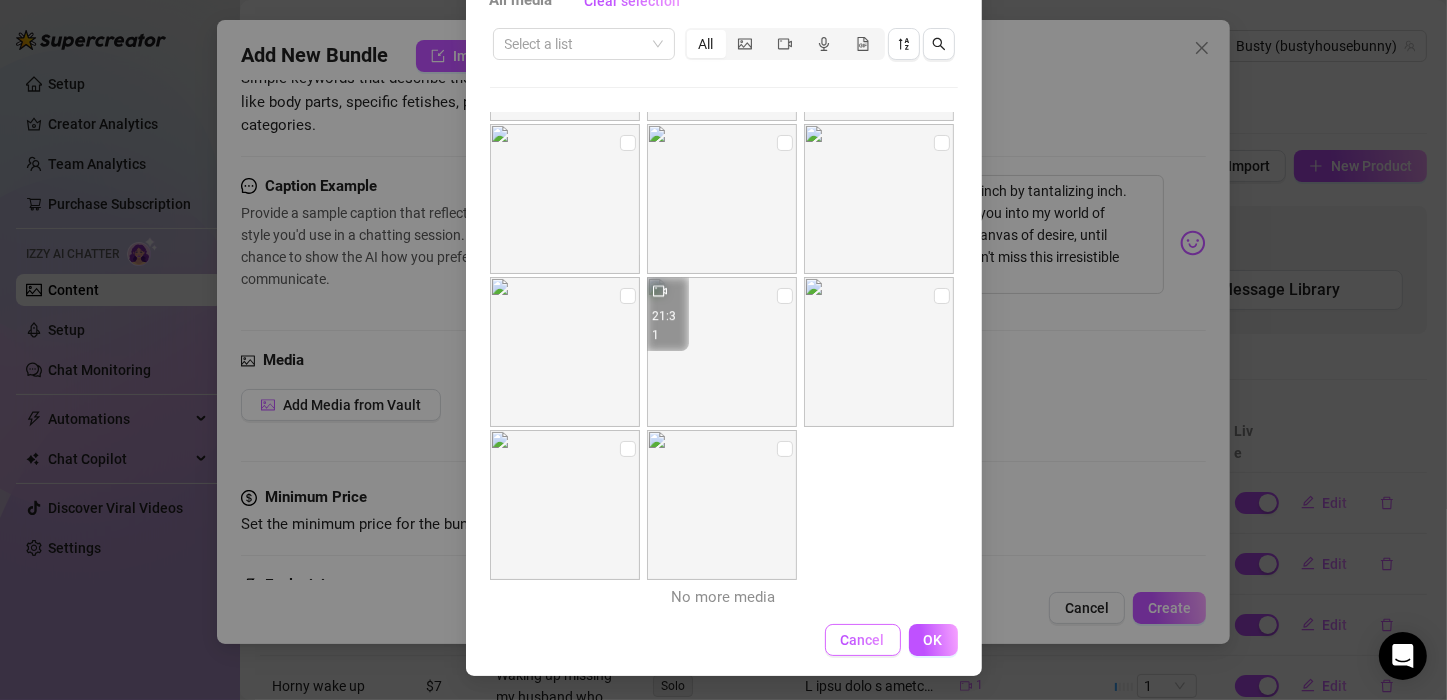 click on "Cancel" at bounding box center [863, 640] 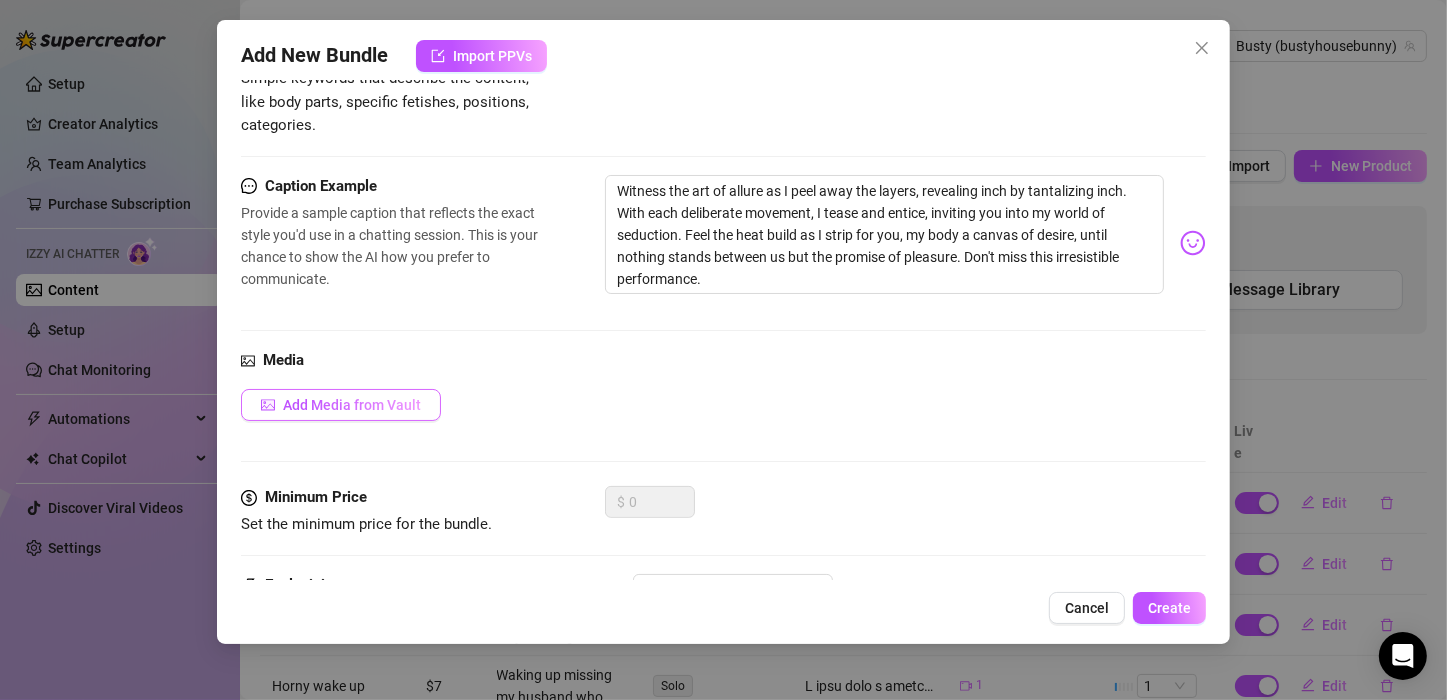 click on "Add Media from Vault" at bounding box center (352, 405) 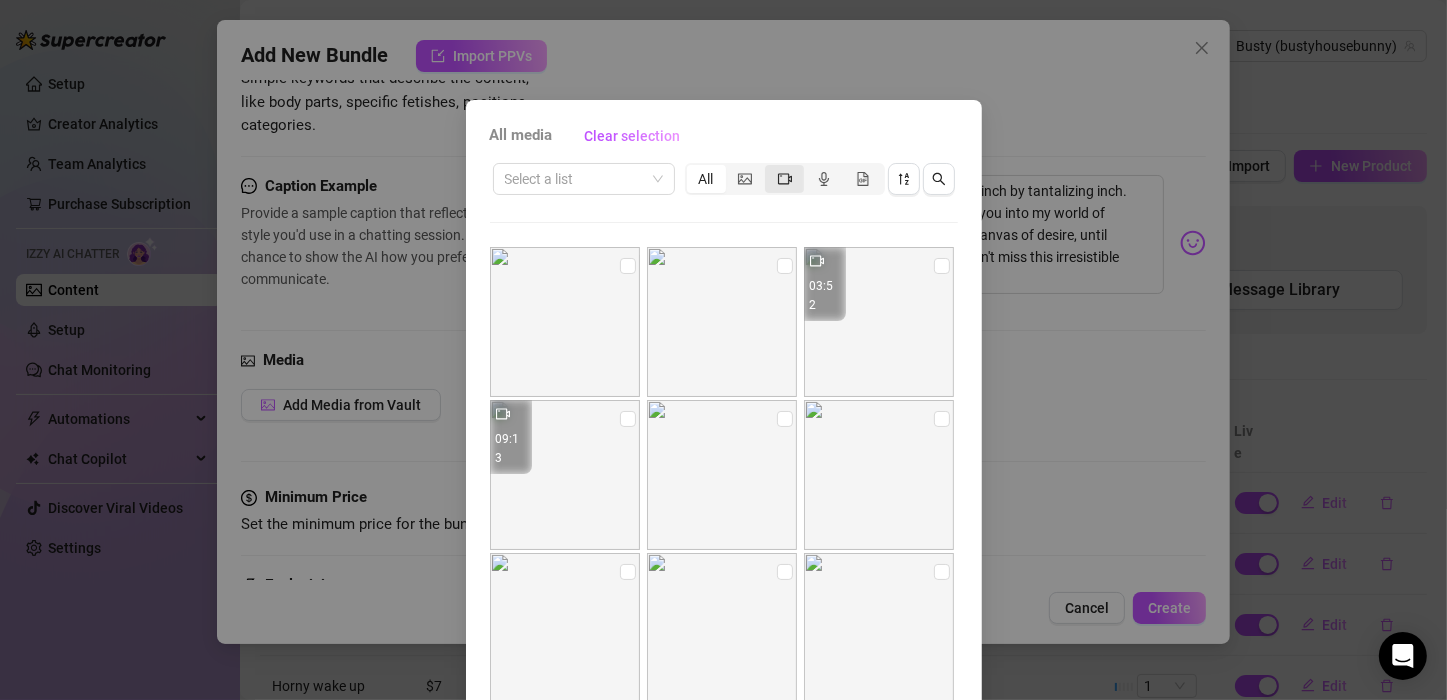 click 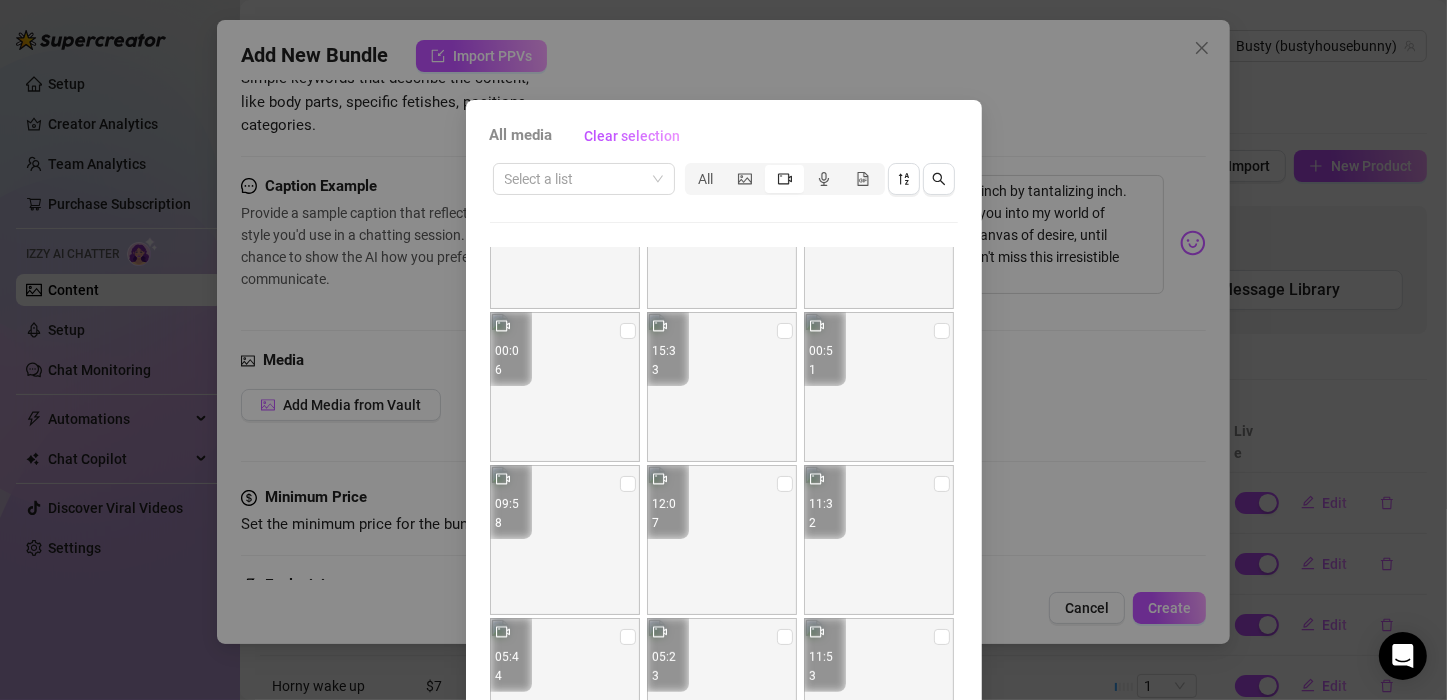 scroll, scrollTop: 753, scrollLeft: 0, axis: vertical 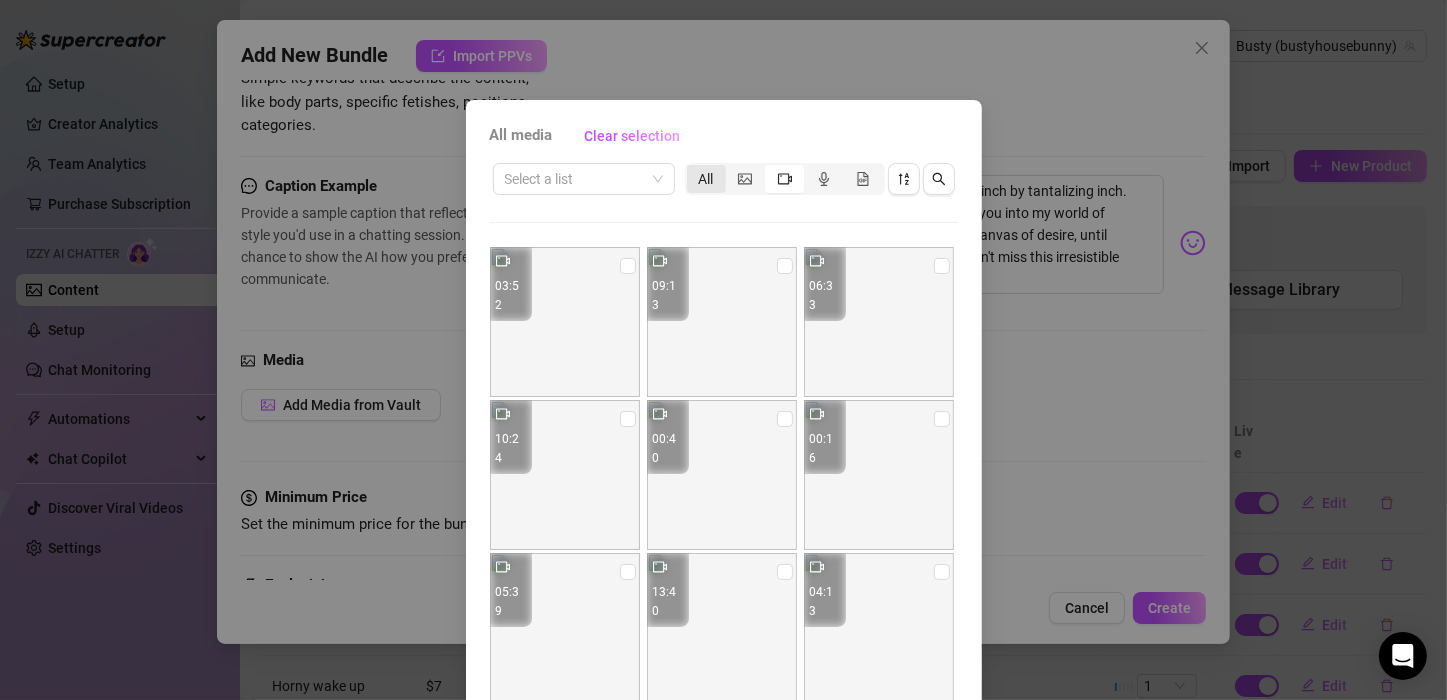 click on "All" at bounding box center [706, 179] 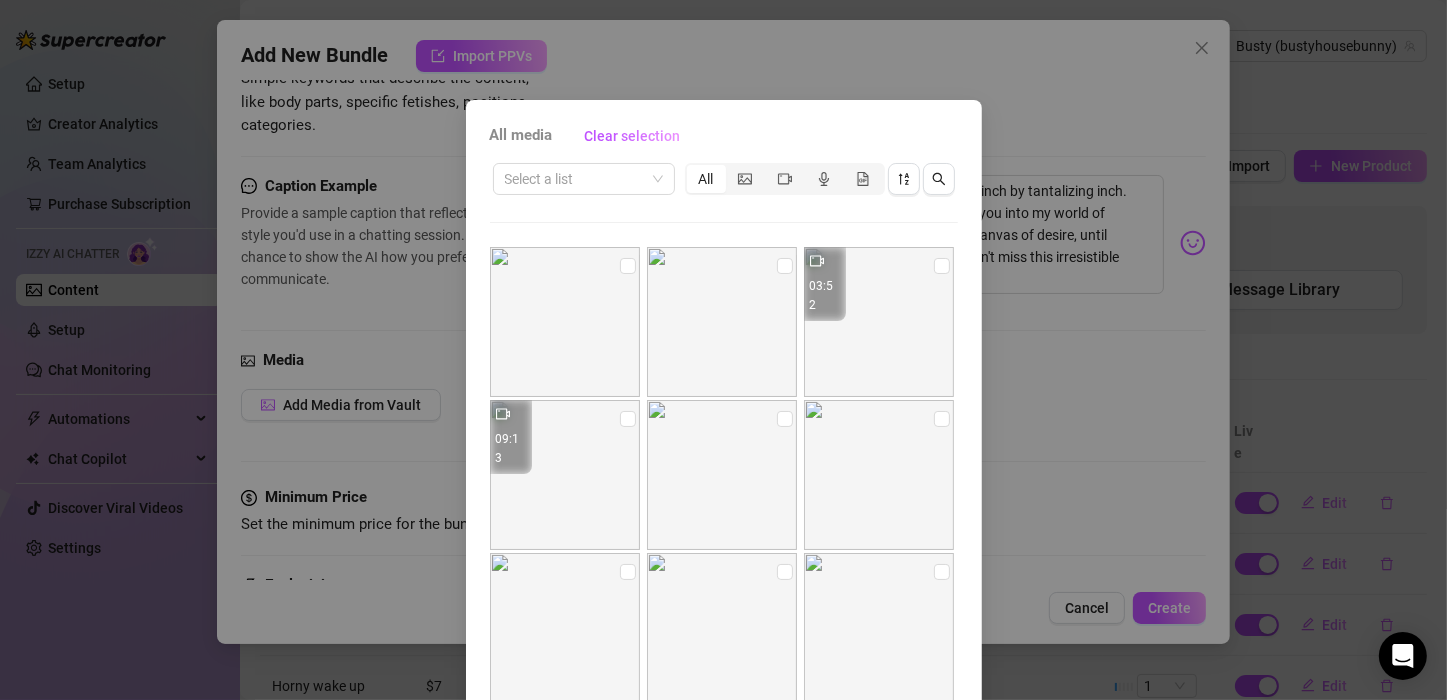 click on "All" at bounding box center (706, 179) 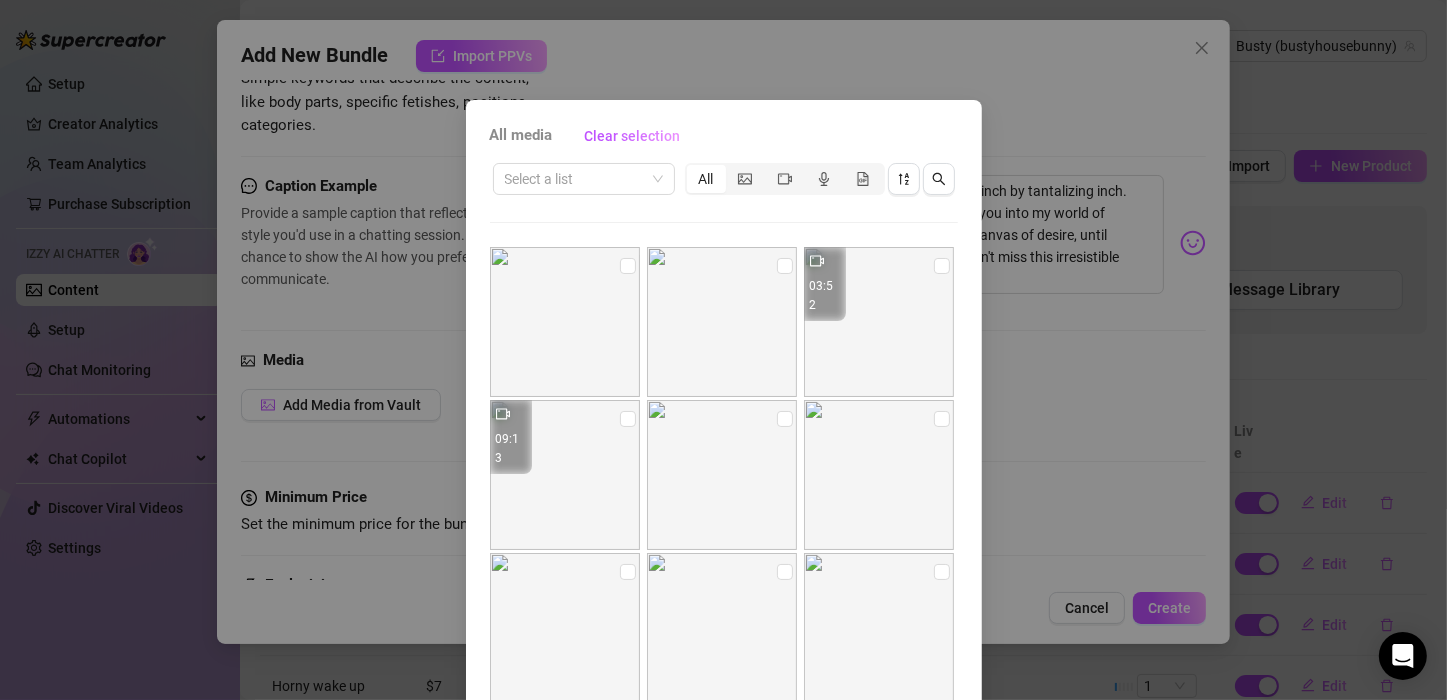 scroll, scrollTop: 0, scrollLeft: 0, axis: both 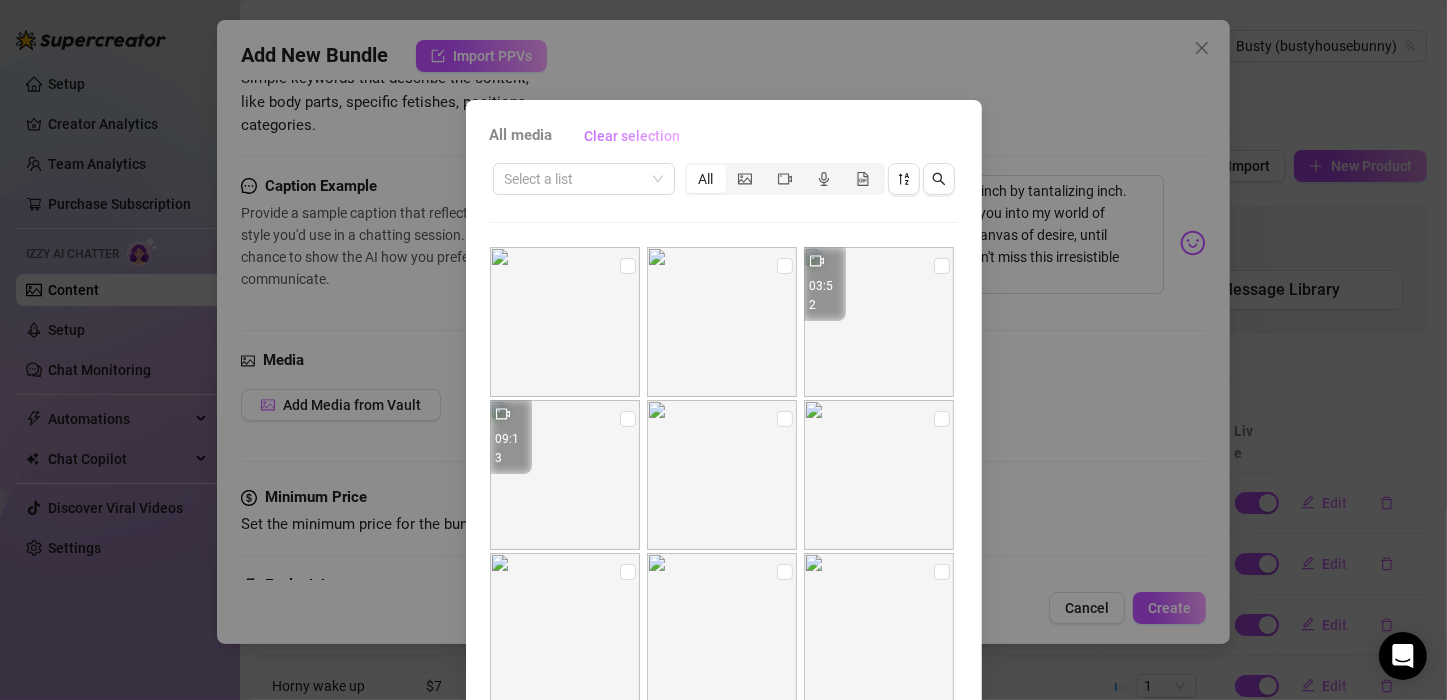 click on "Clear selection" at bounding box center (633, 136) 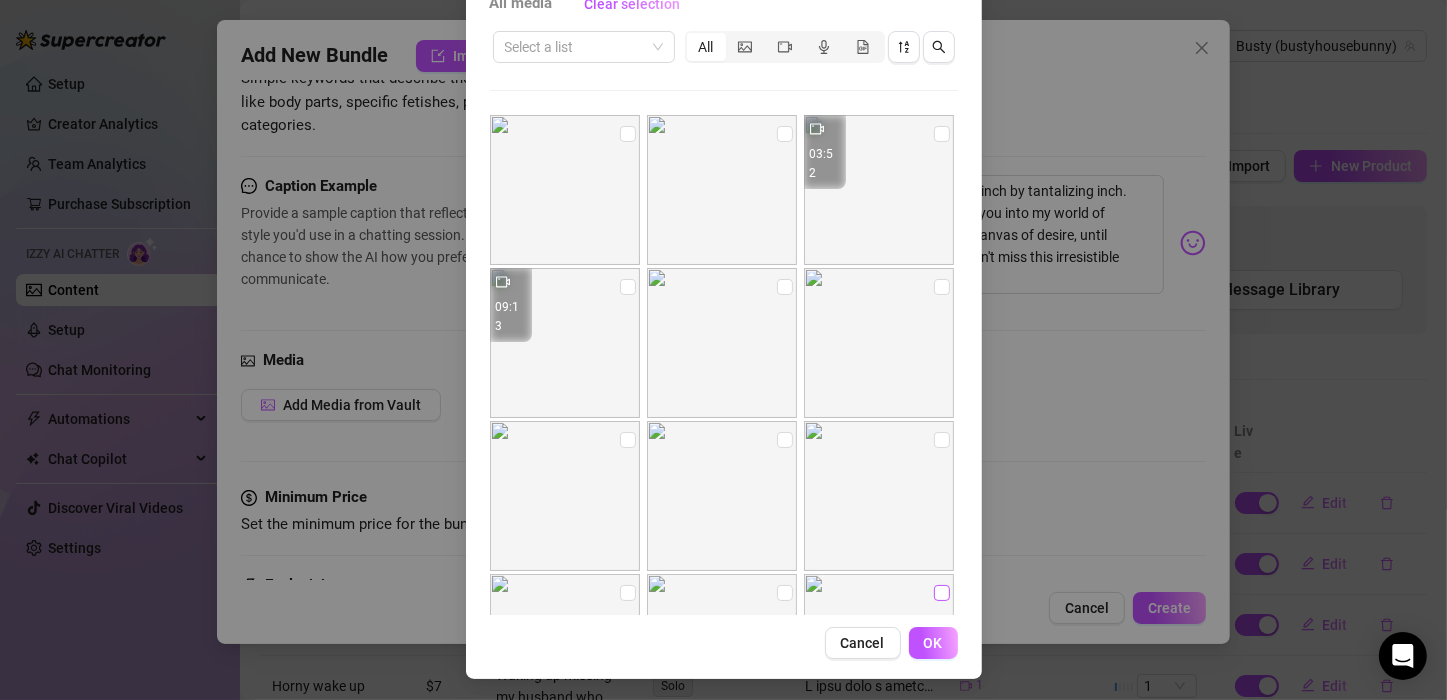 scroll, scrollTop: 135, scrollLeft: 0, axis: vertical 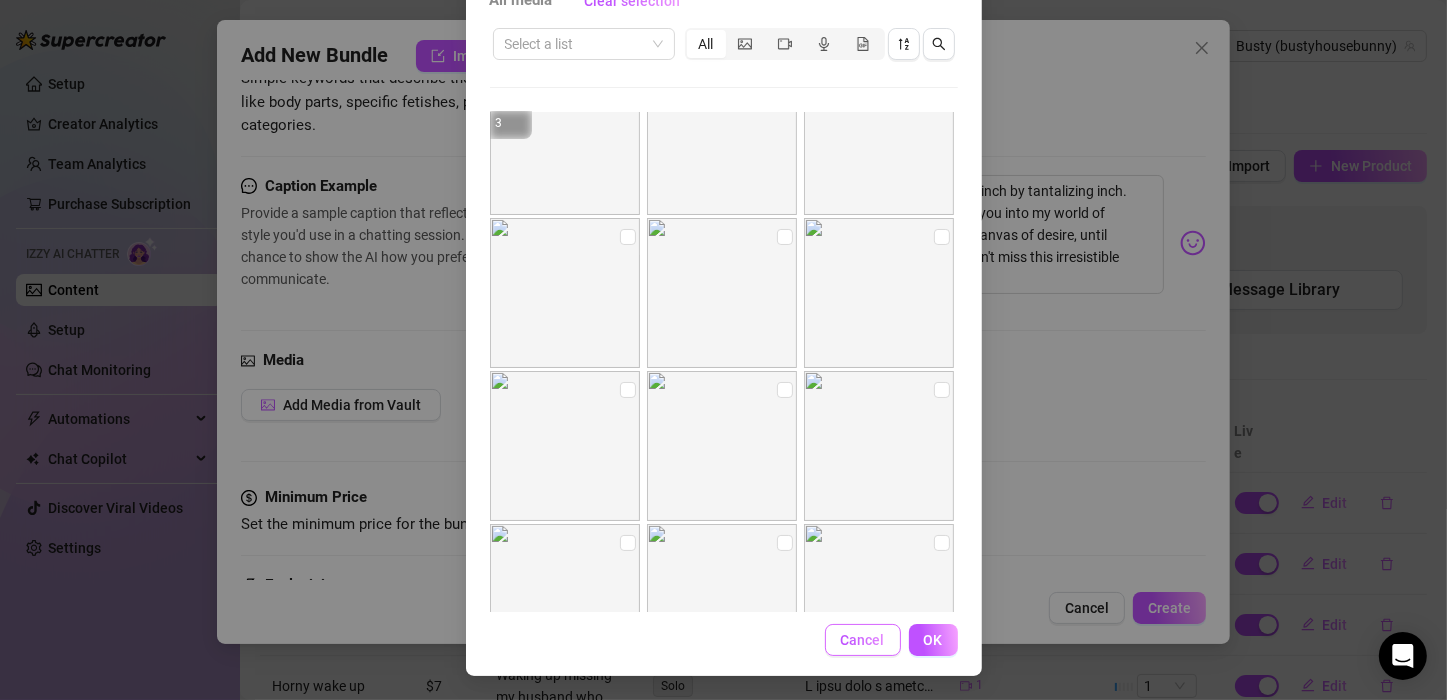 click on "Cancel" at bounding box center [863, 640] 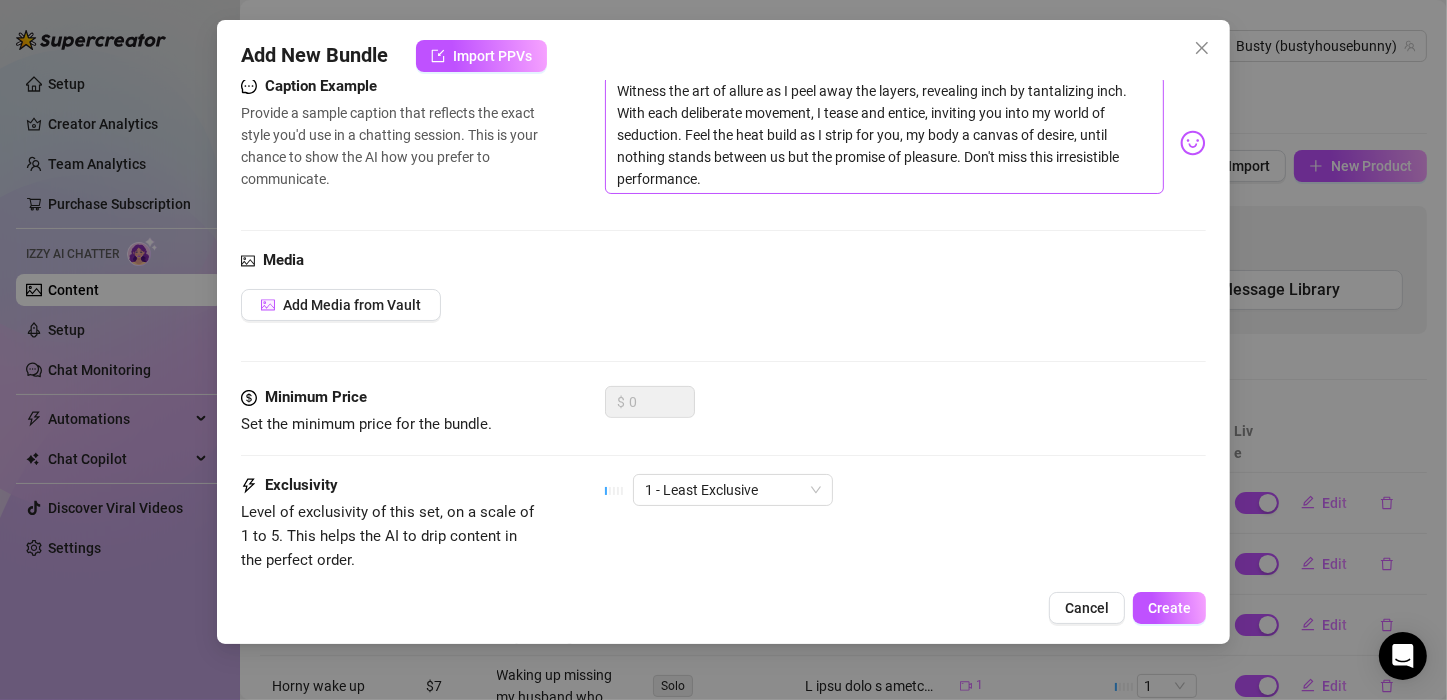 scroll, scrollTop: 632, scrollLeft: 0, axis: vertical 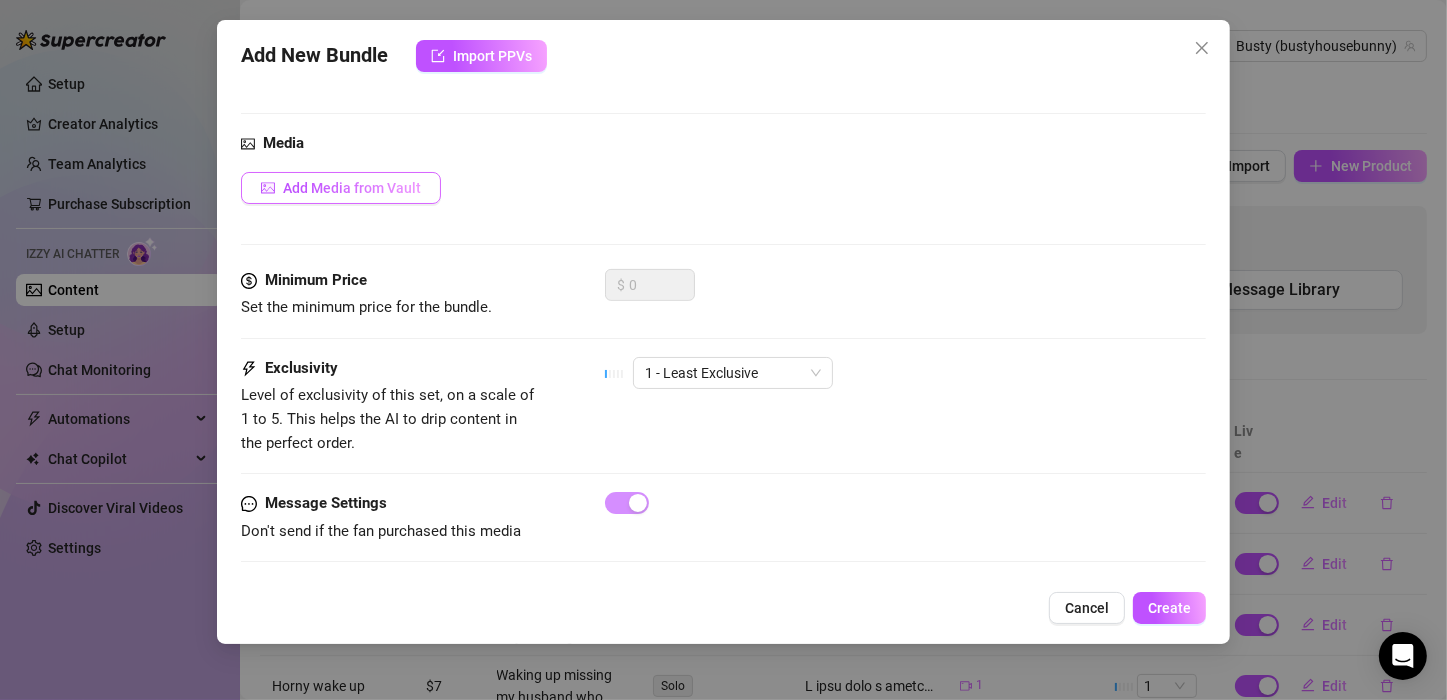click on "Add Media from Vault" at bounding box center (352, 188) 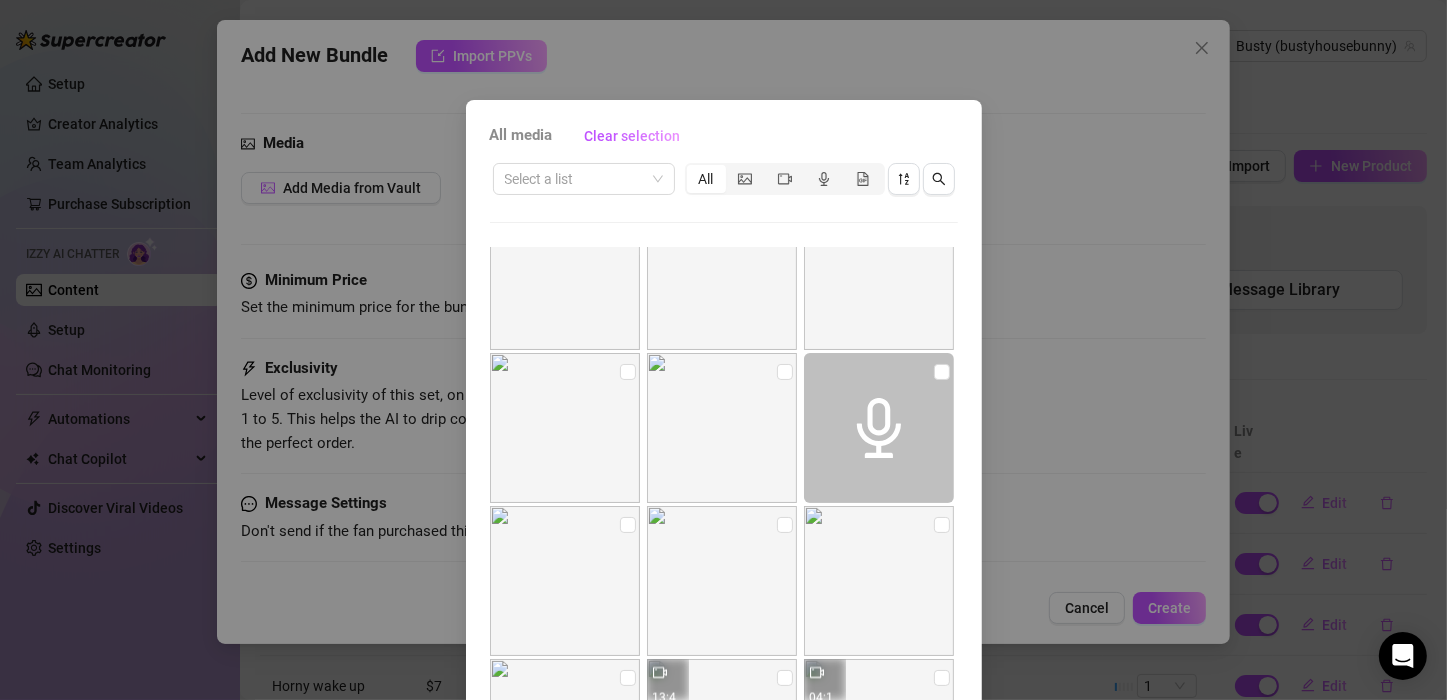 scroll, scrollTop: 3300, scrollLeft: 0, axis: vertical 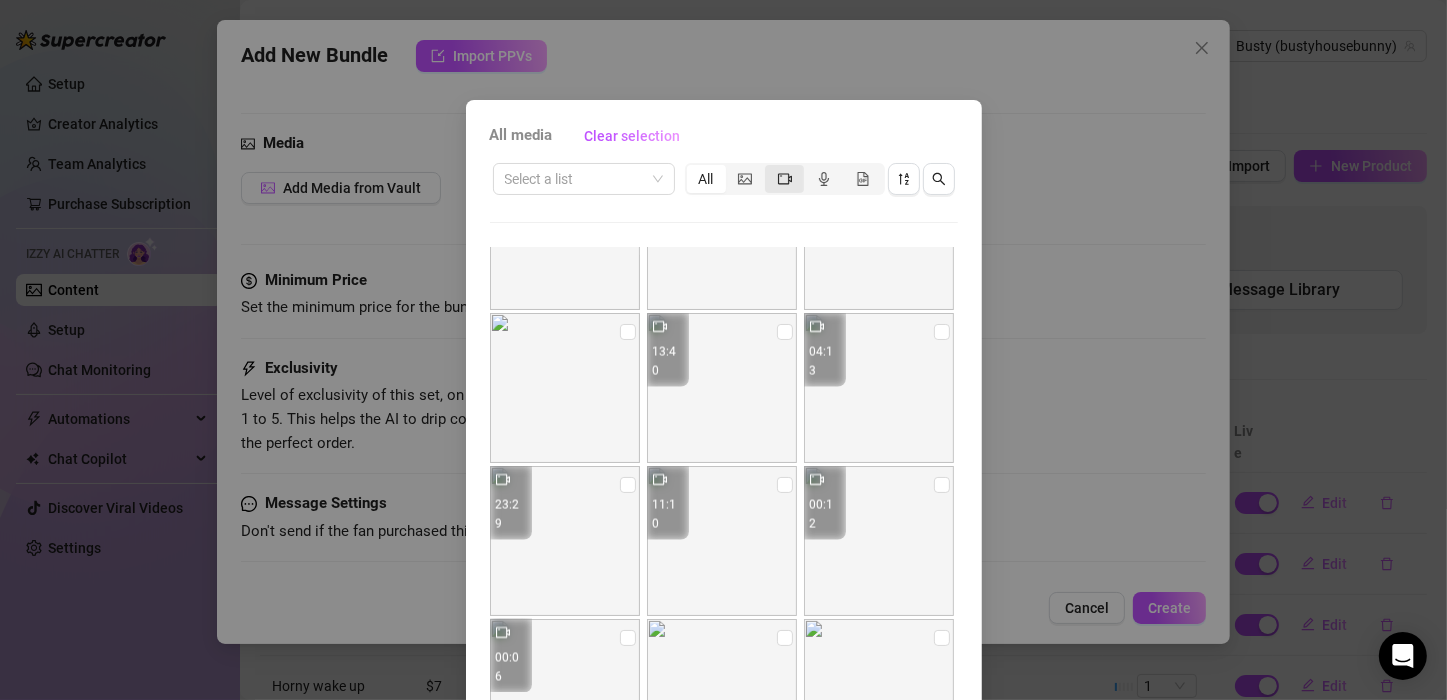 click 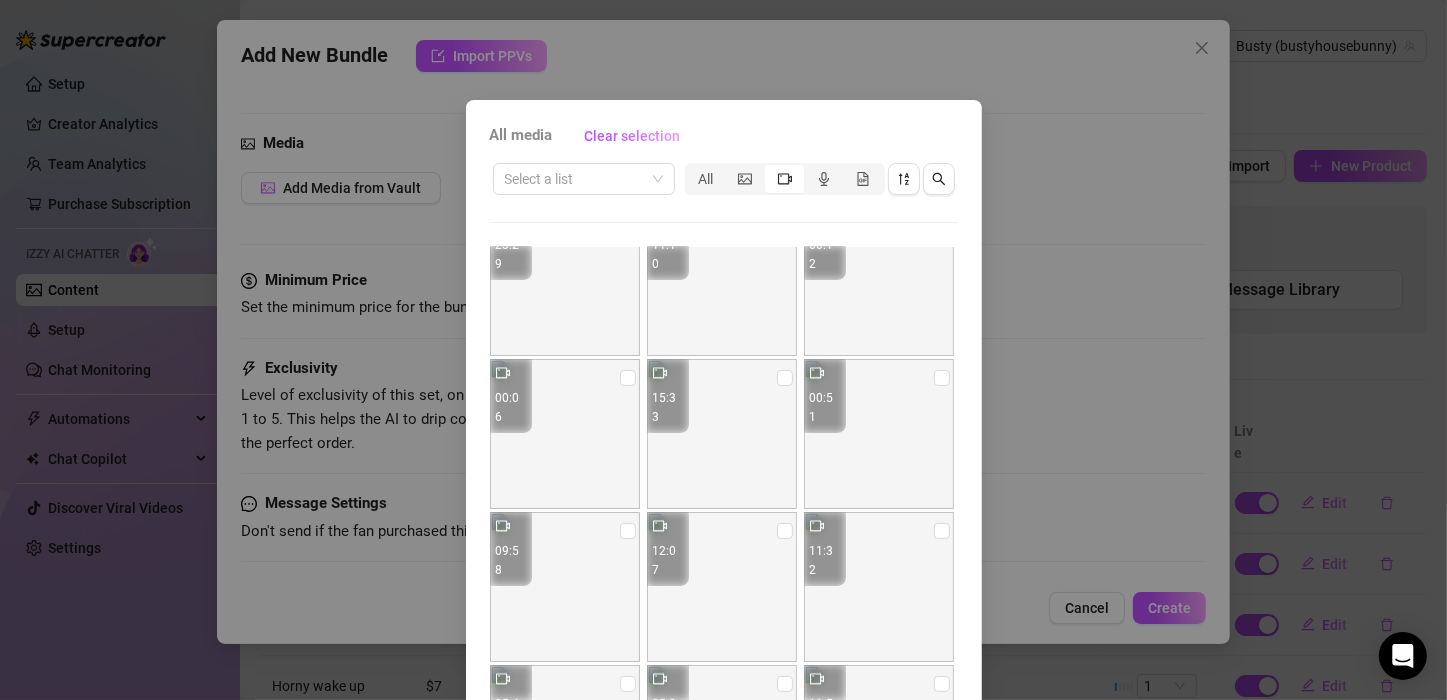scroll, scrollTop: 0, scrollLeft: 0, axis: both 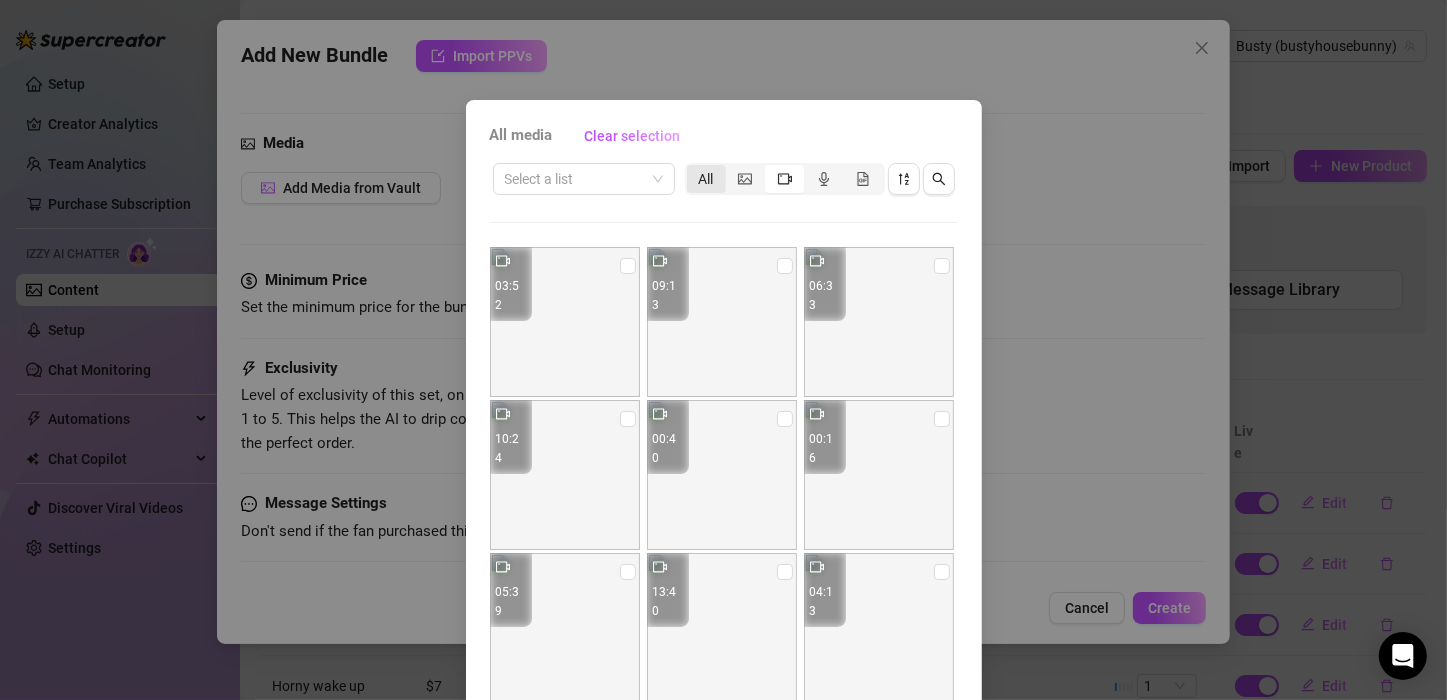 click on "All" at bounding box center (706, 179) 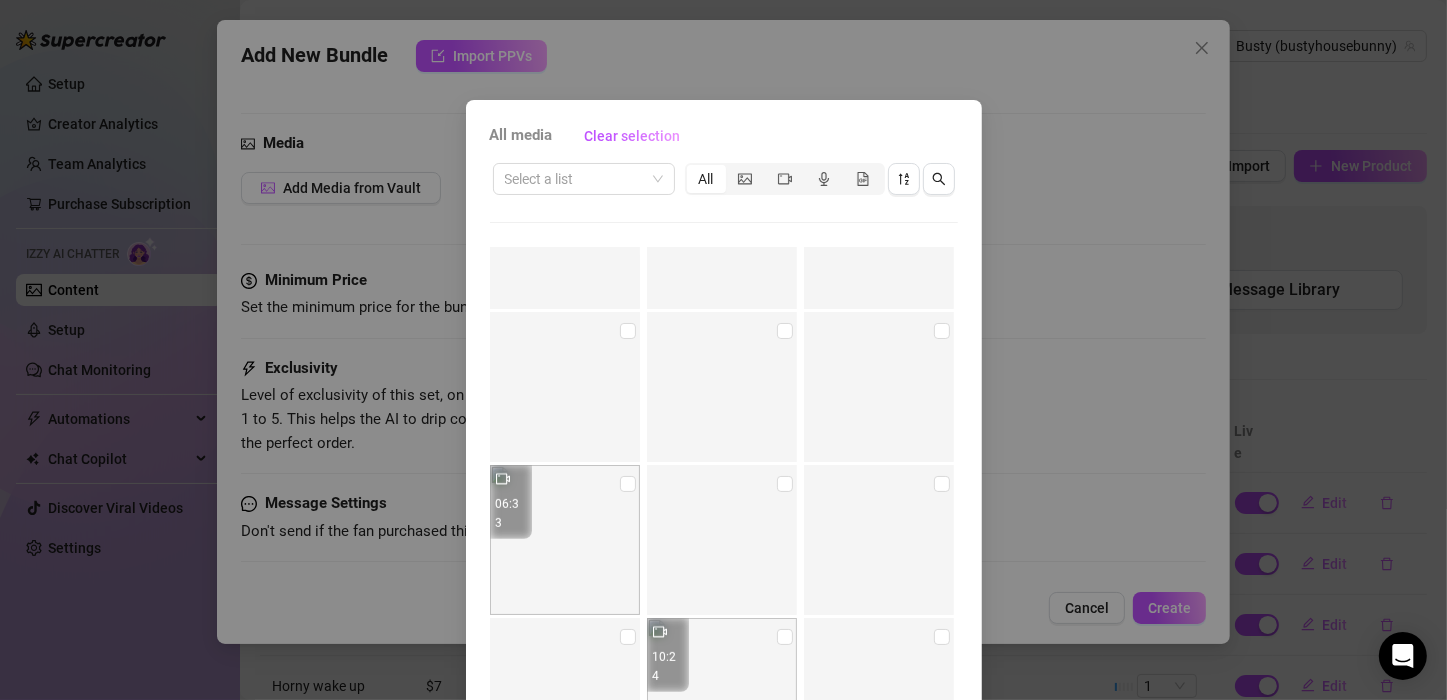 scroll, scrollTop: 1200, scrollLeft: 0, axis: vertical 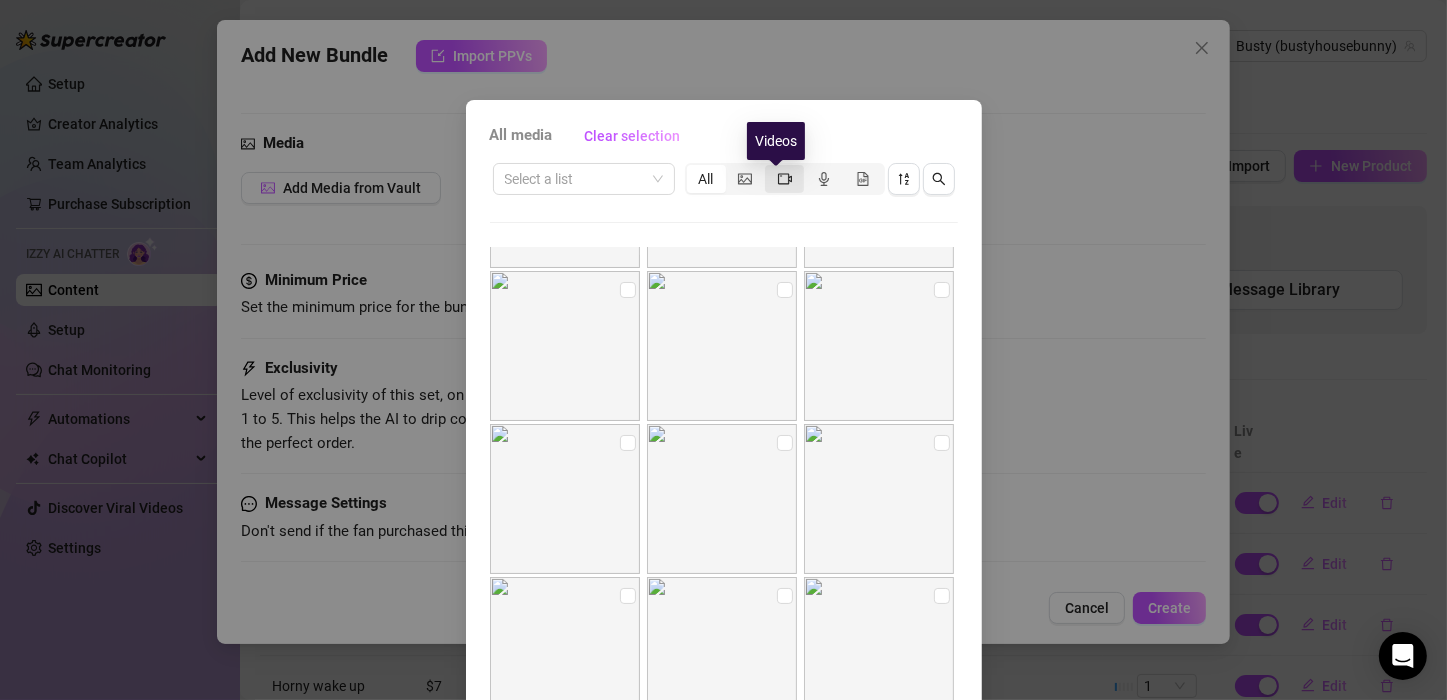 click 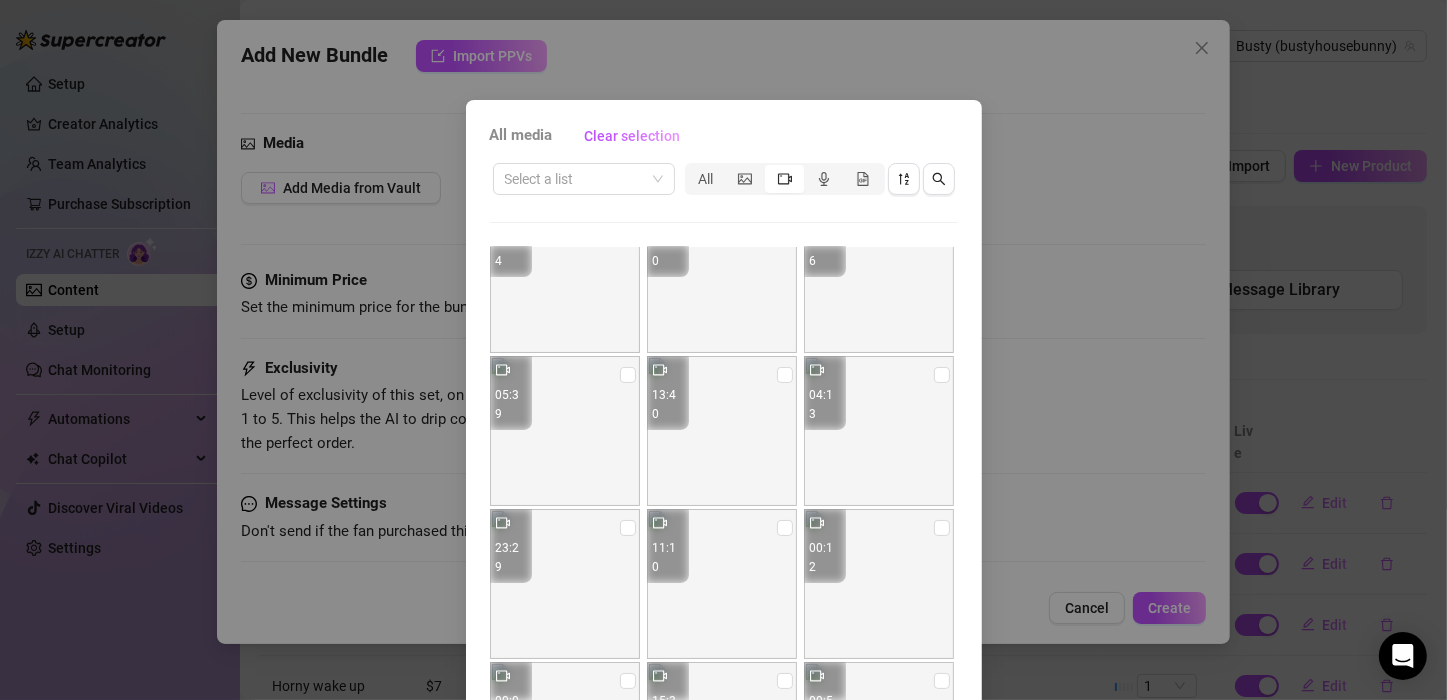 scroll, scrollTop: 200, scrollLeft: 0, axis: vertical 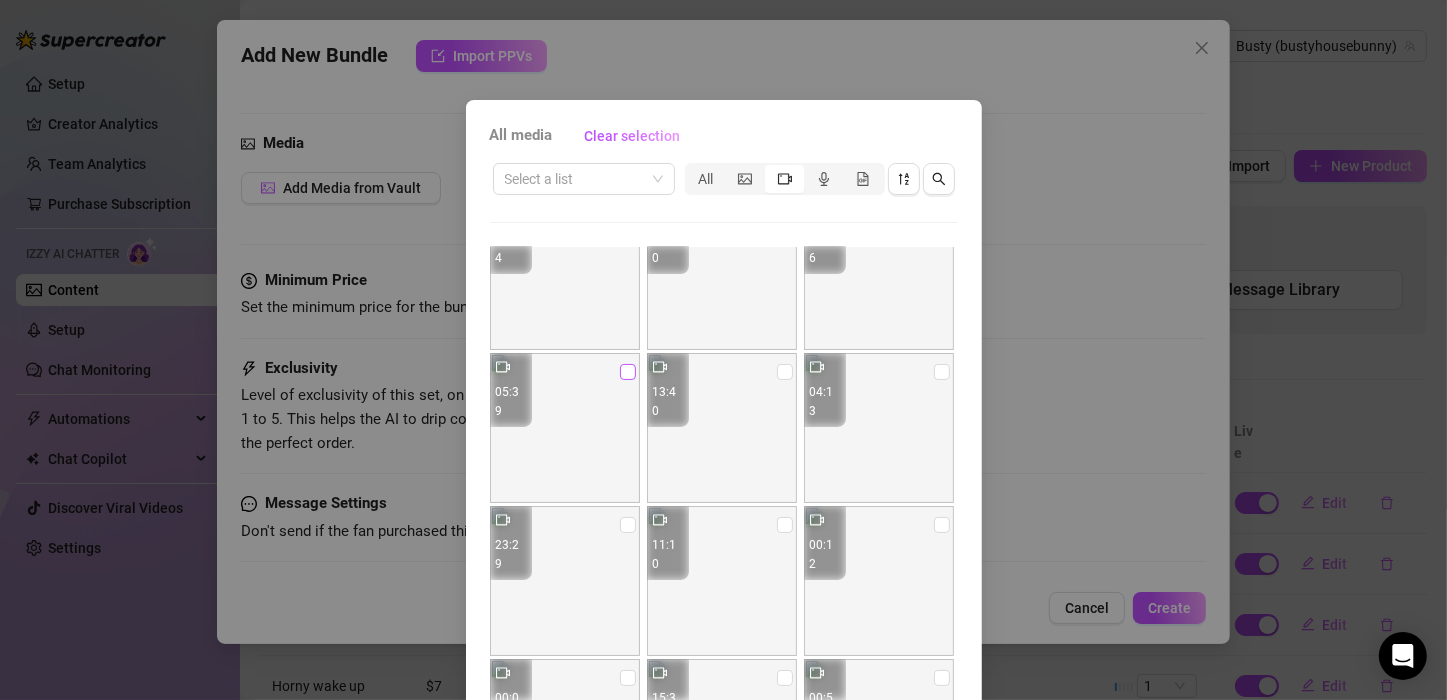 click at bounding box center (628, 372) 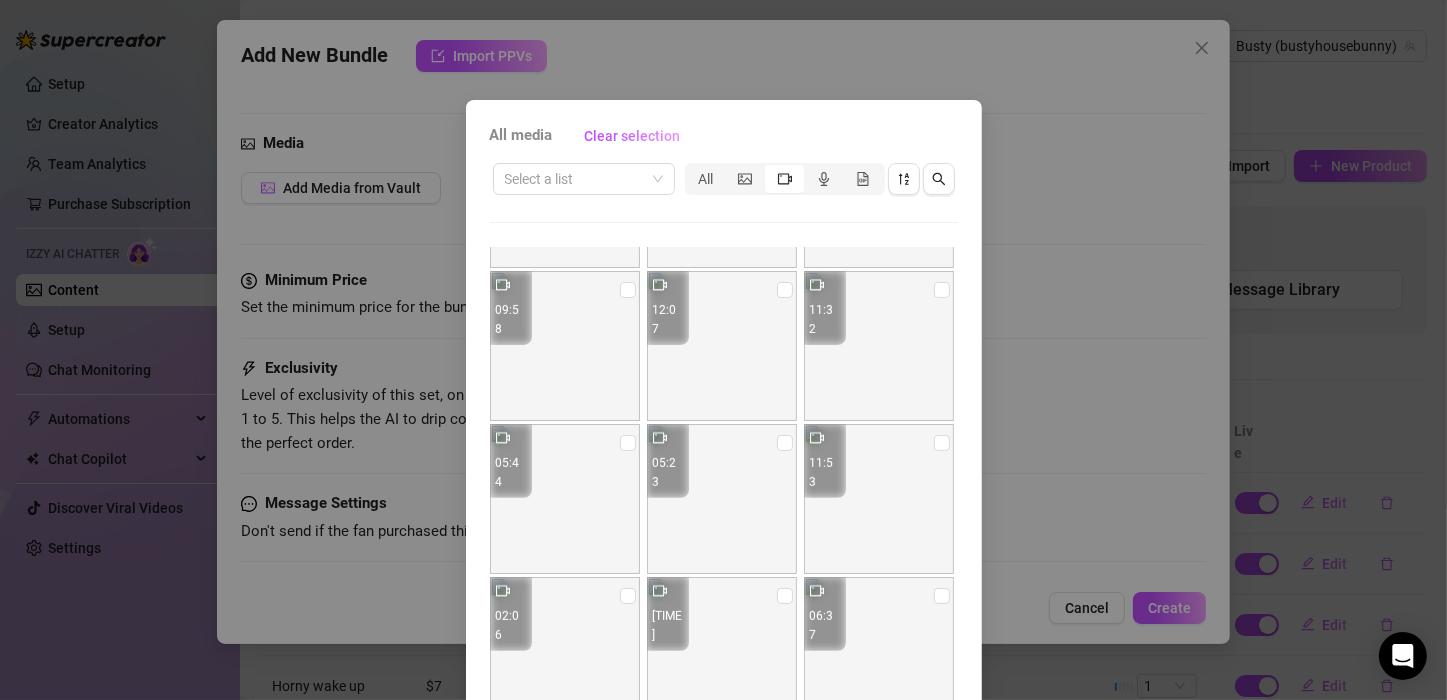 scroll, scrollTop: 753, scrollLeft: 0, axis: vertical 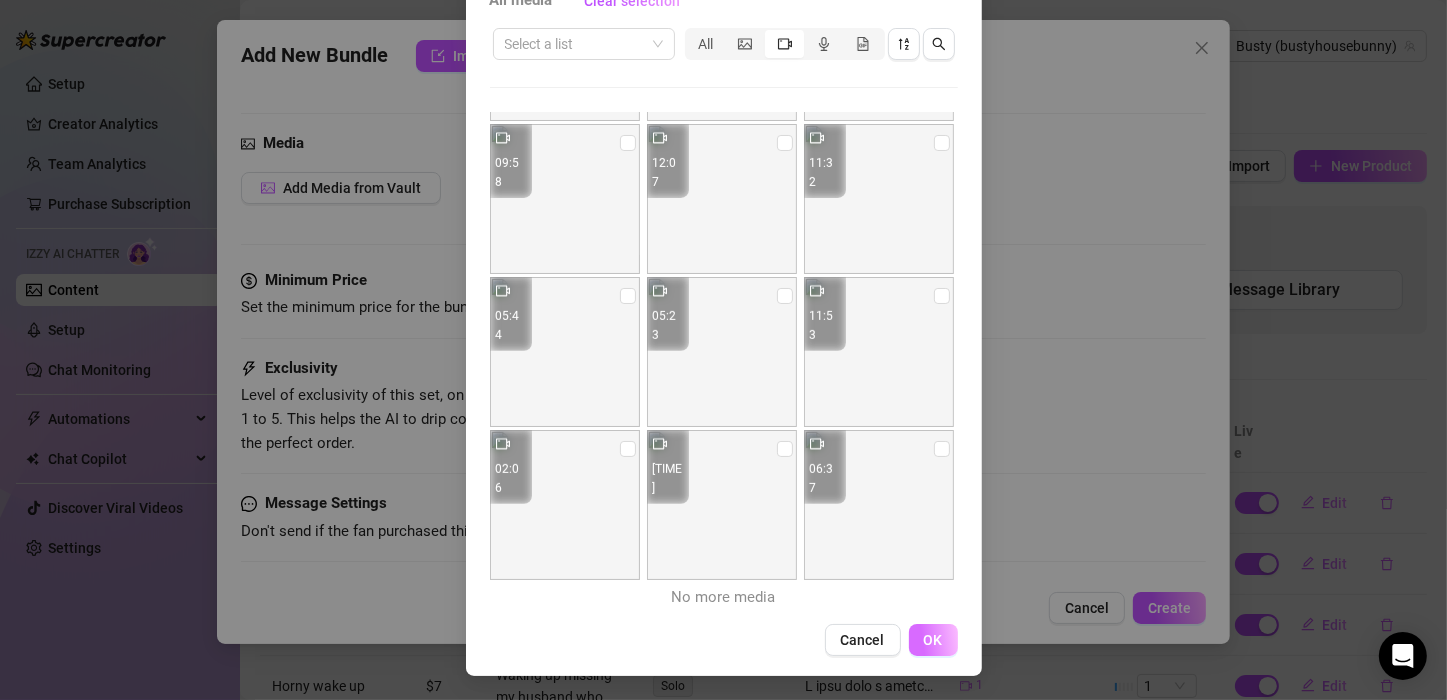click on "OK" at bounding box center [933, 640] 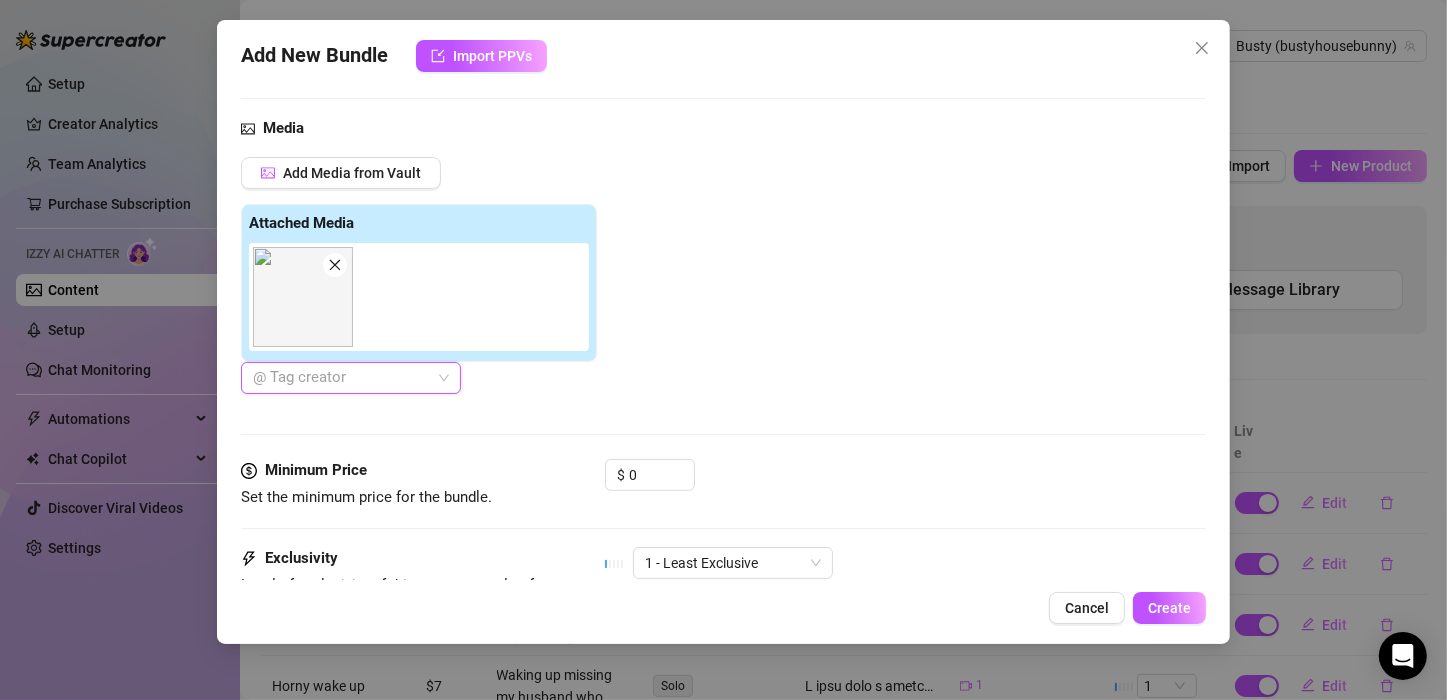 click at bounding box center [340, 378] 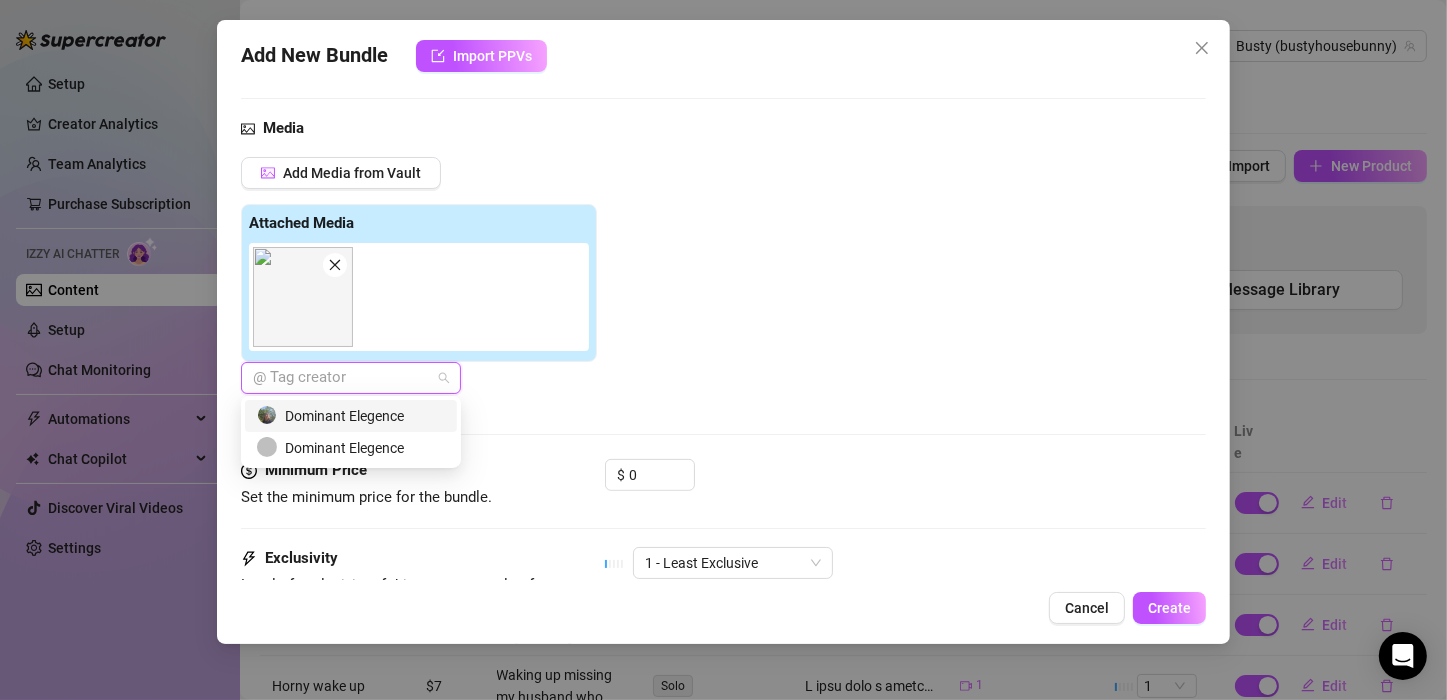 click on "Dominant Elegence" at bounding box center (351, 416) 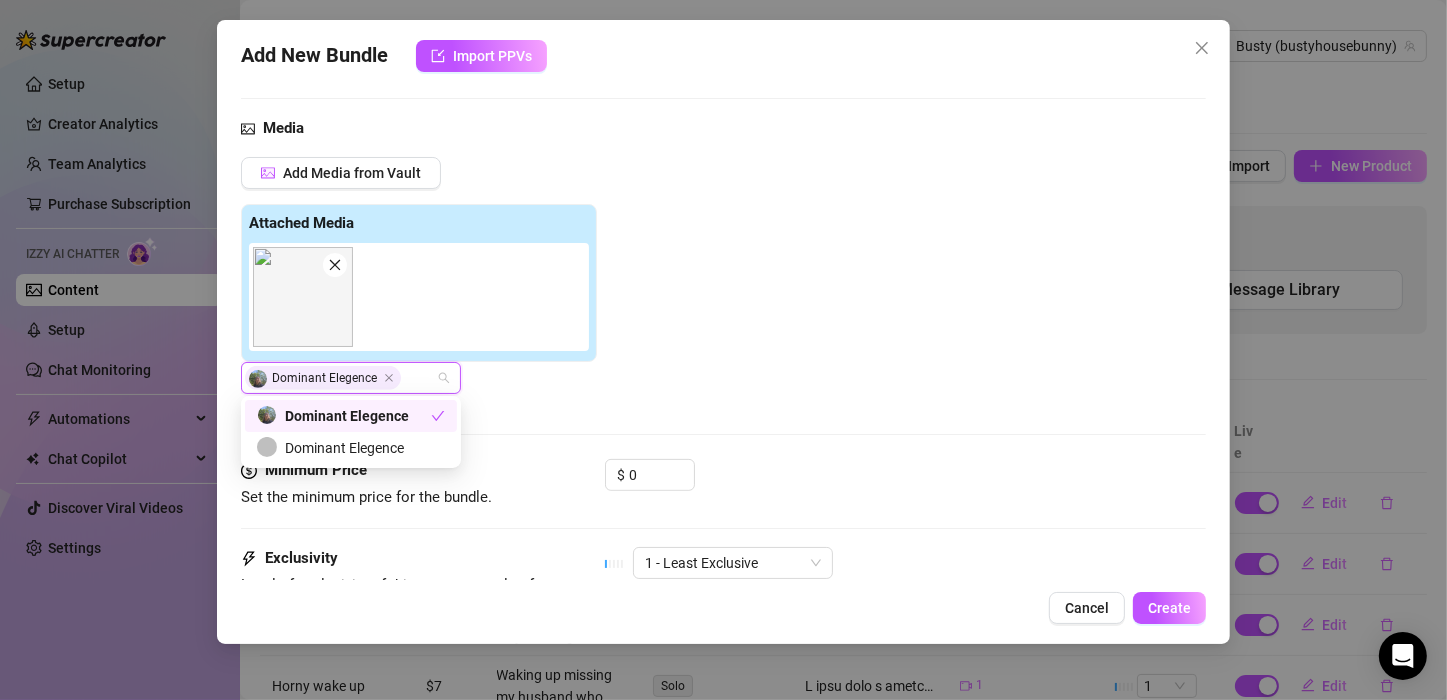 click on "Dominant Elegence" at bounding box center (344, 416) 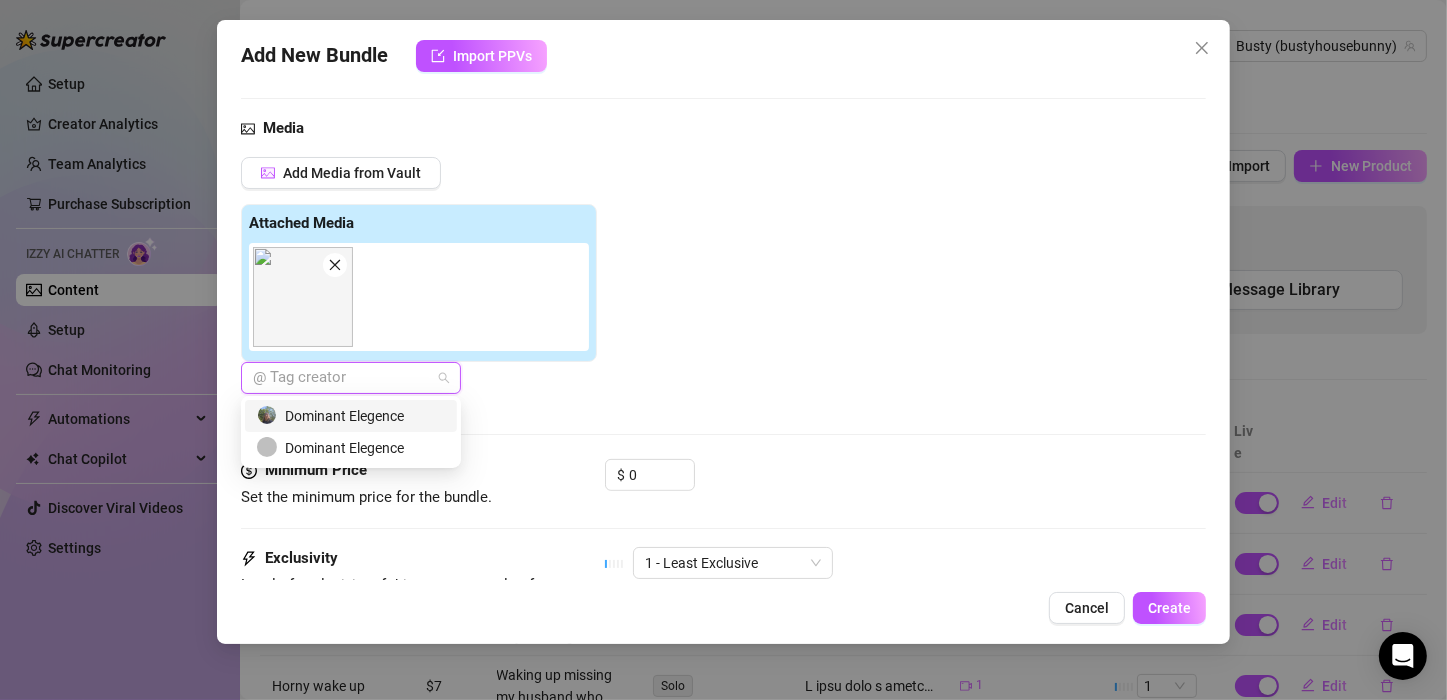 click on "Dominant Elegence" at bounding box center [351, 416] 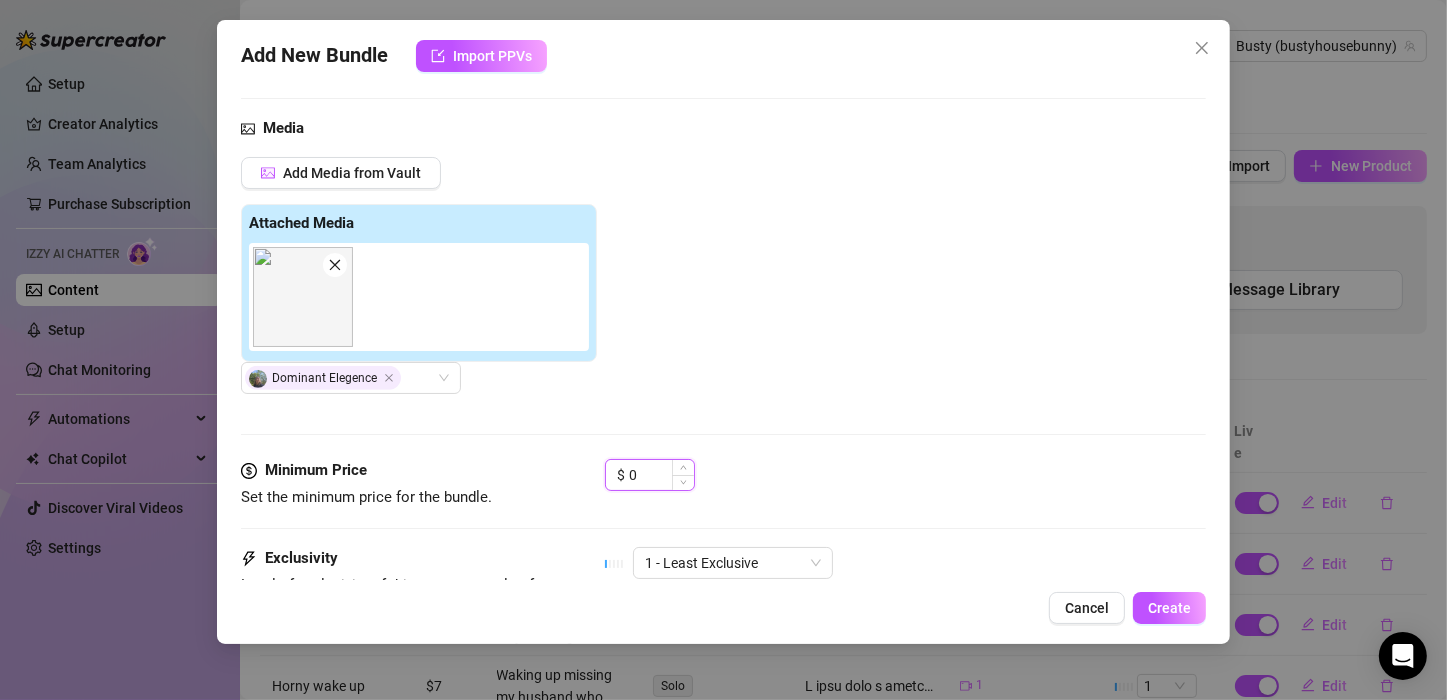drag, startPoint x: 659, startPoint y: 473, endPoint x: 617, endPoint y: 472, distance: 42.0119 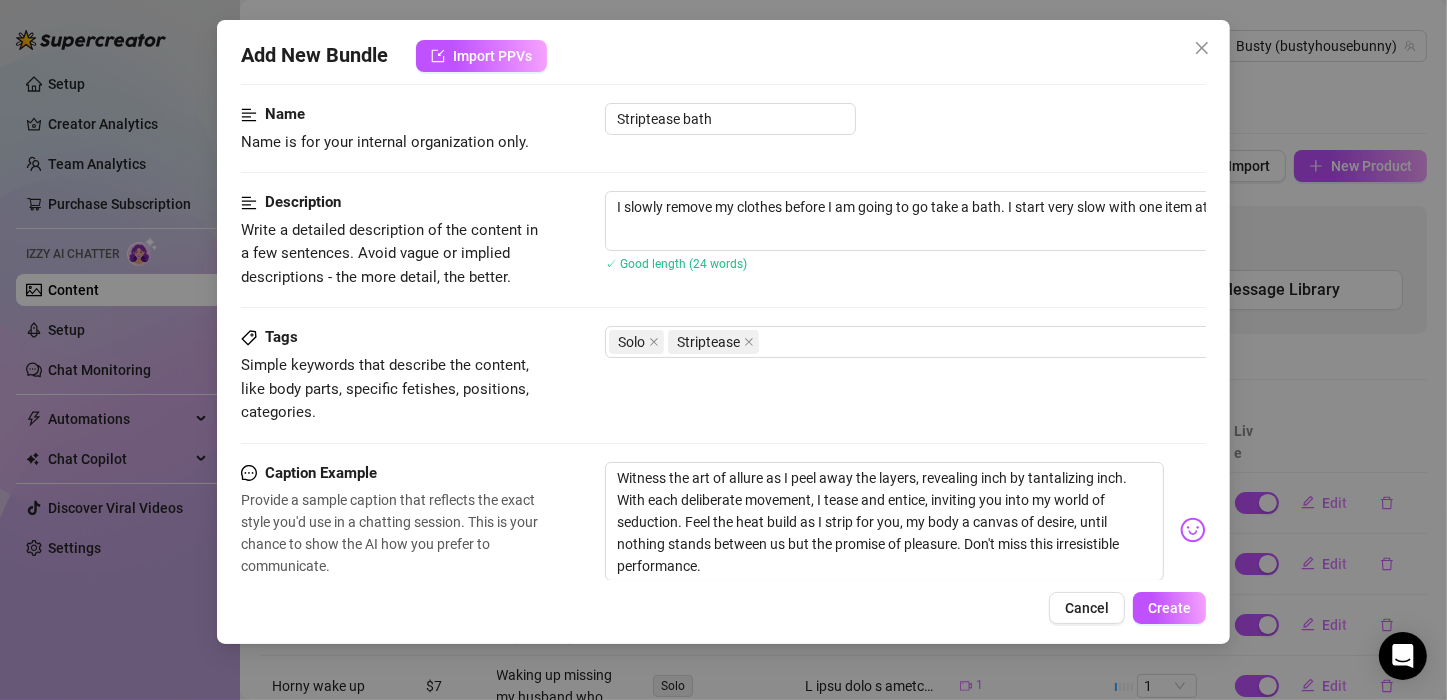 scroll, scrollTop: 200, scrollLeft: 0, axis: vertical 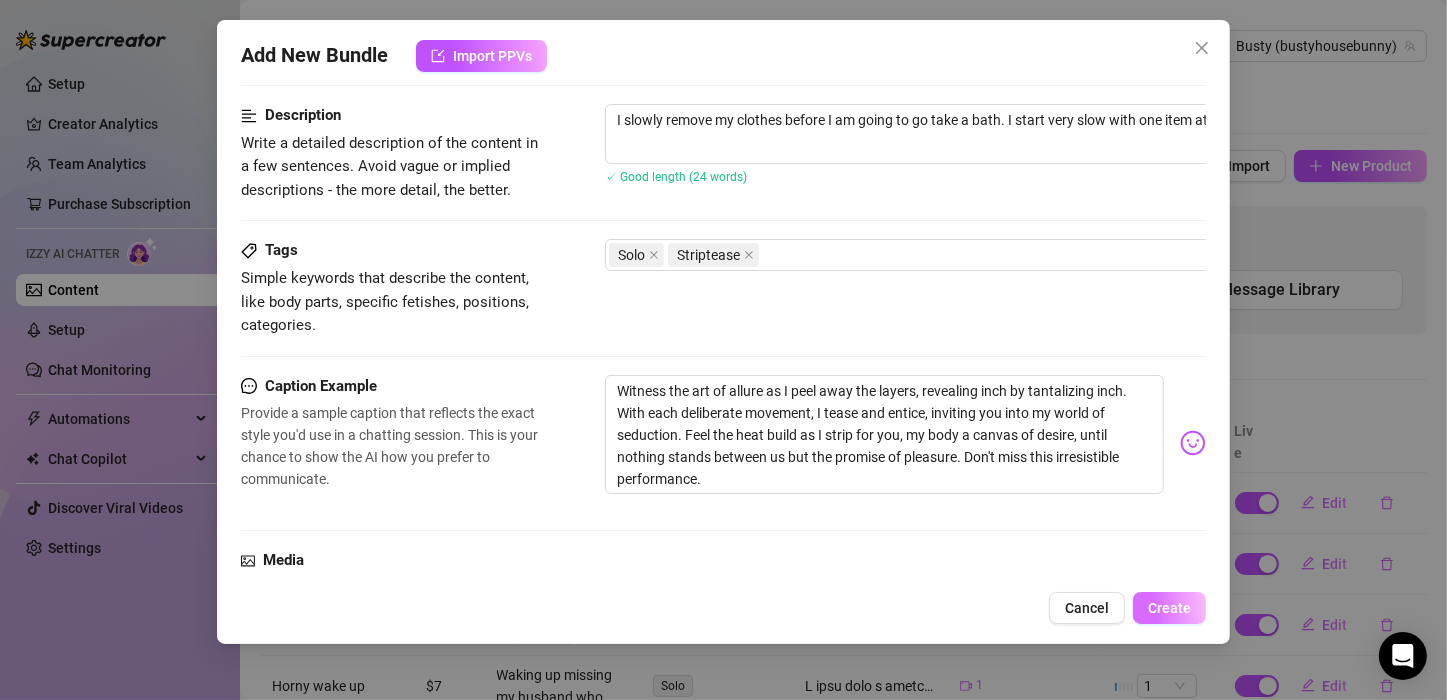 click on "Create" at bounding box center [1169, 608] 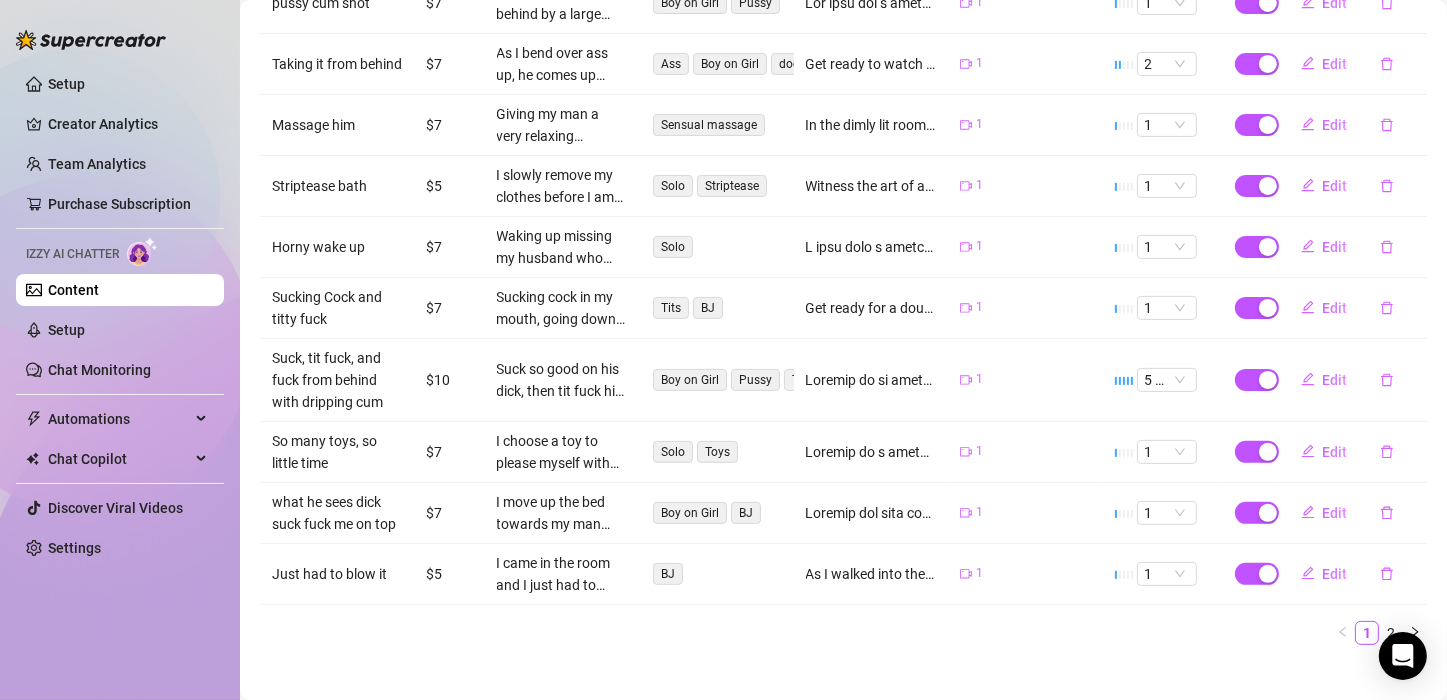 scroll, scrollTop: 518, scrollLeft: 0, axis: vertical 